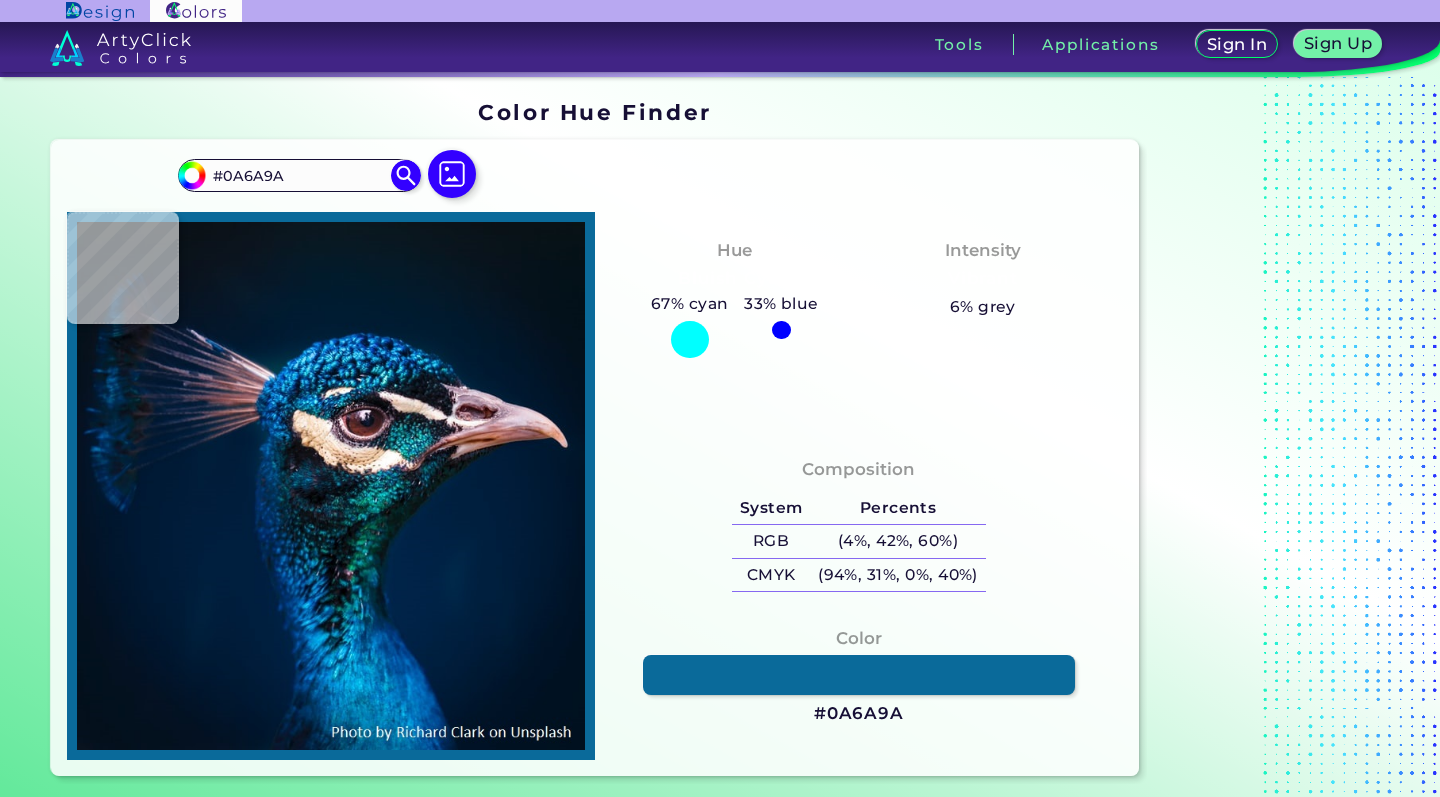 type on "#d6c4b6" 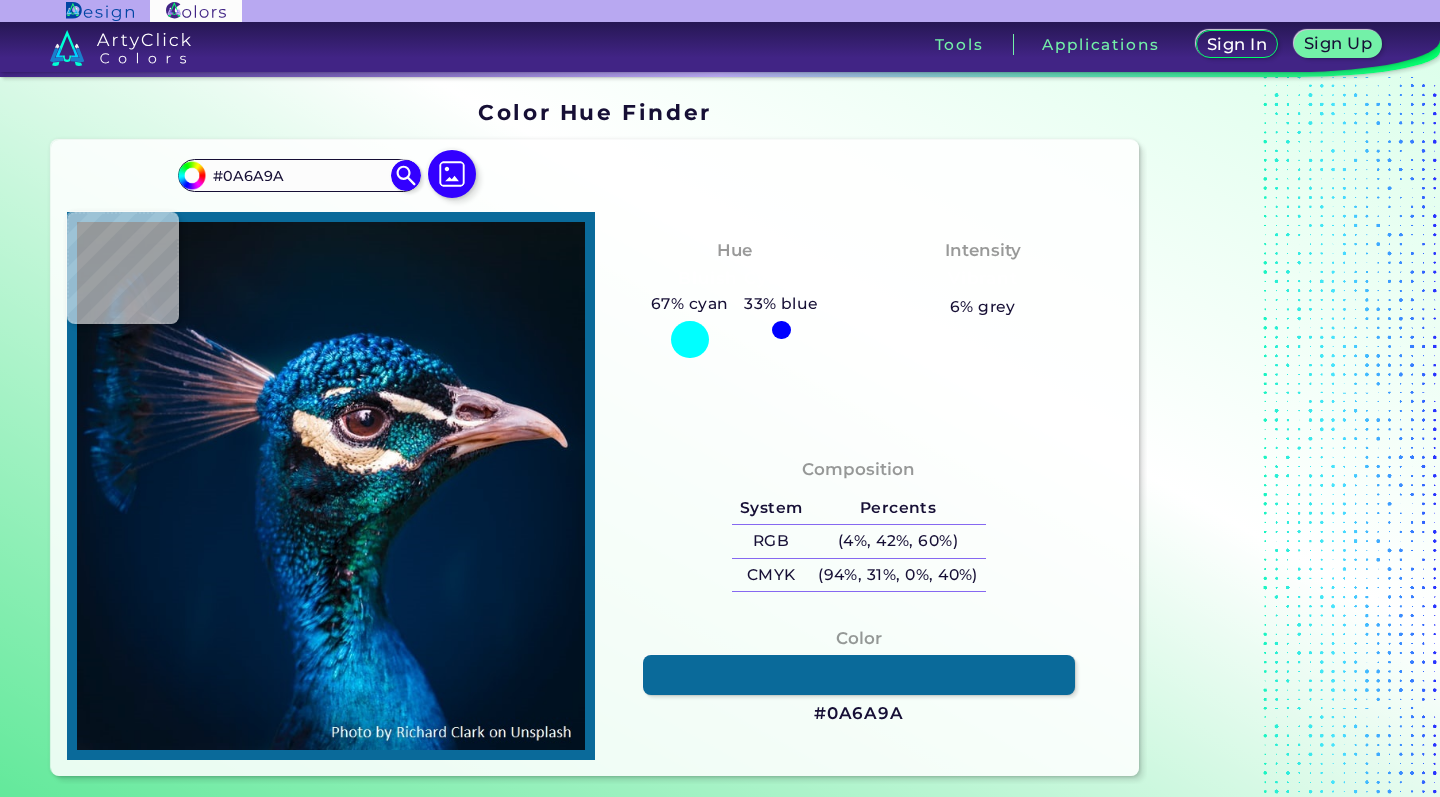 type on "#D6C4B6" 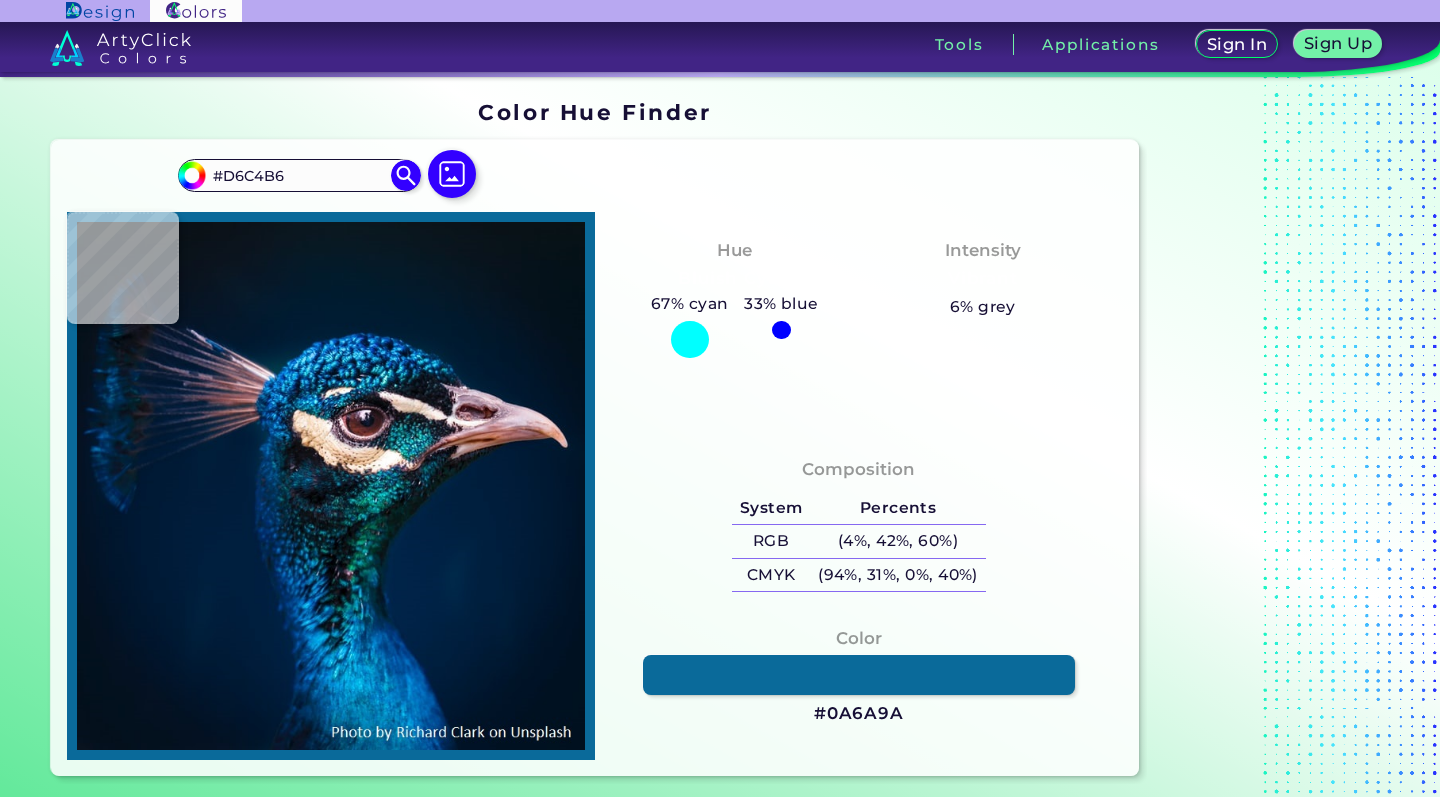 scroll, scrollTop: 0, scrollLeft: 0, axis: both 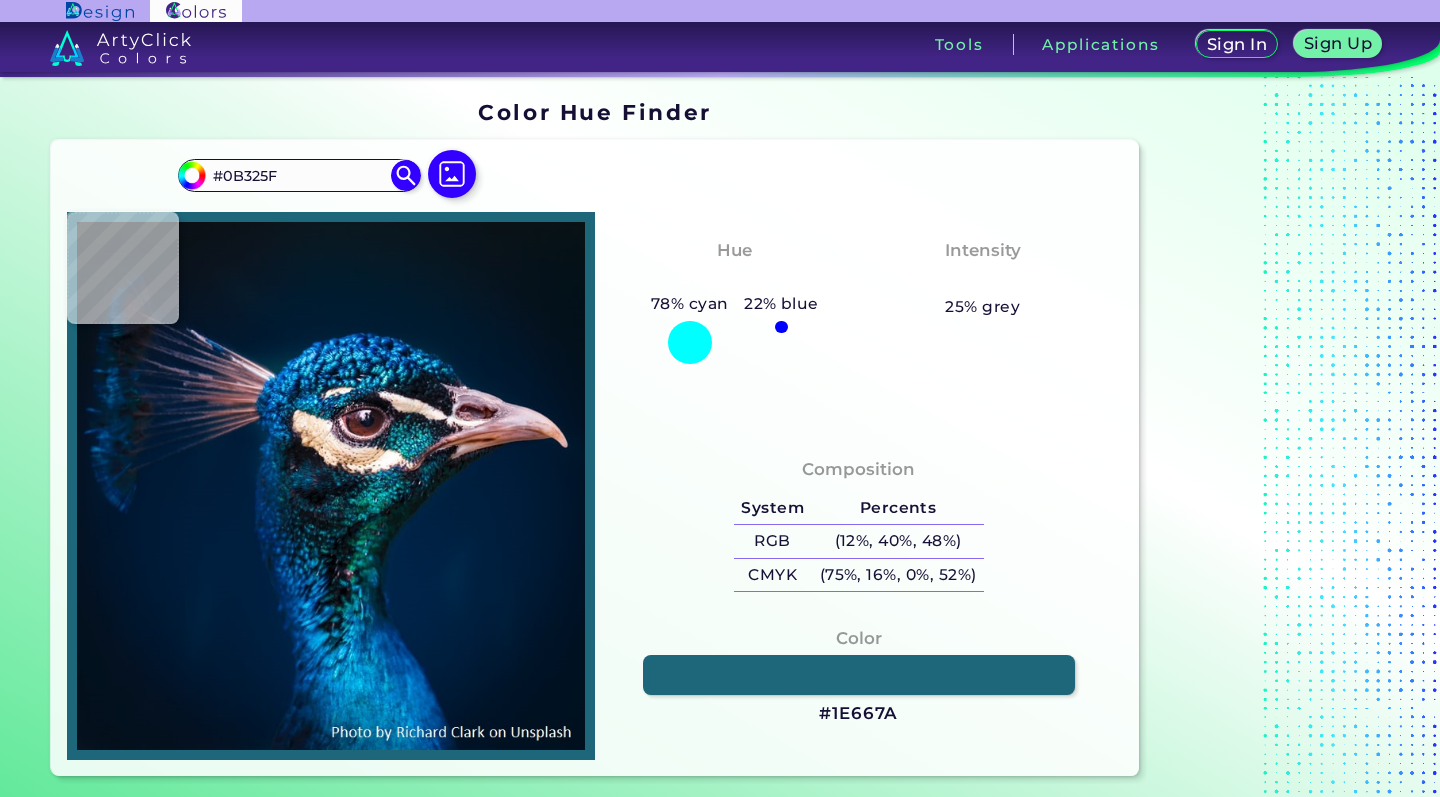 type on "#1e667a" 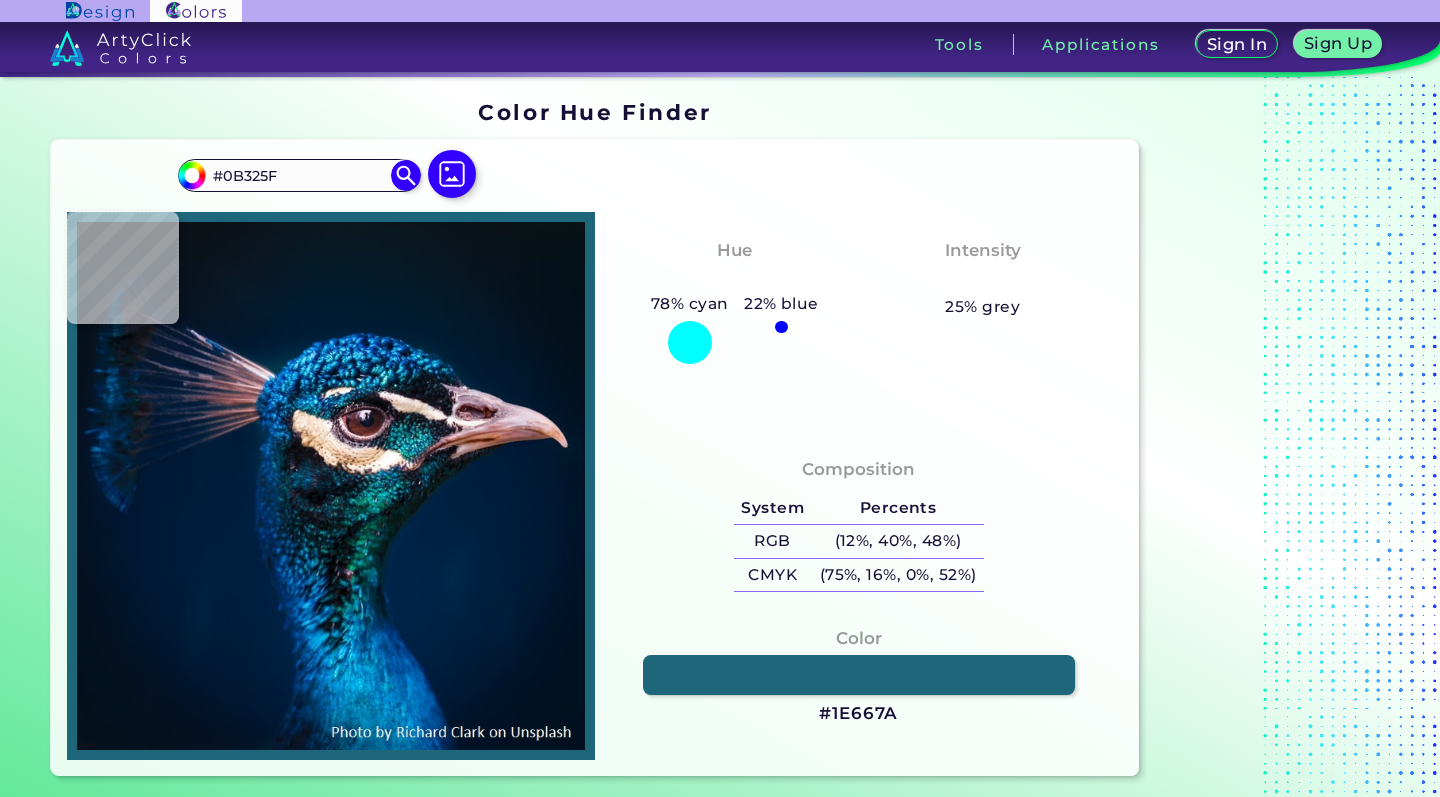 type on "#1E667A" 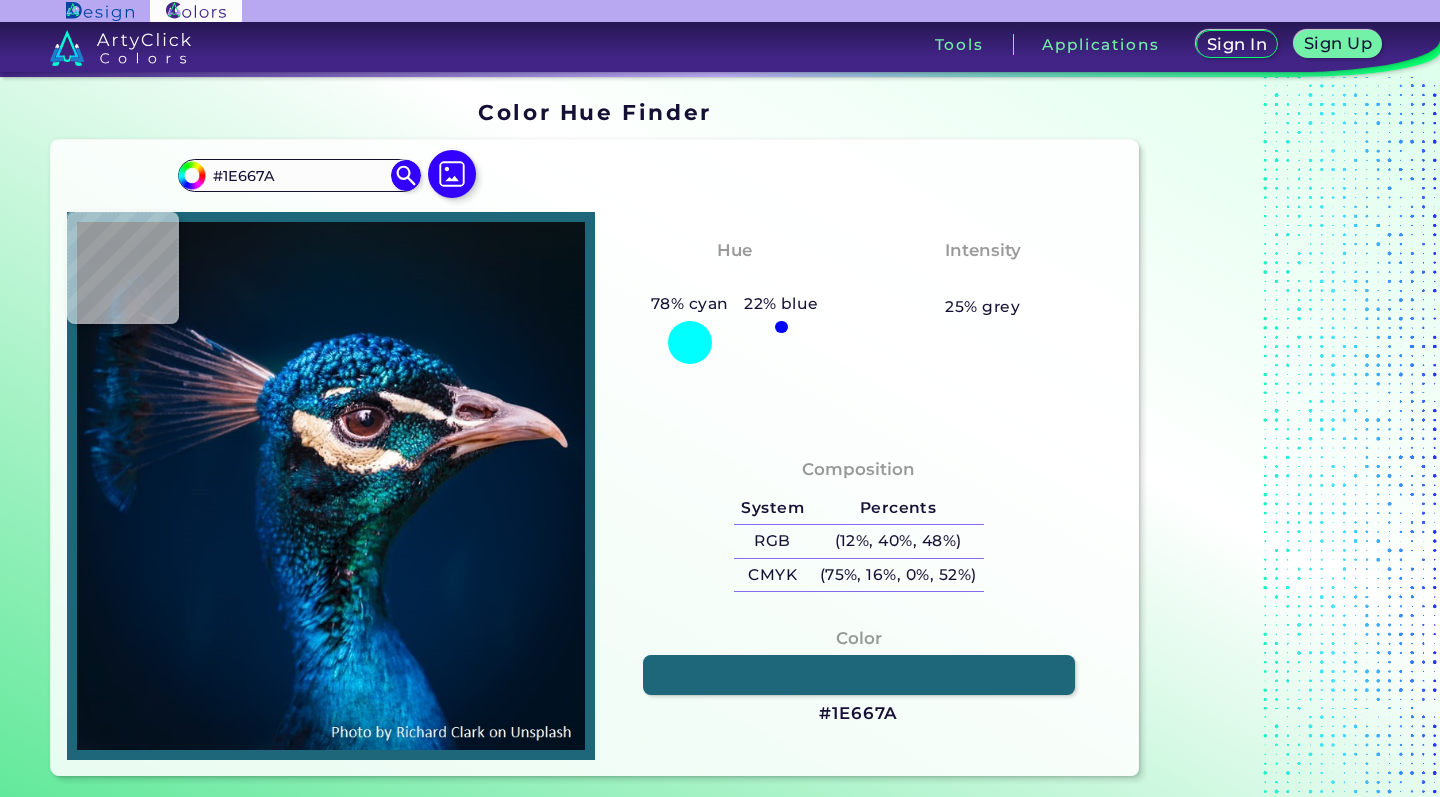 type on "#0c4b7c" 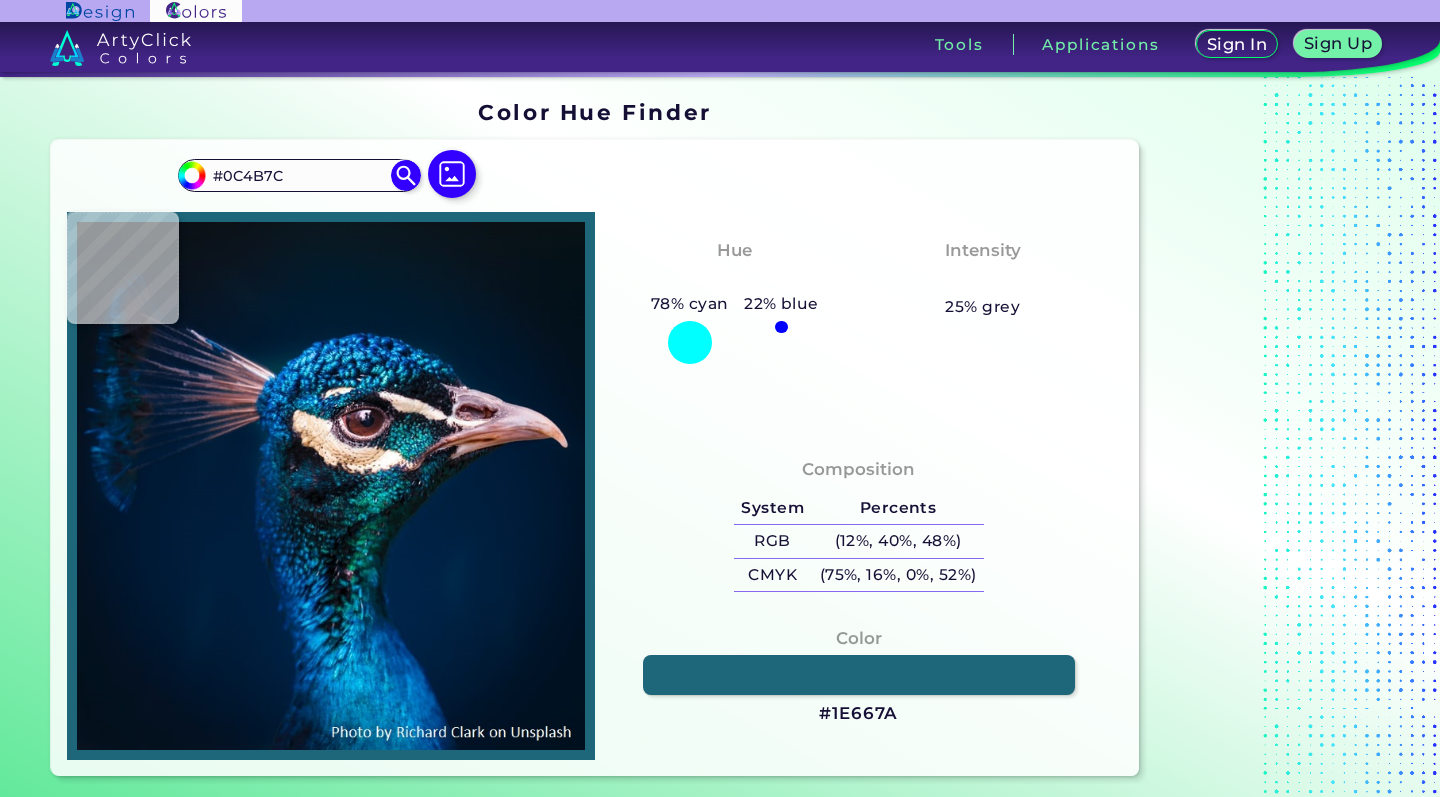 type on "#073c4d" 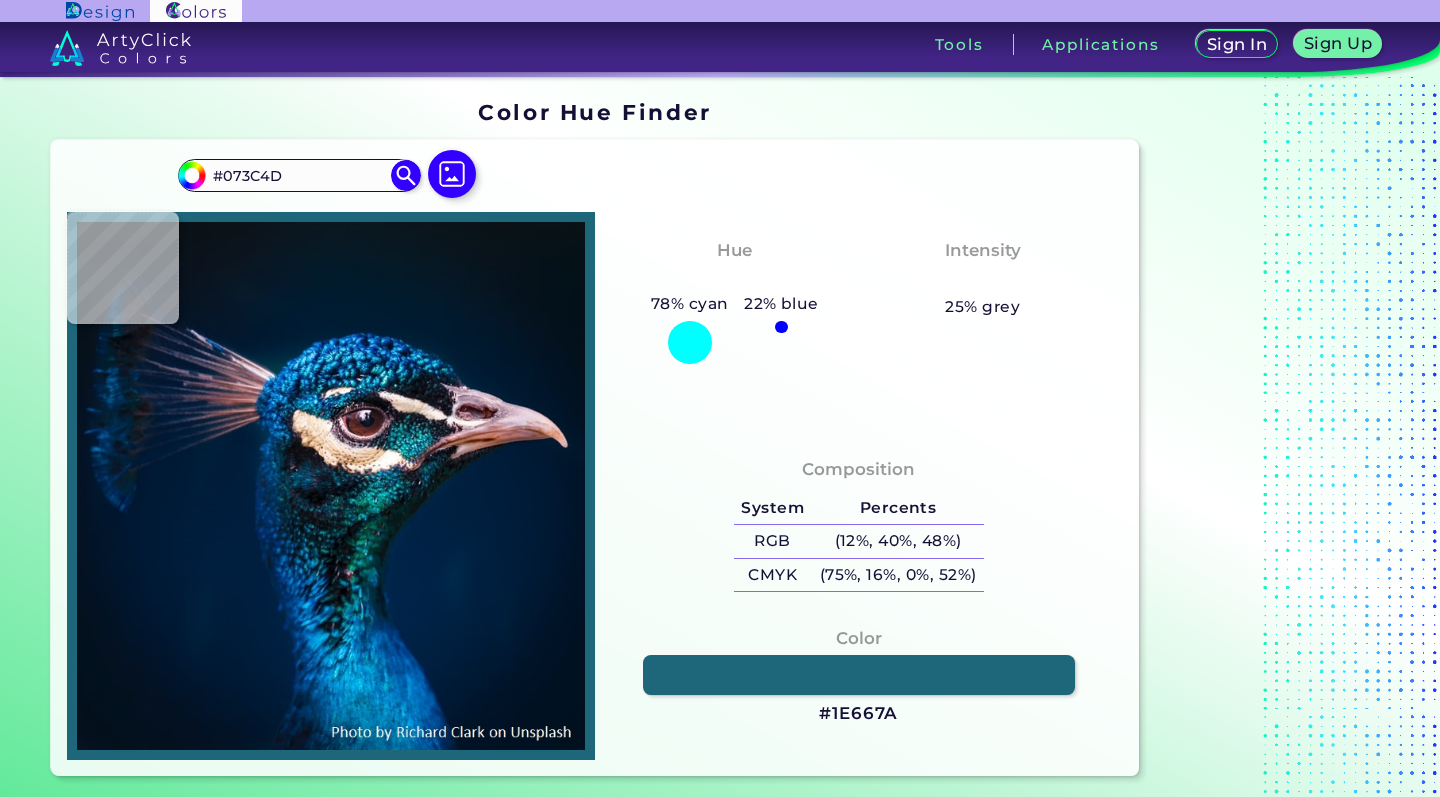 type on "#047499" 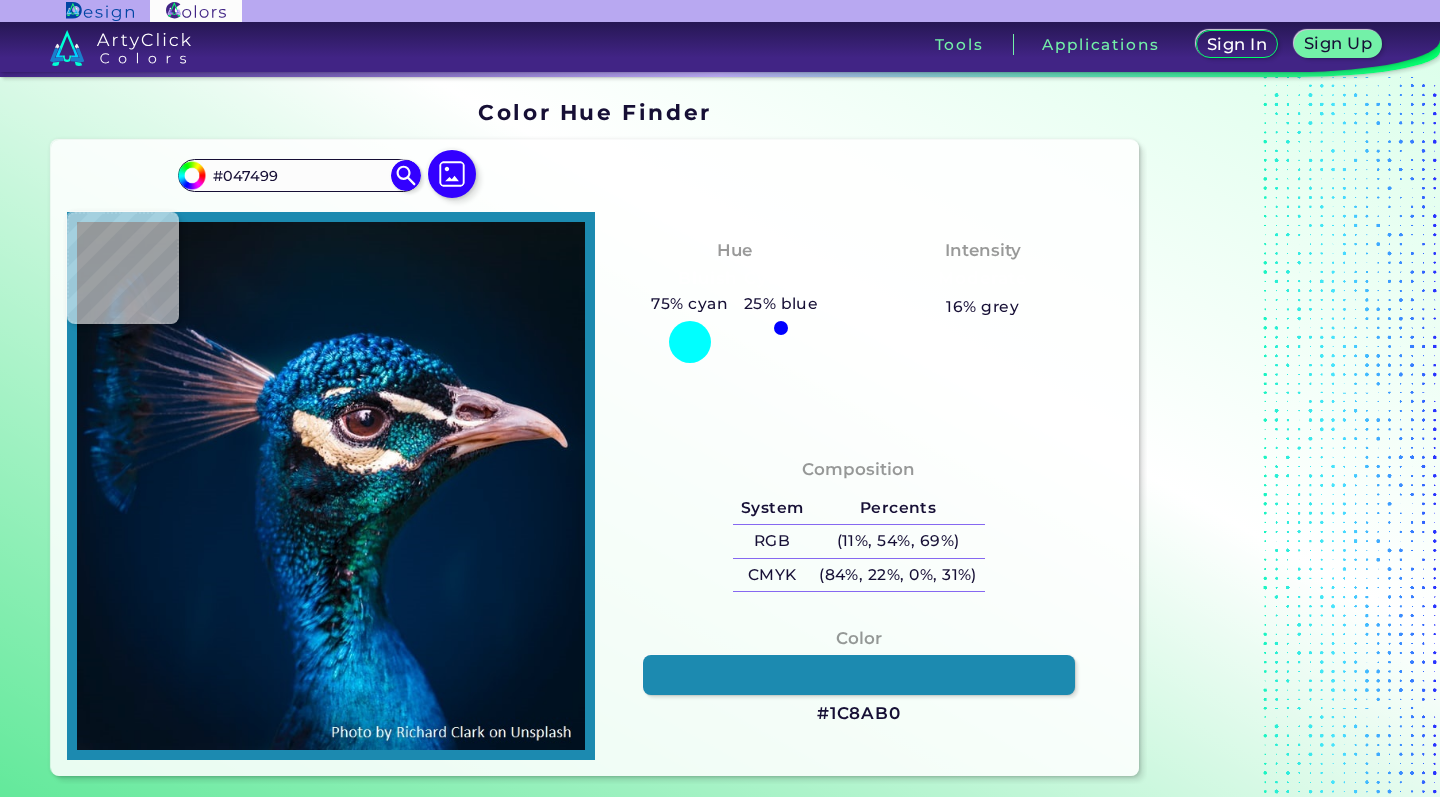 type on "#1c8ab0" 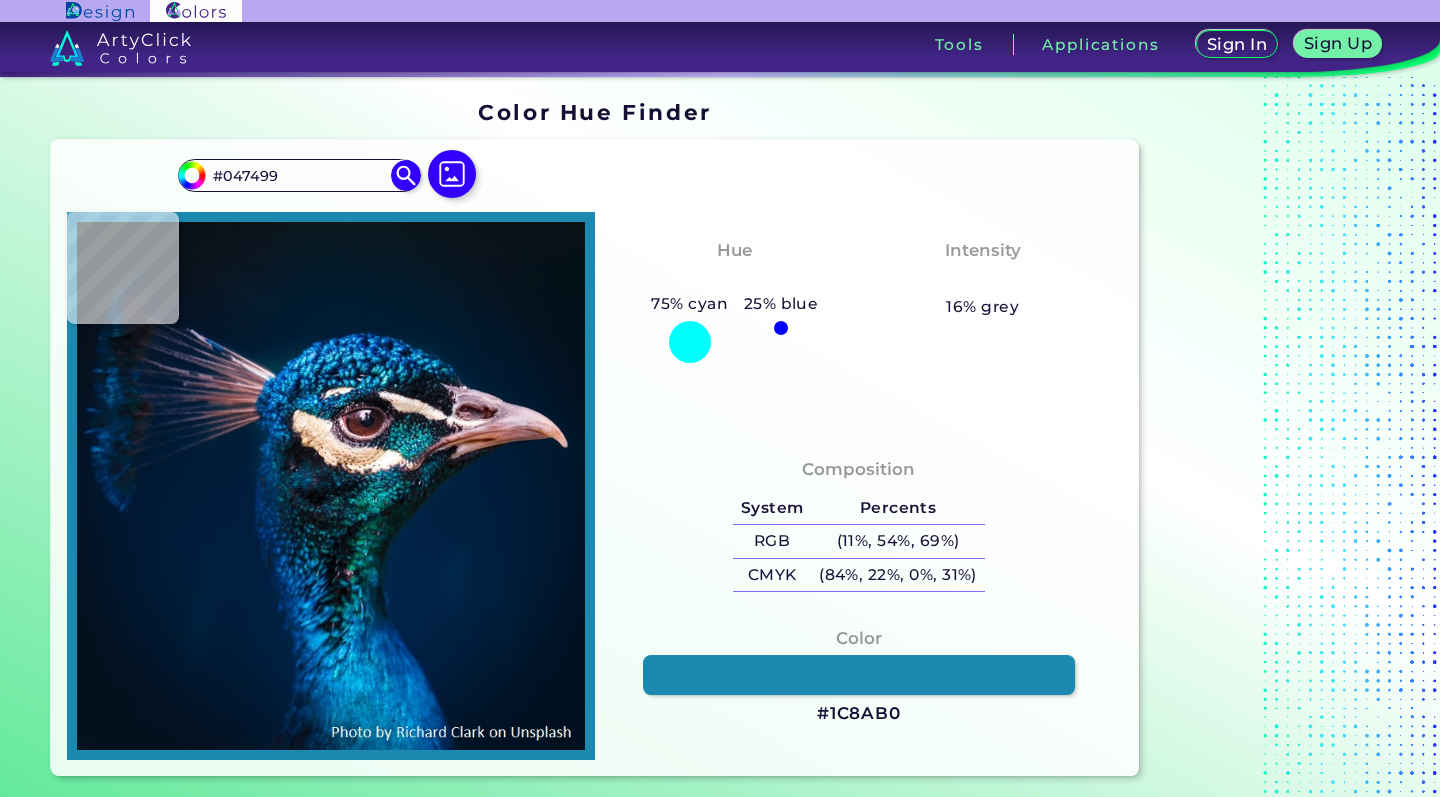 type on "#1C8AB0" 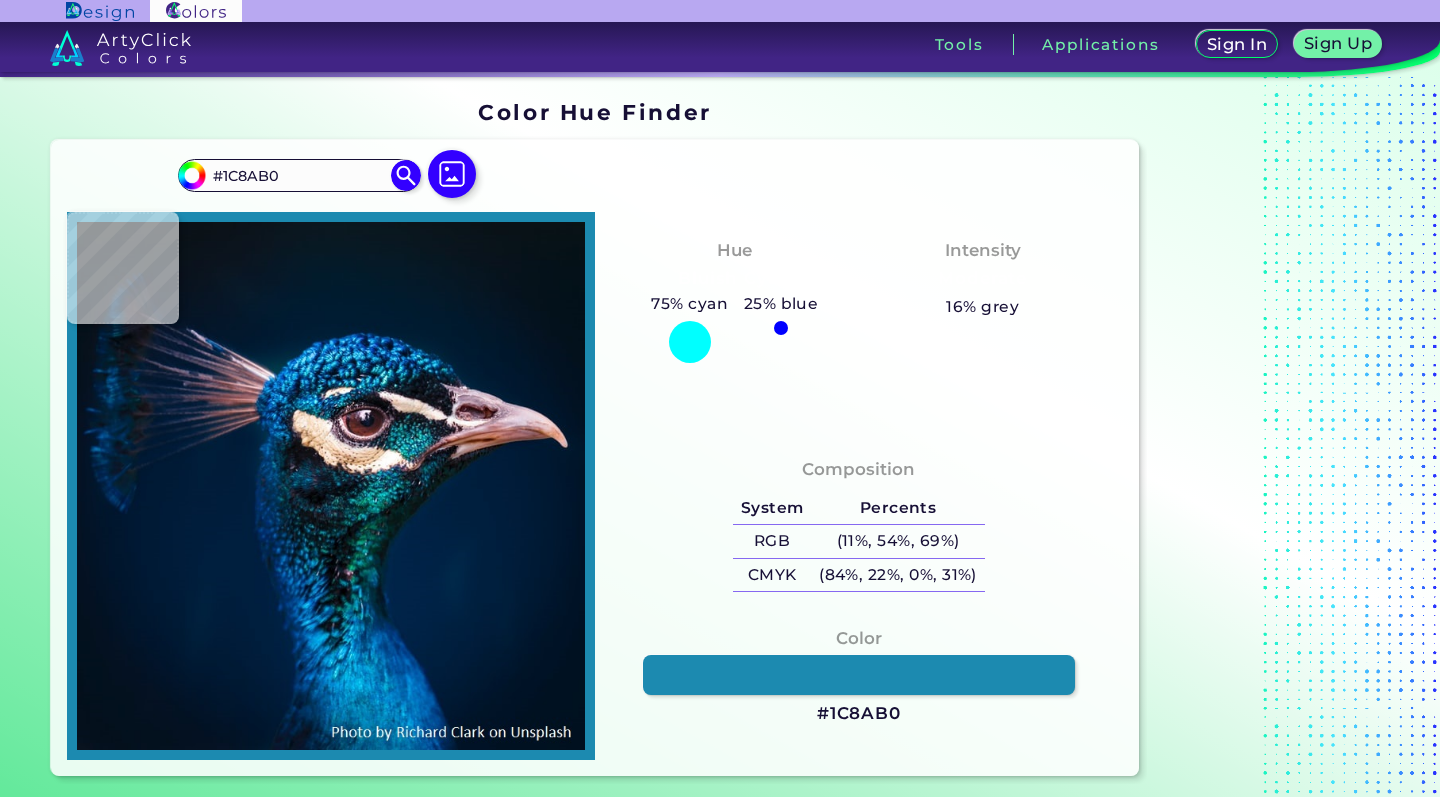 type on "#338fb7" 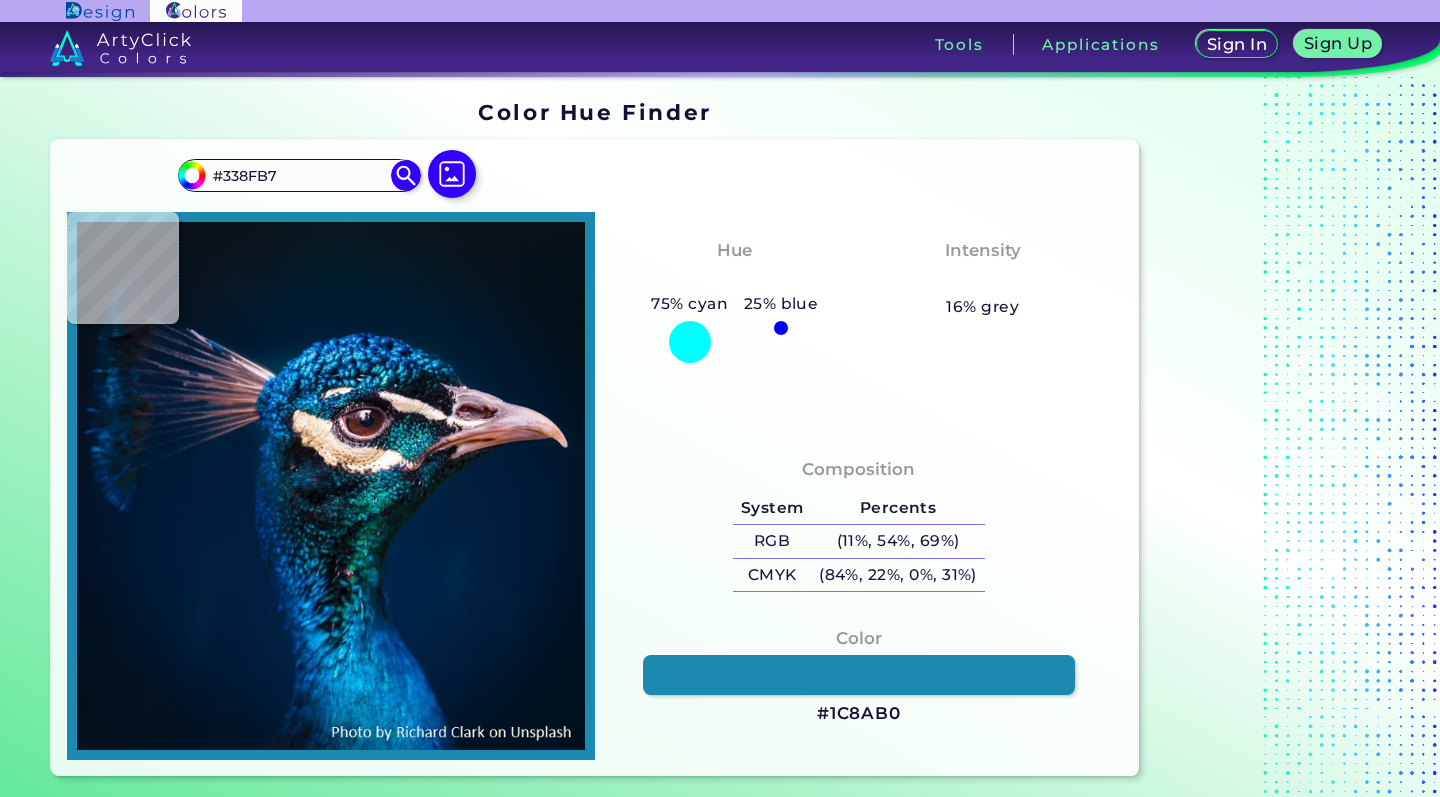 type on "#041d40" 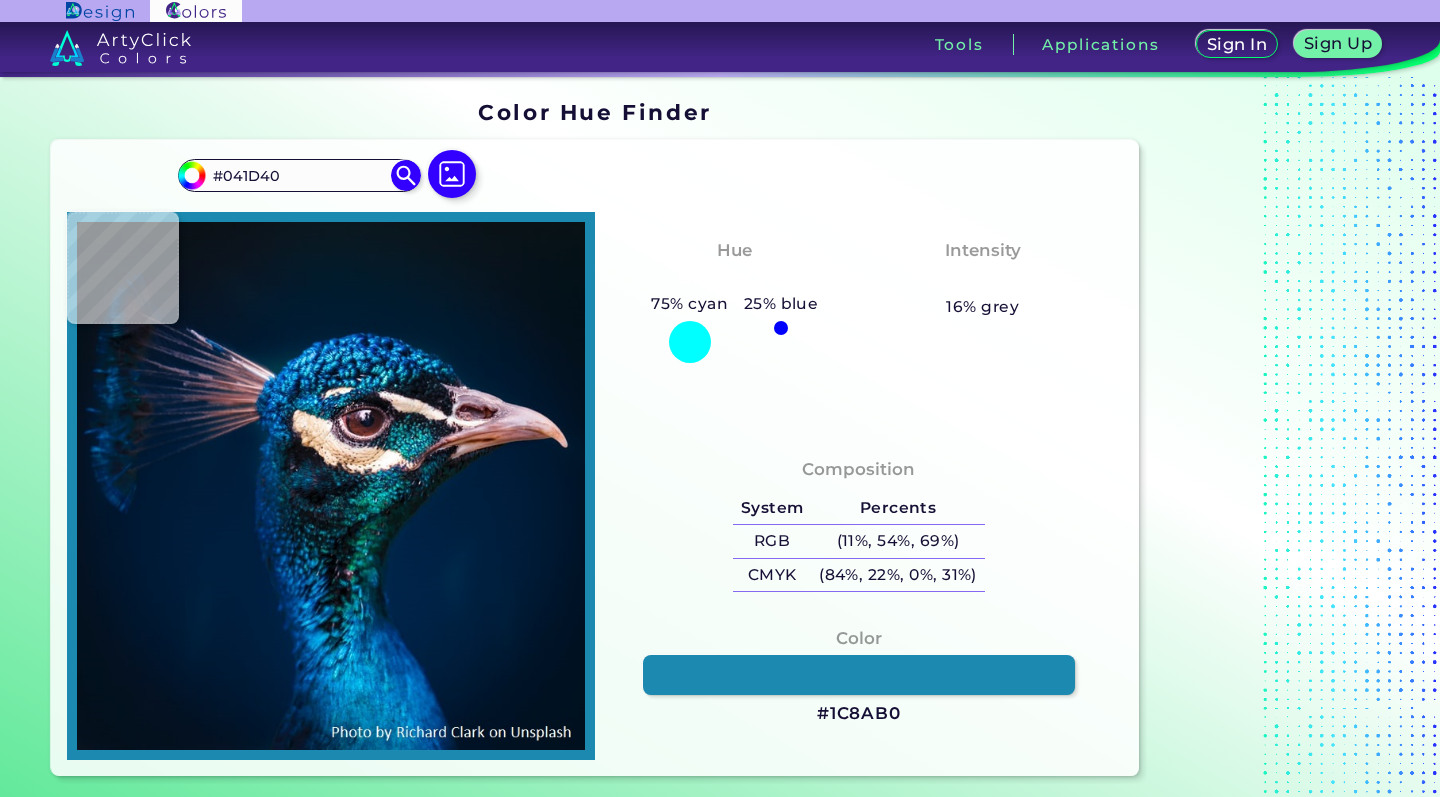 type on "#318fac" 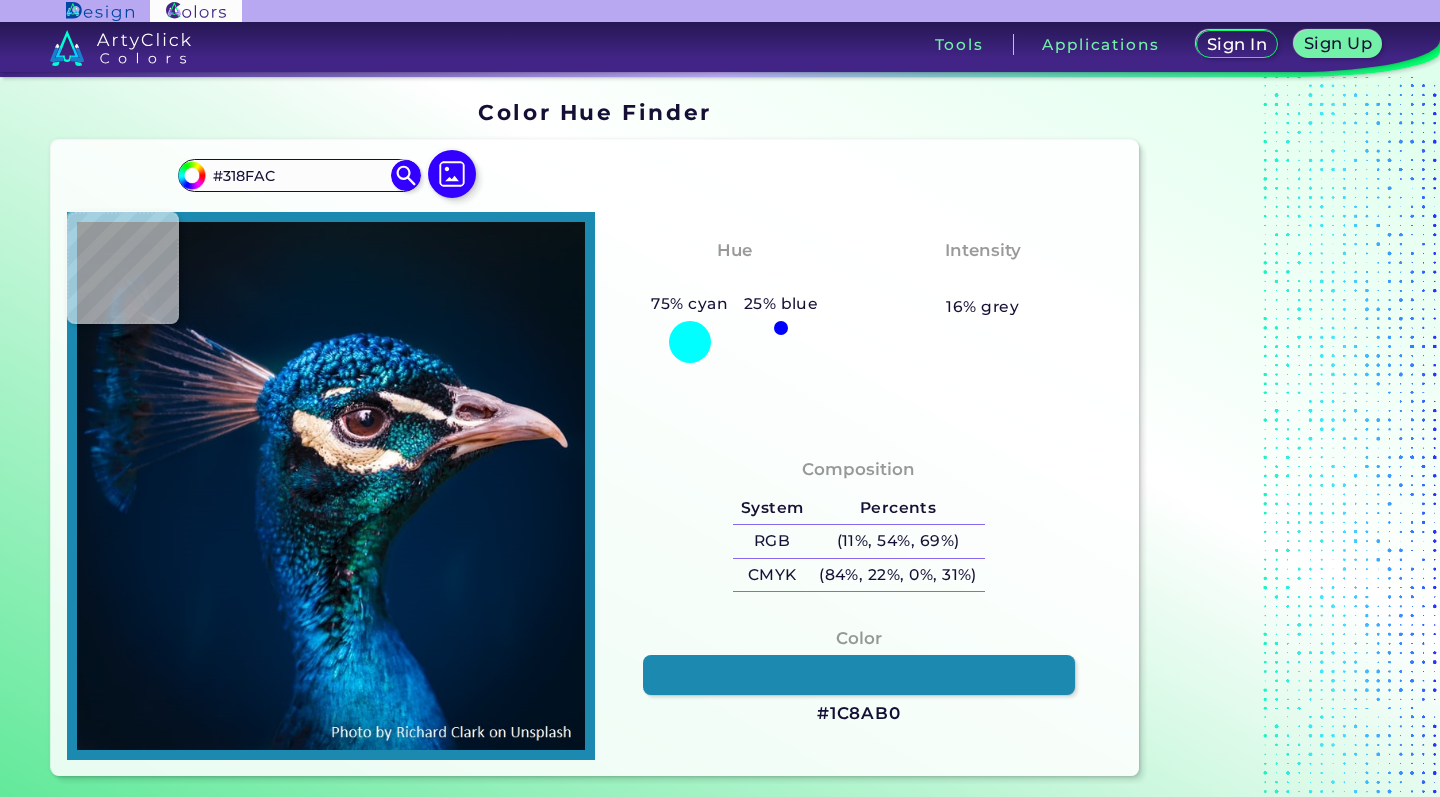 type on "#1cadcb" 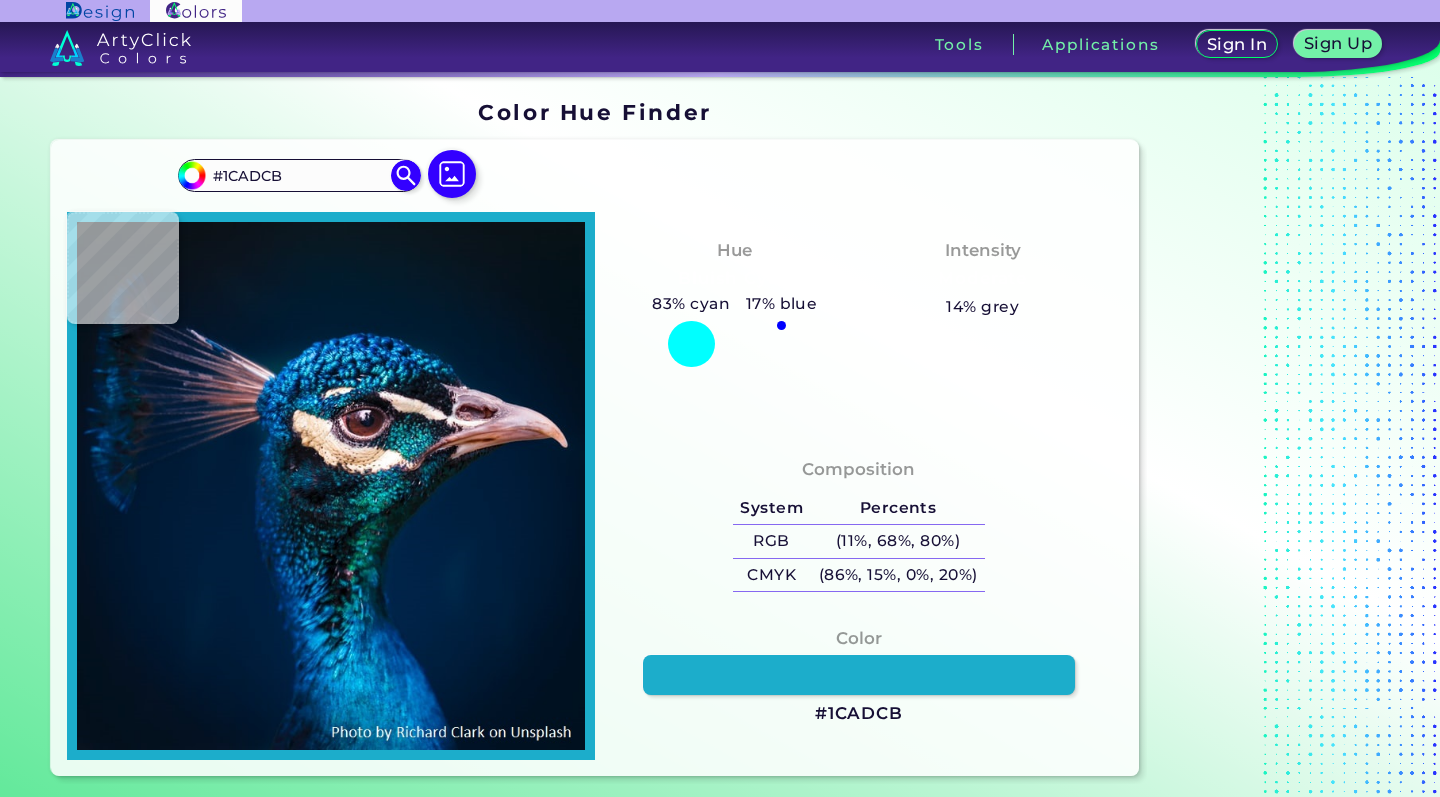 type on "#004a6d" 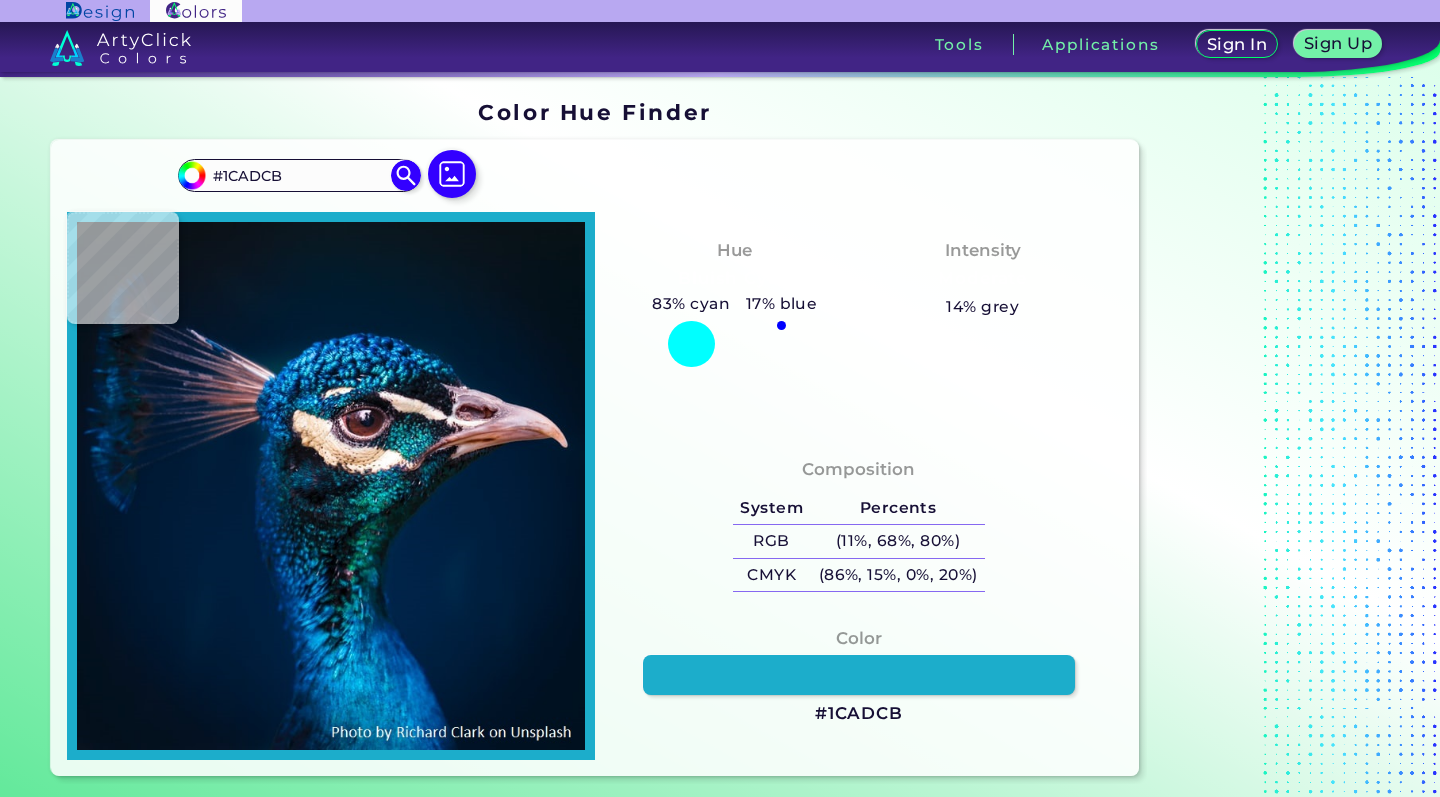 type on "#004A6D" 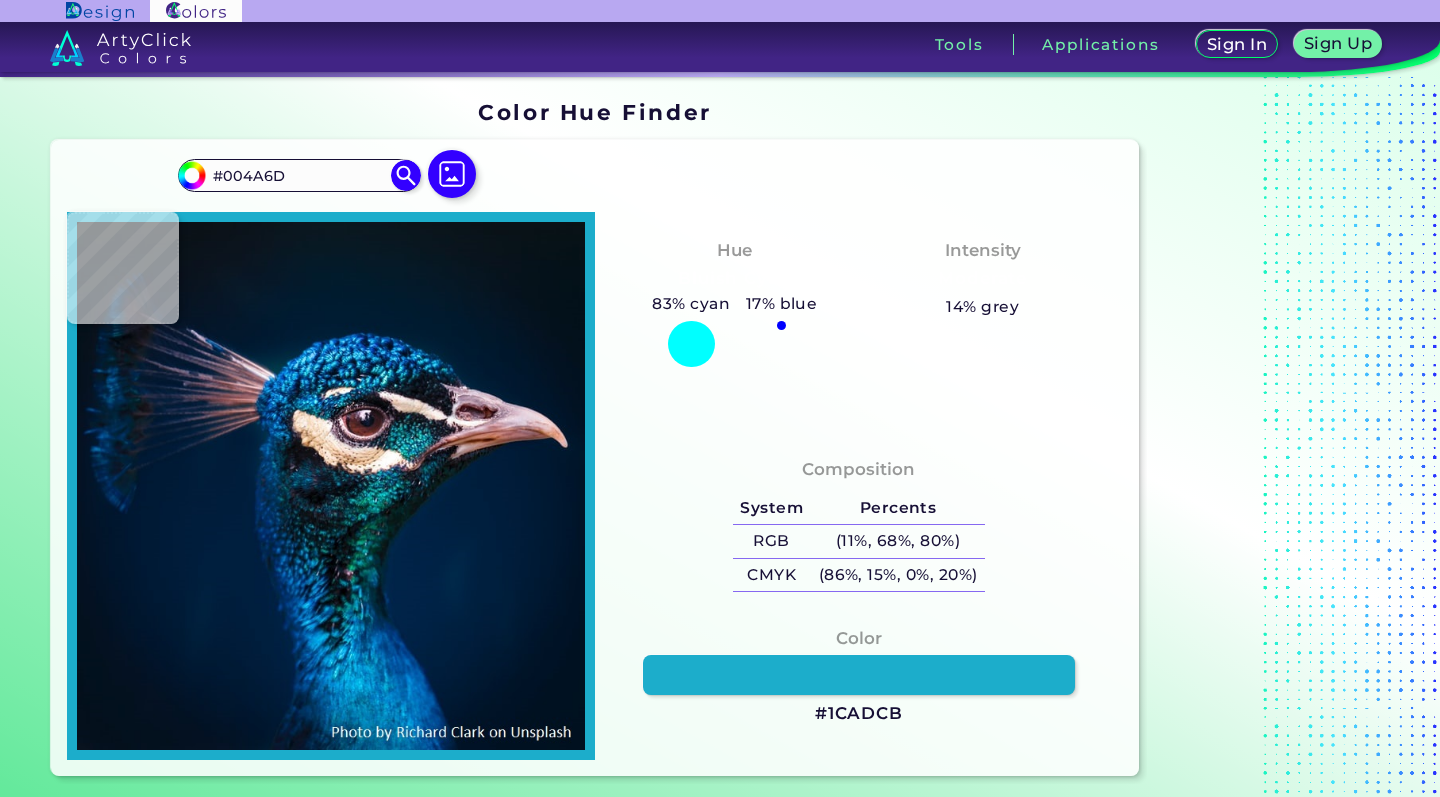 type on "#015e8a" 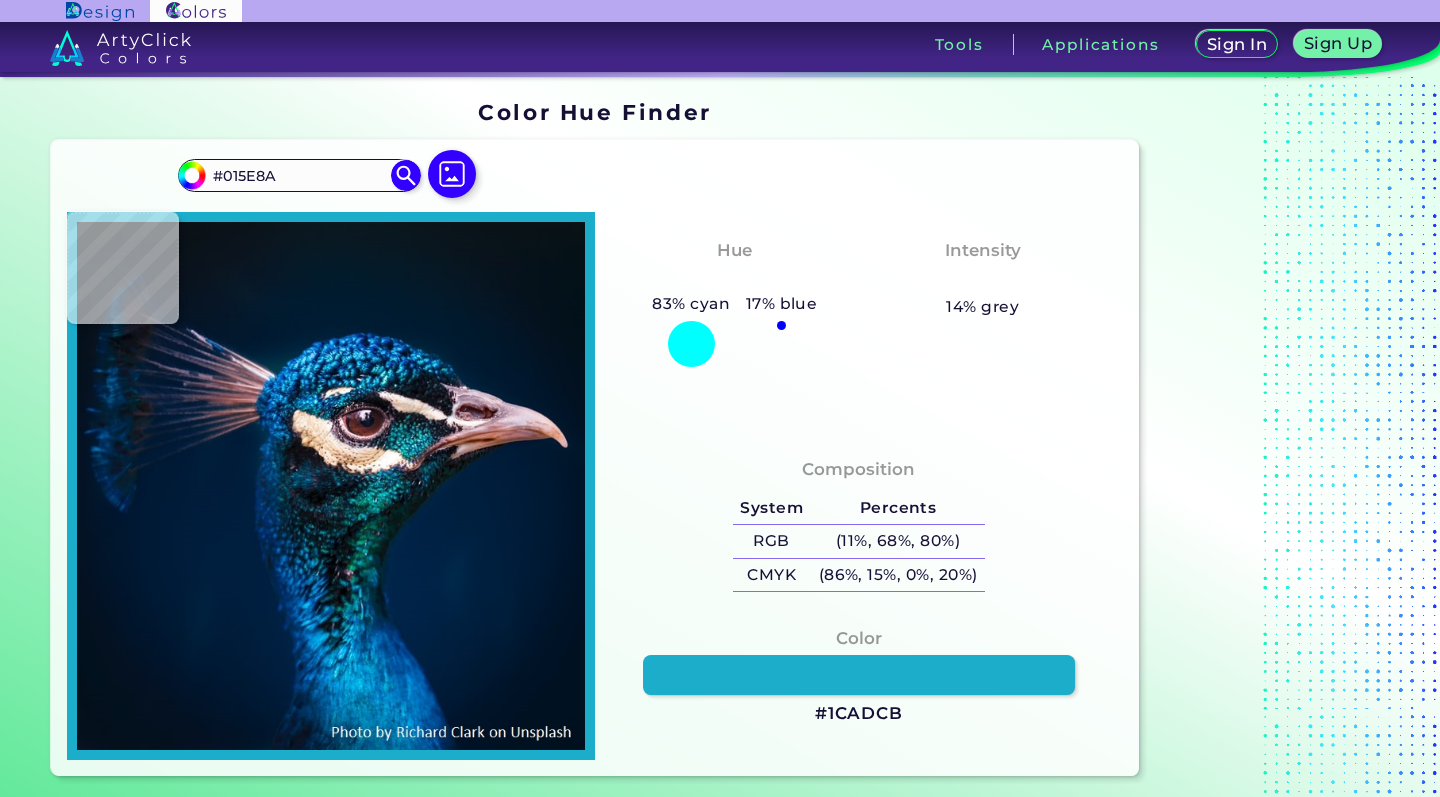 type on "#117c99" 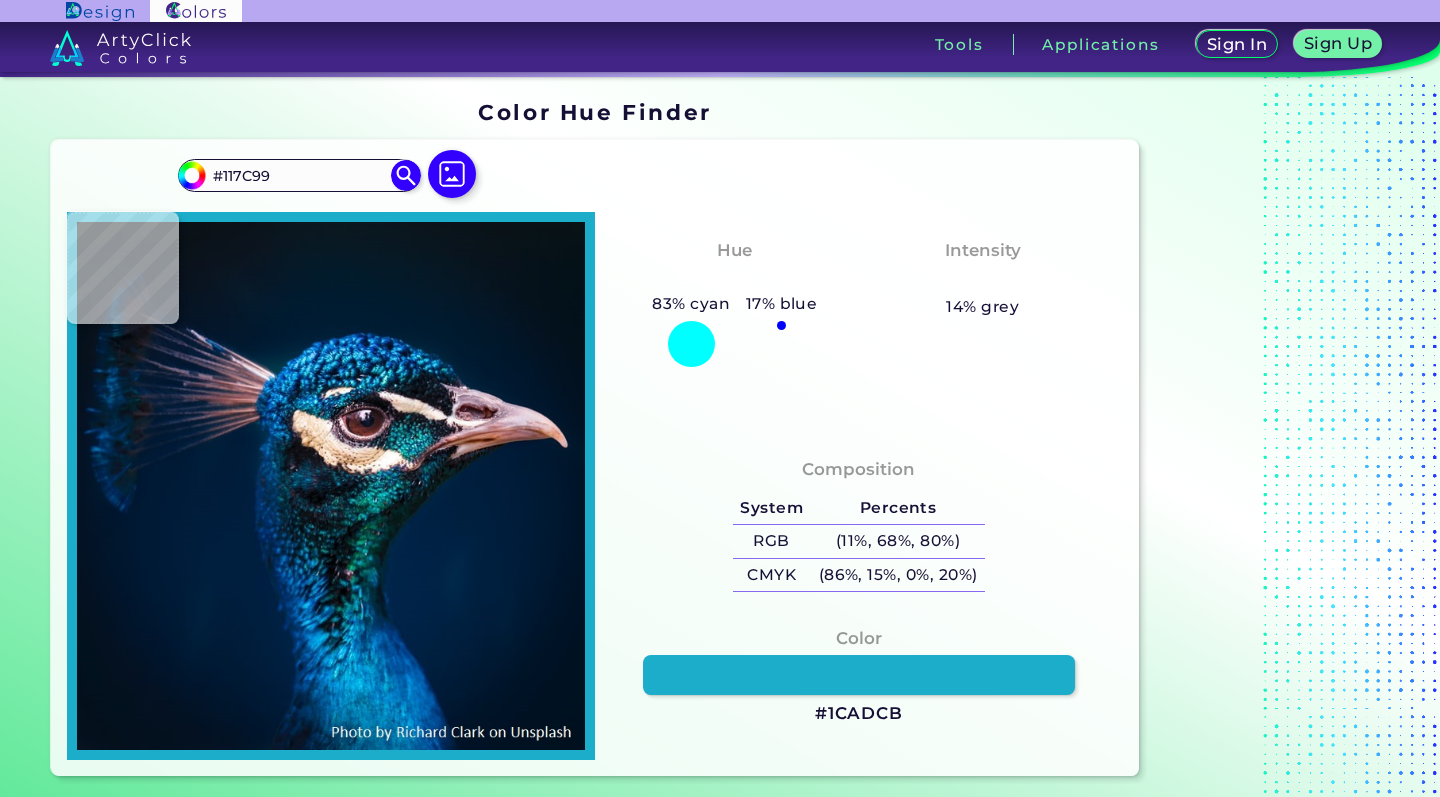 type on "#0b3762" 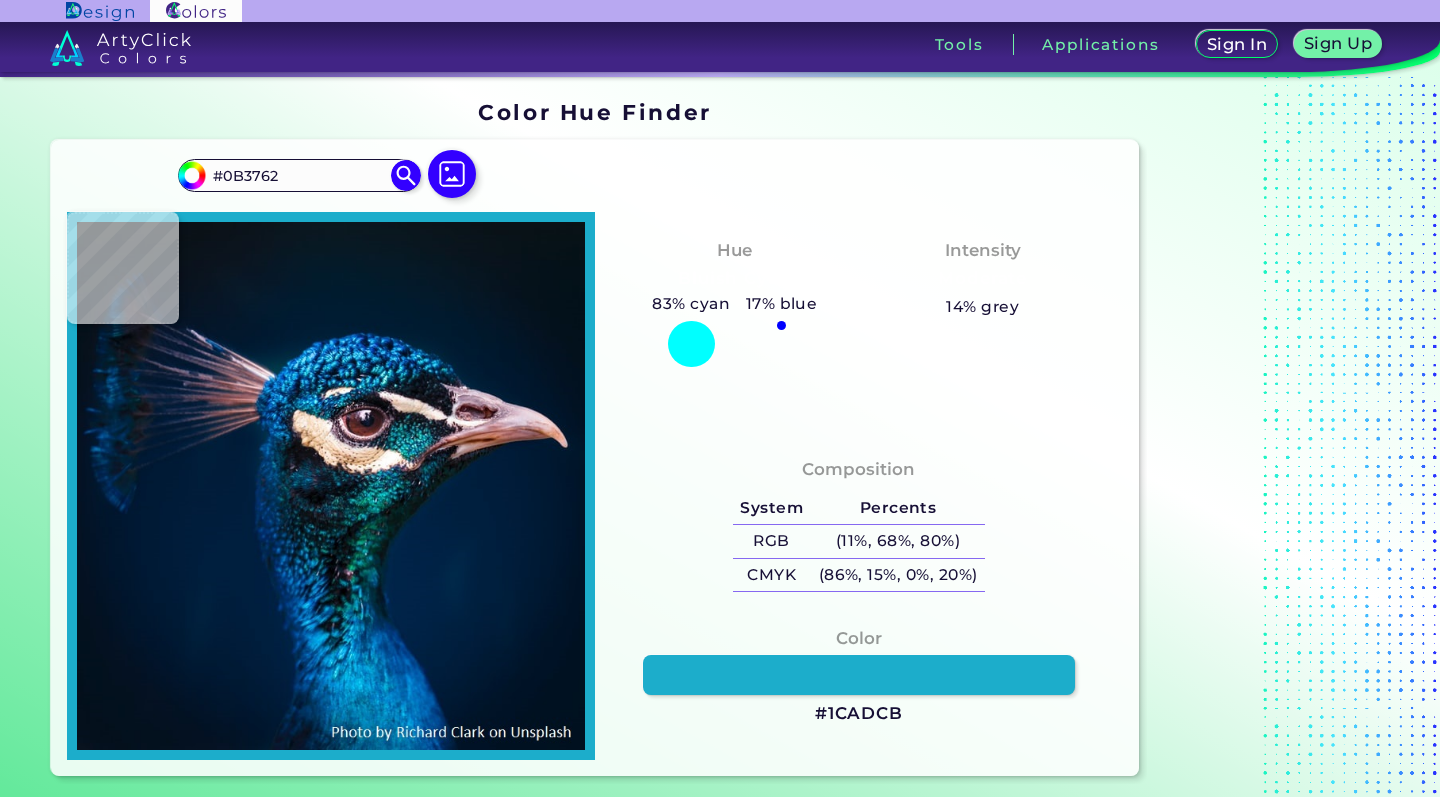 type on "#051f3e" 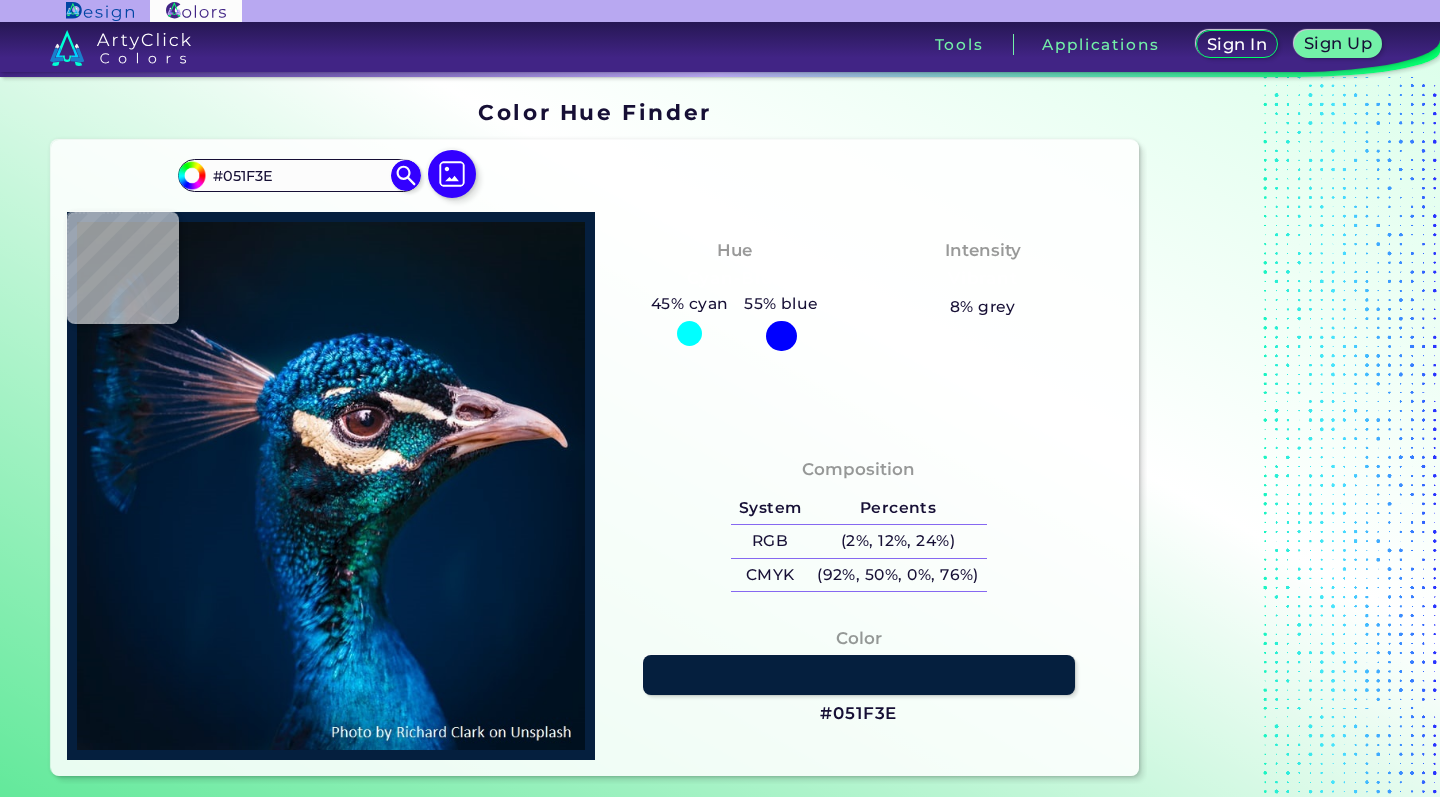 type on "#407e8c" 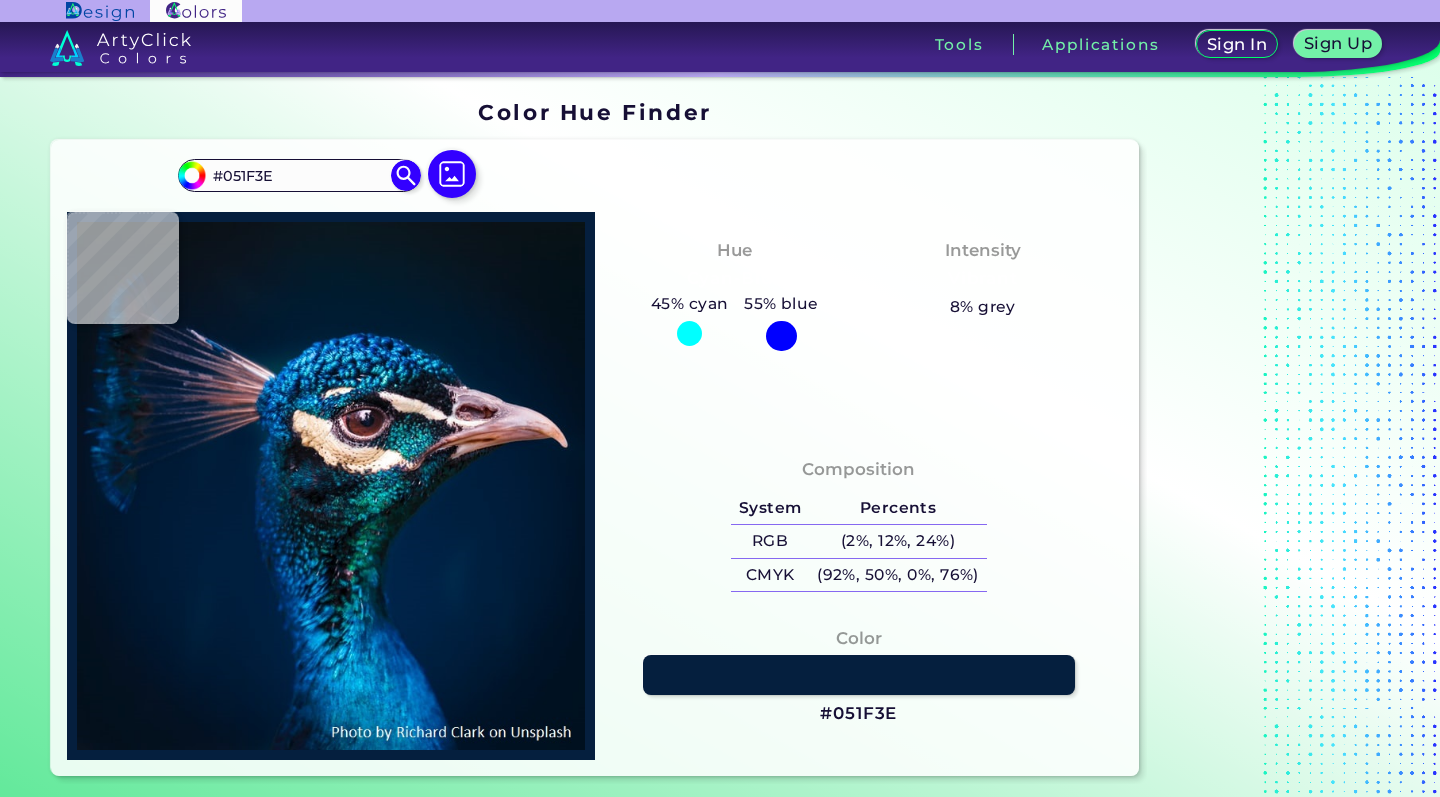 type on "#407E8C" 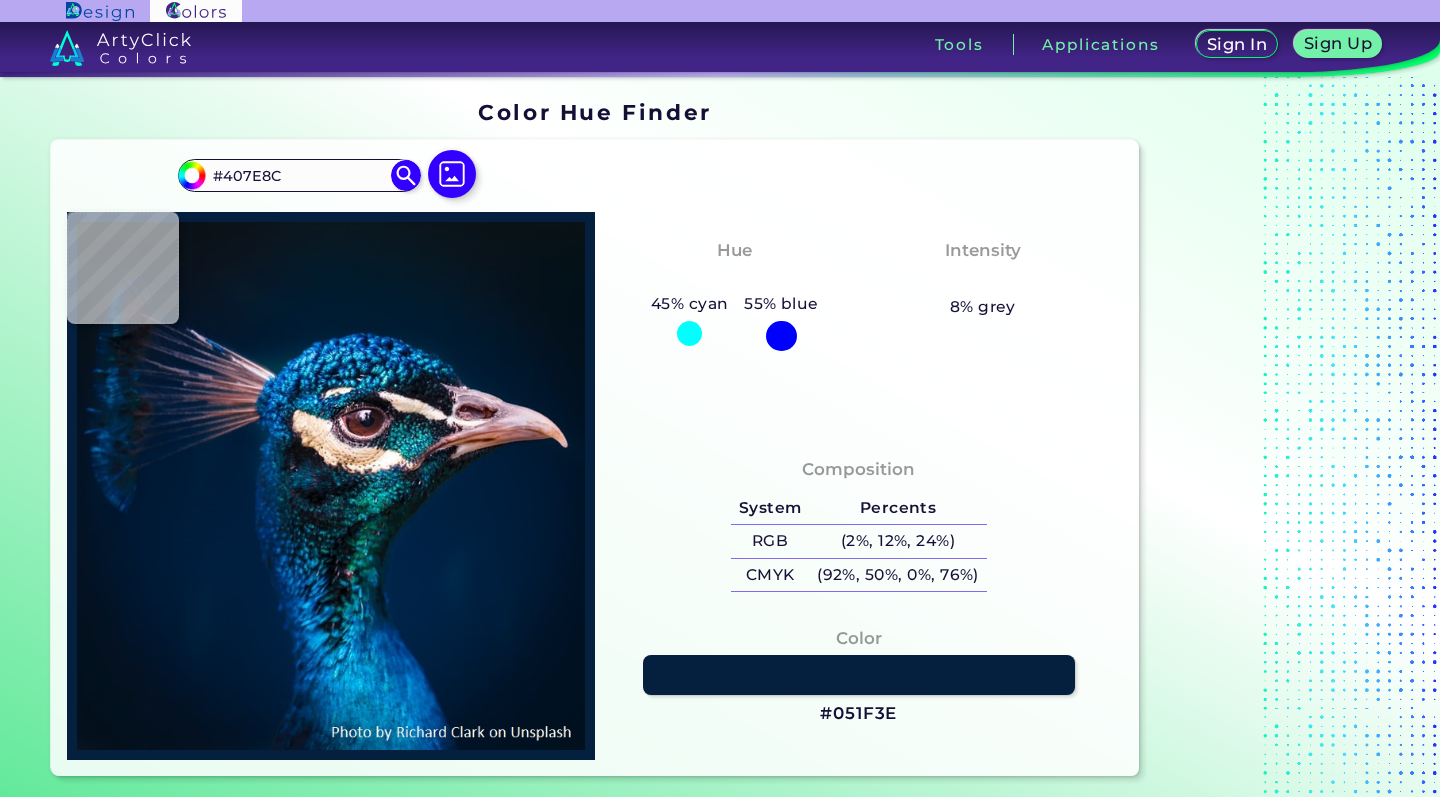 type on "#041928" 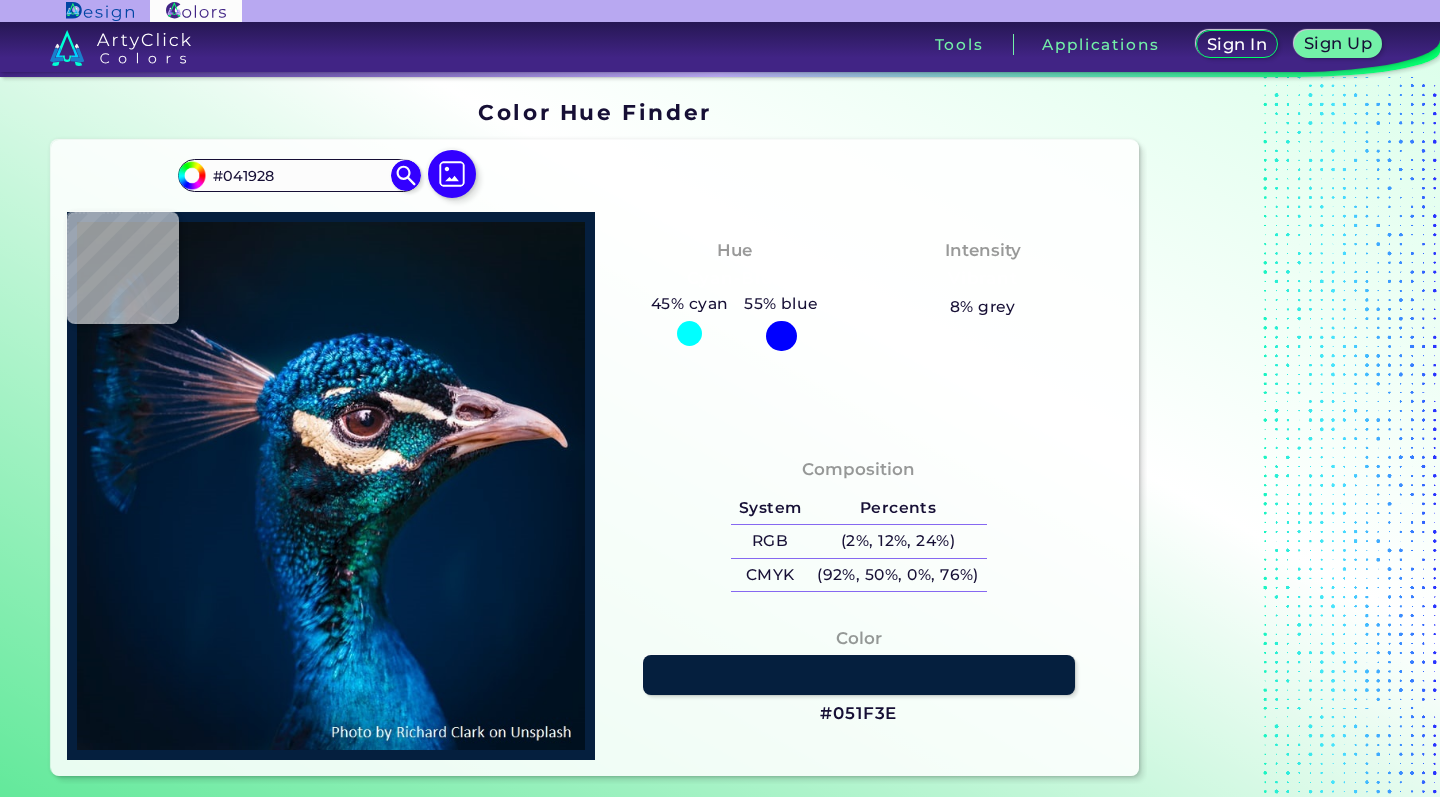type on "#1a303e" 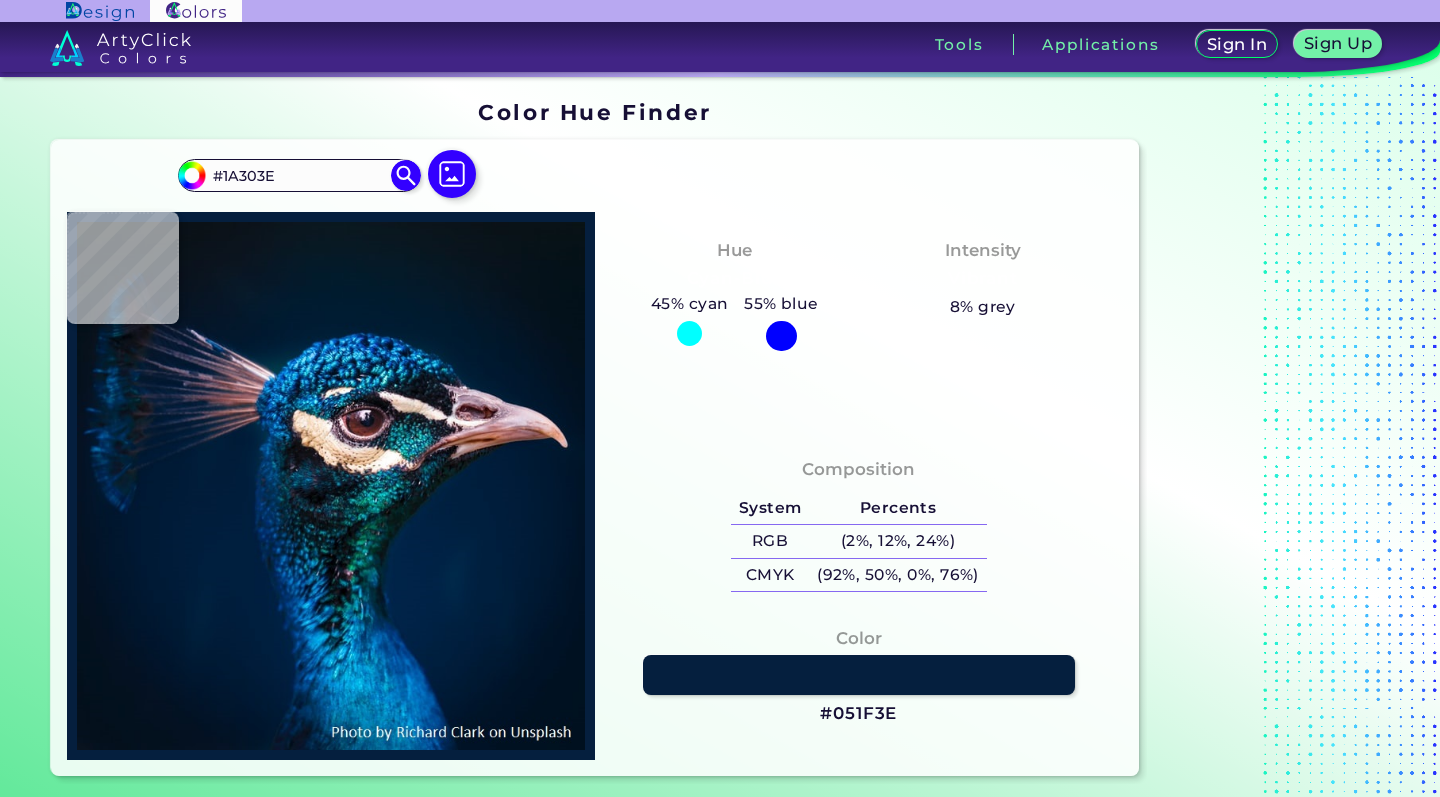 type on "#1a2d39" 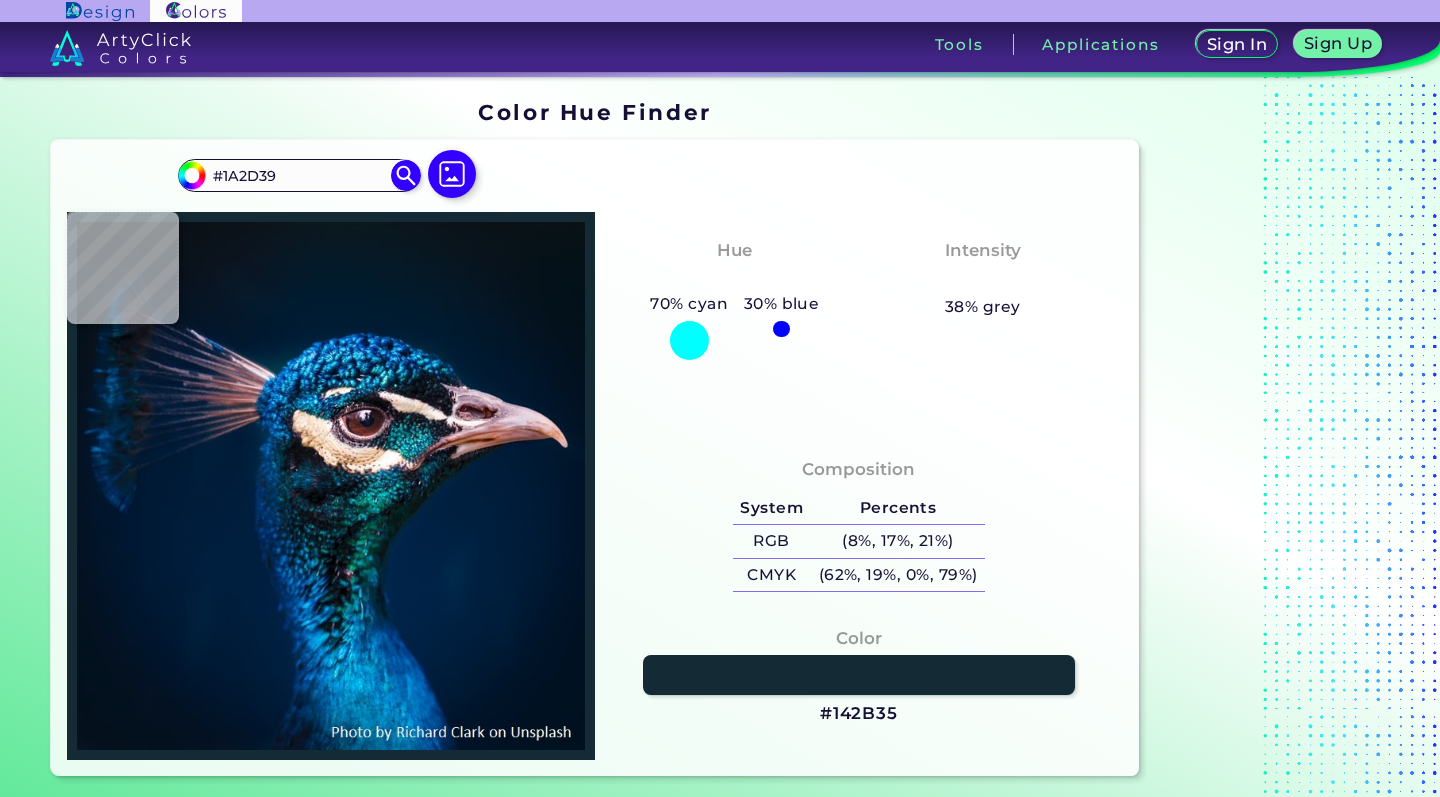 type on "#142b35" 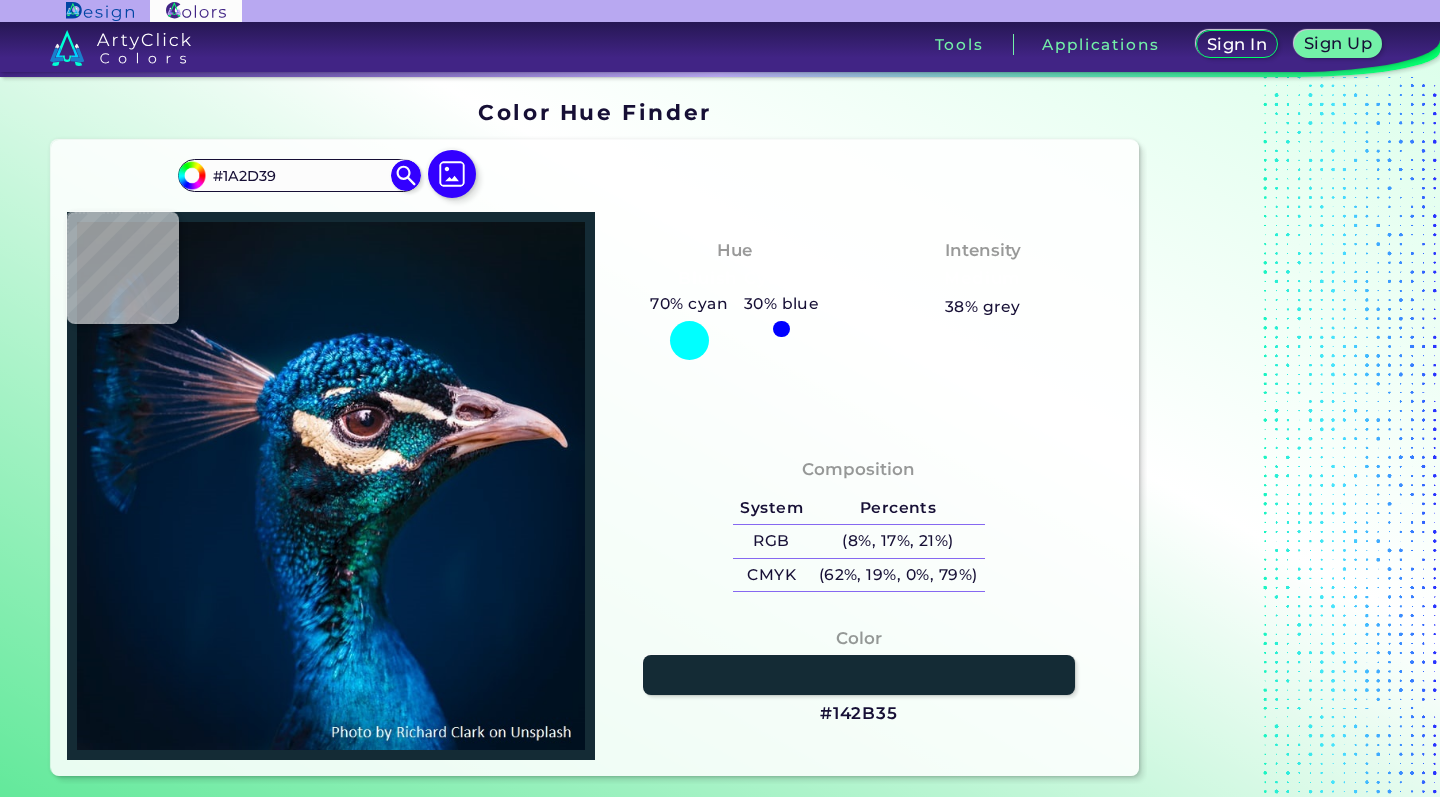 type on "#142B35" 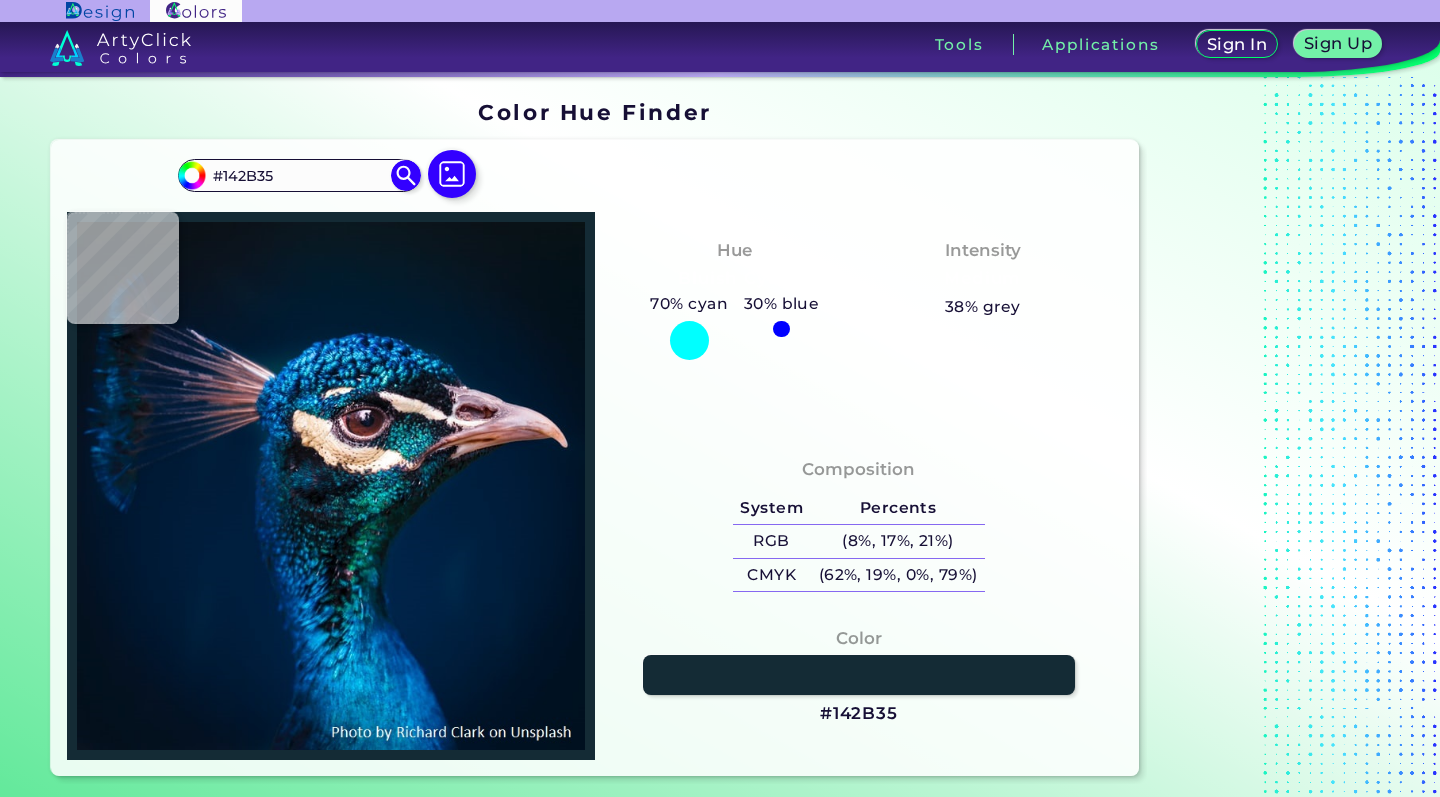 type on "#112532" 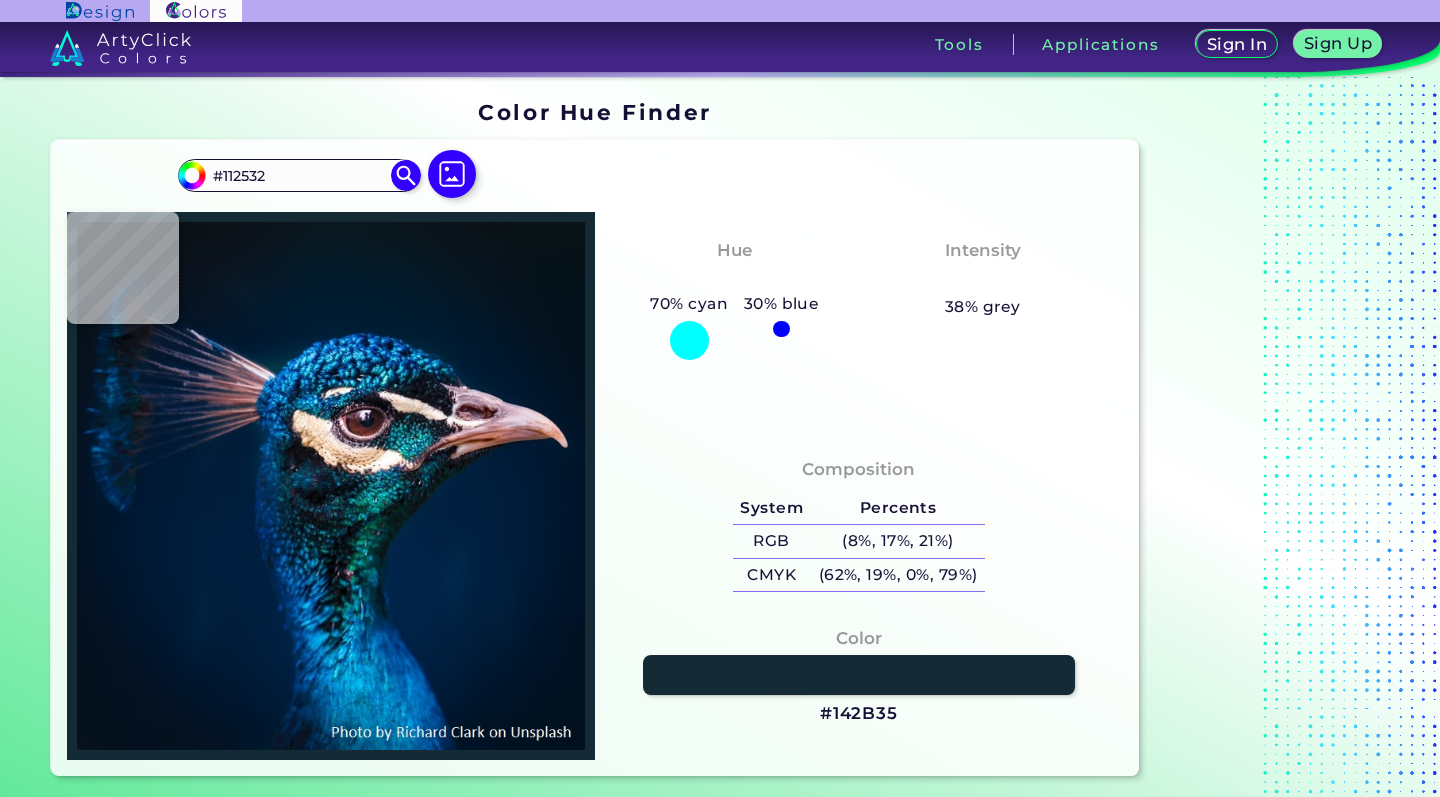 type on "#122b36" 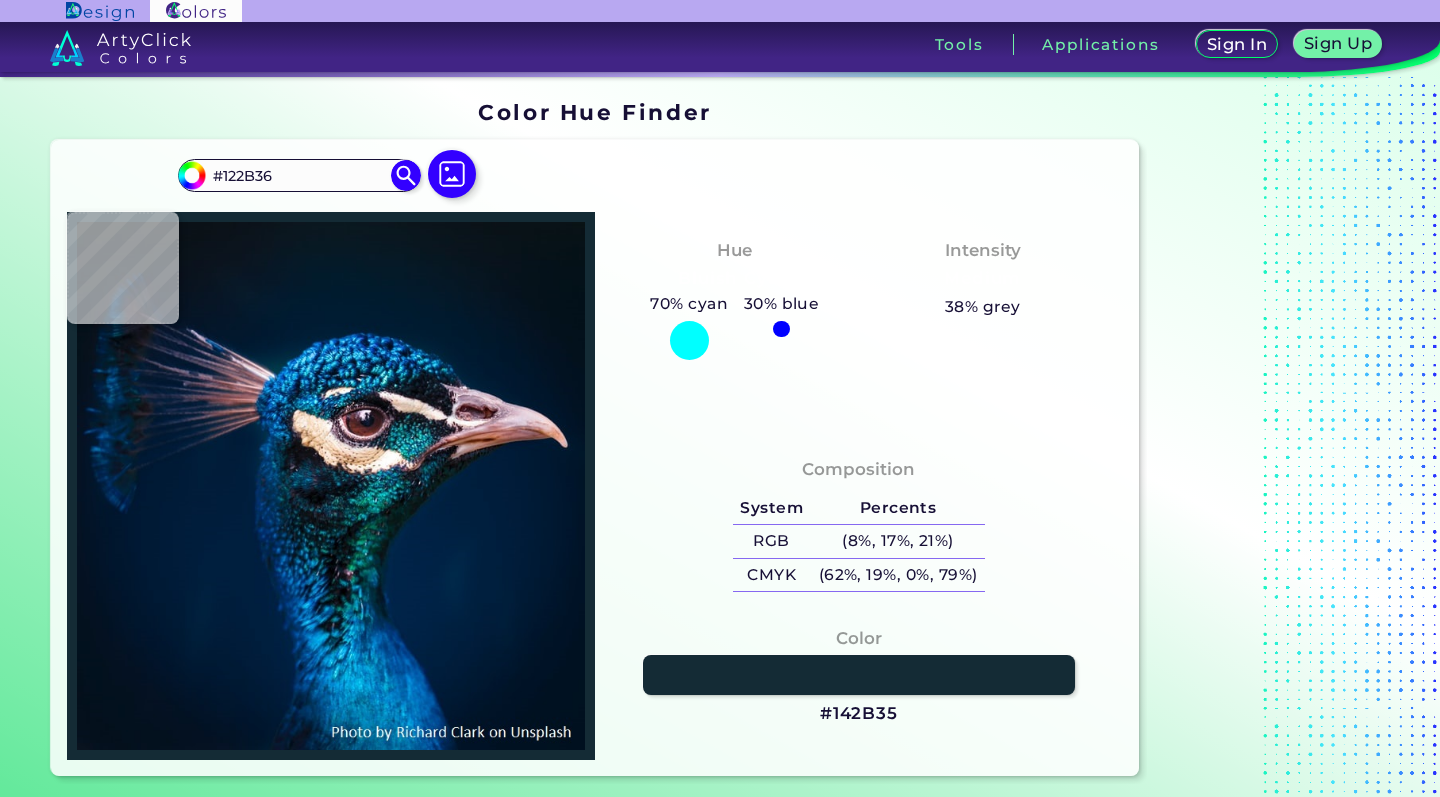type on "#181f31" 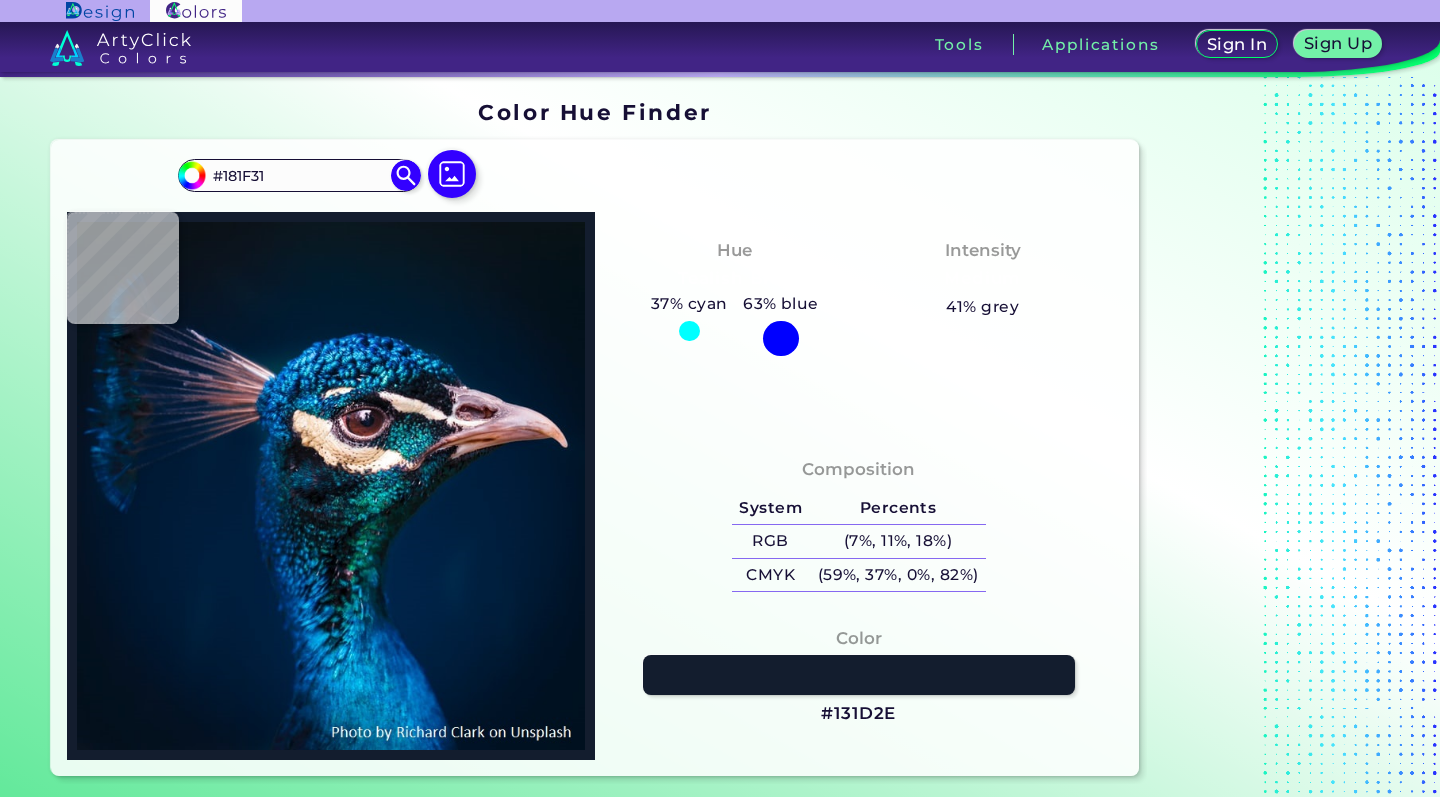 type on "#131d2e" 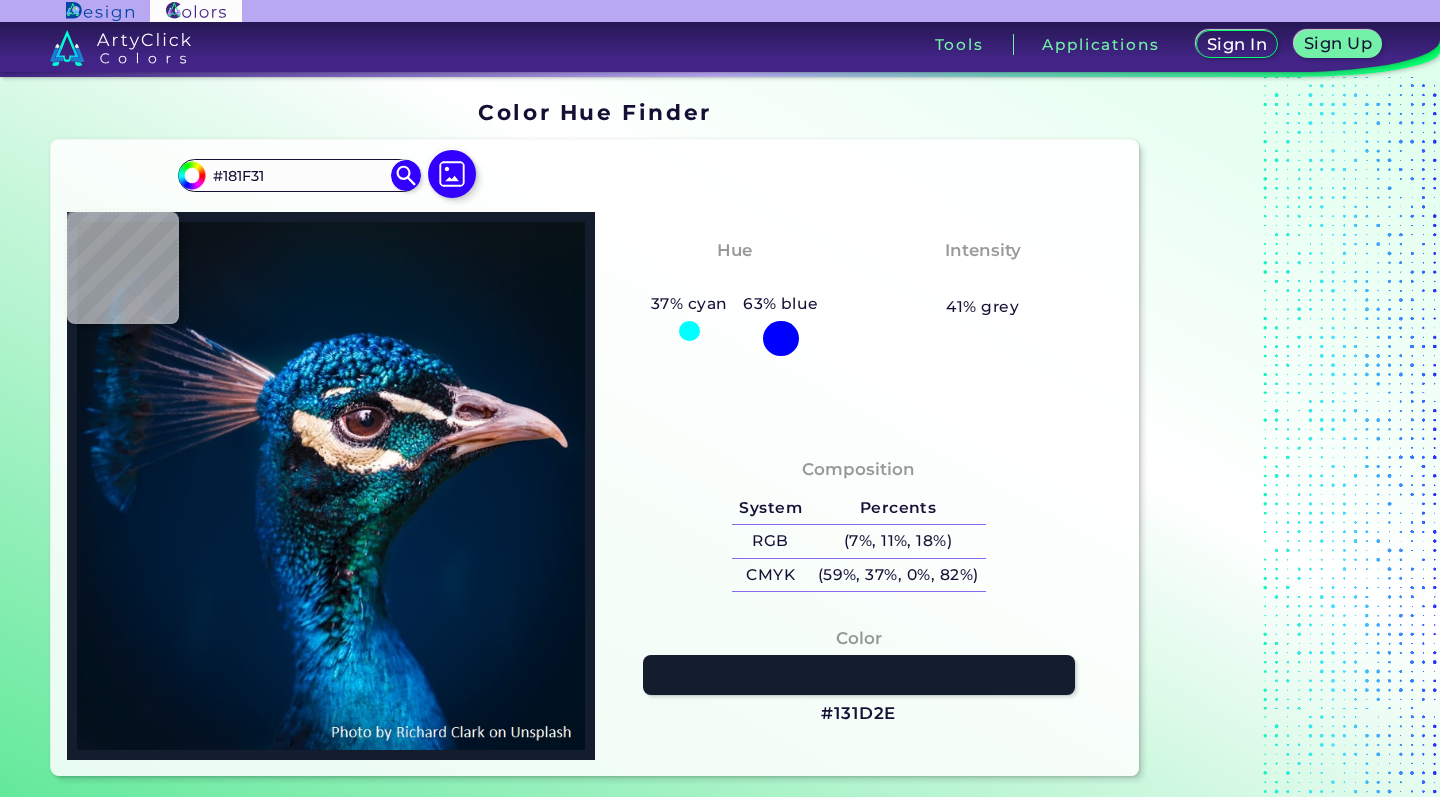 type on "#131D2E" 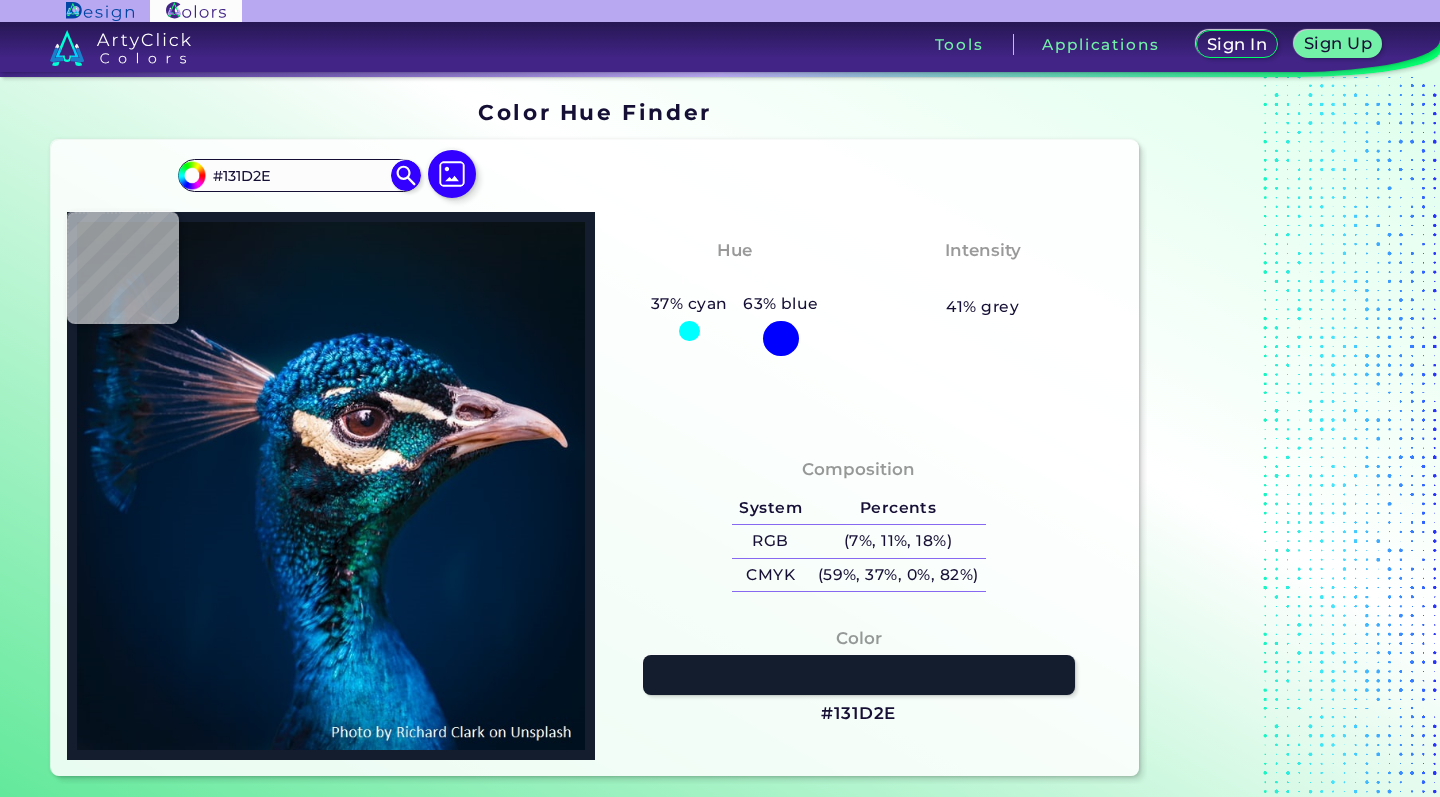 type on "#0f1b29" 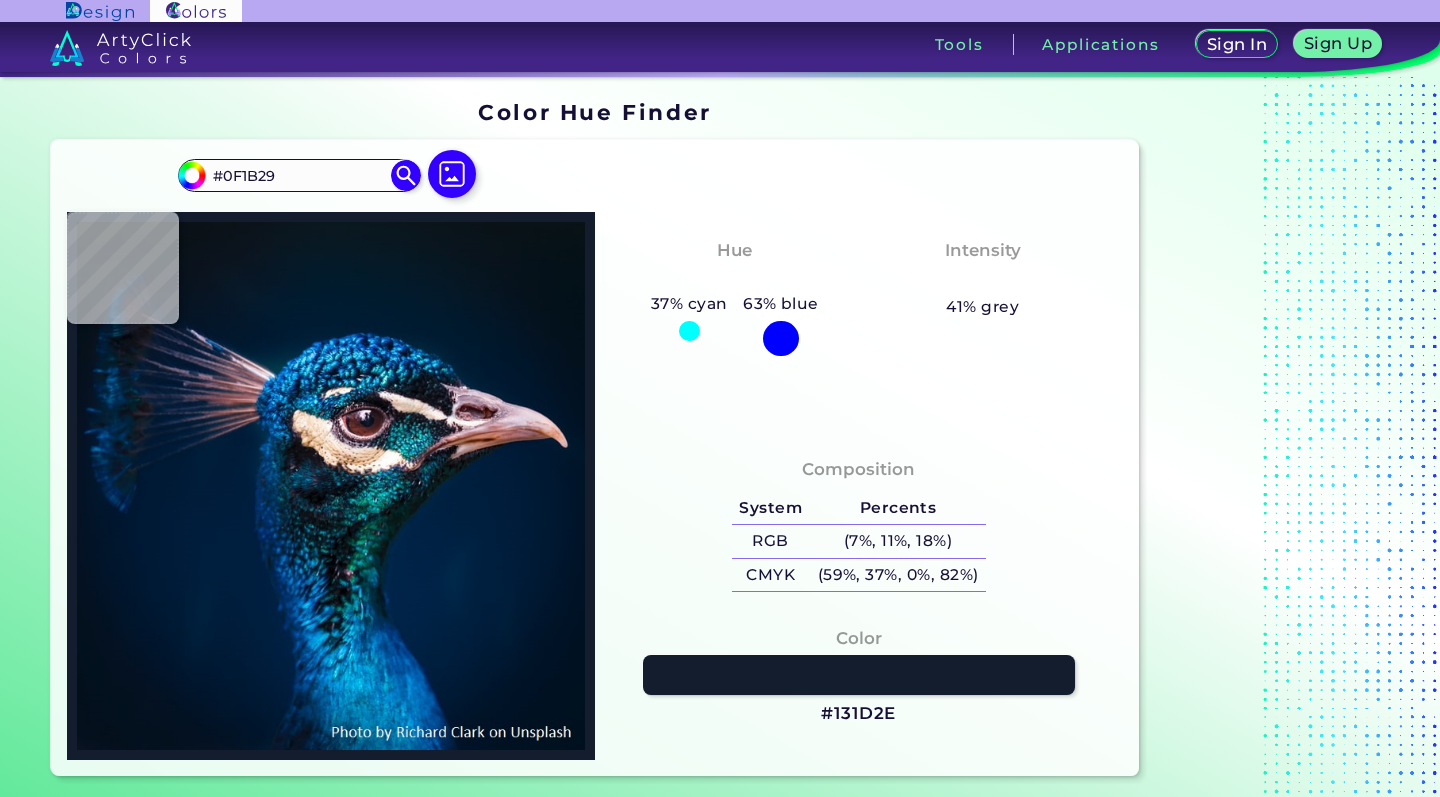 type on "#031218" 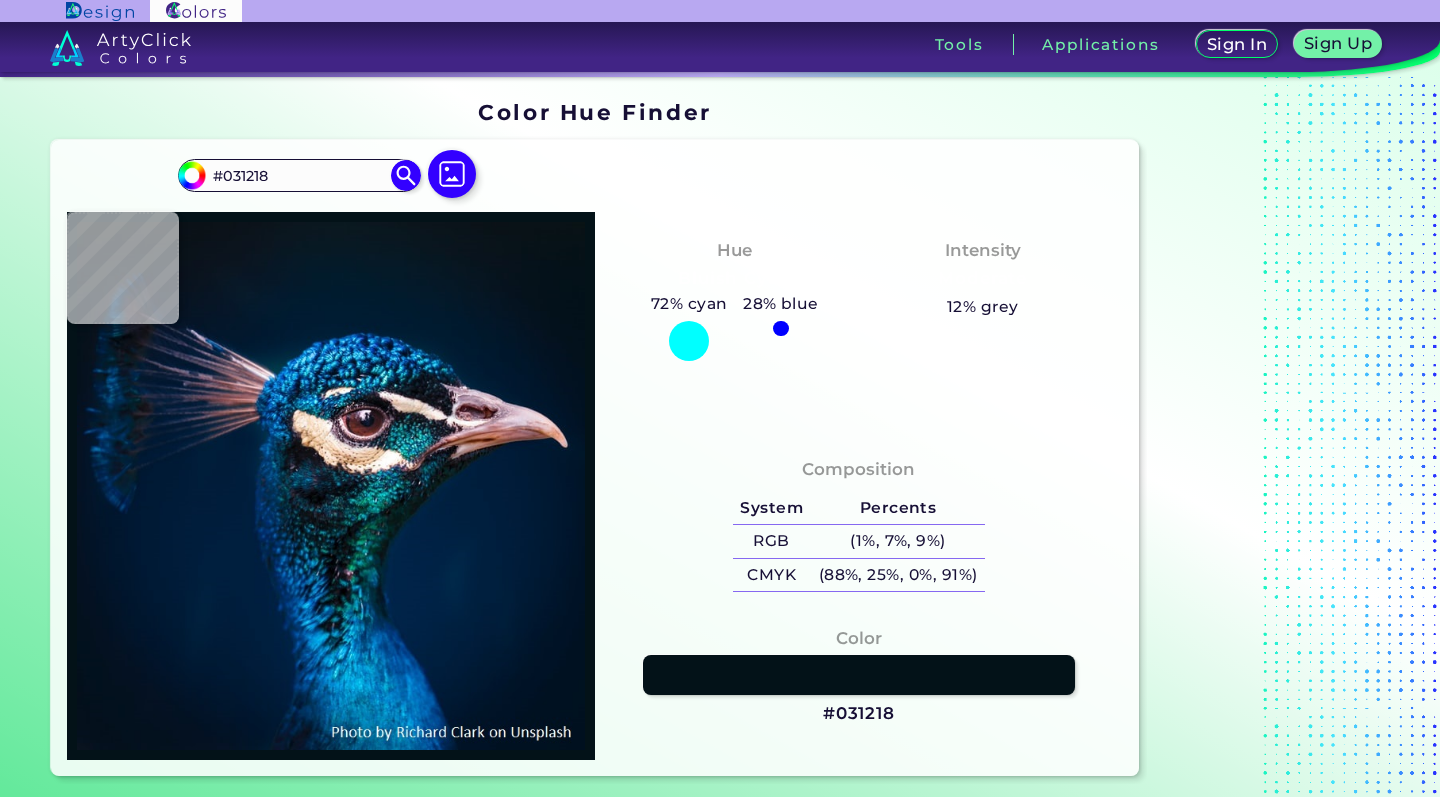 type on "#08111b" 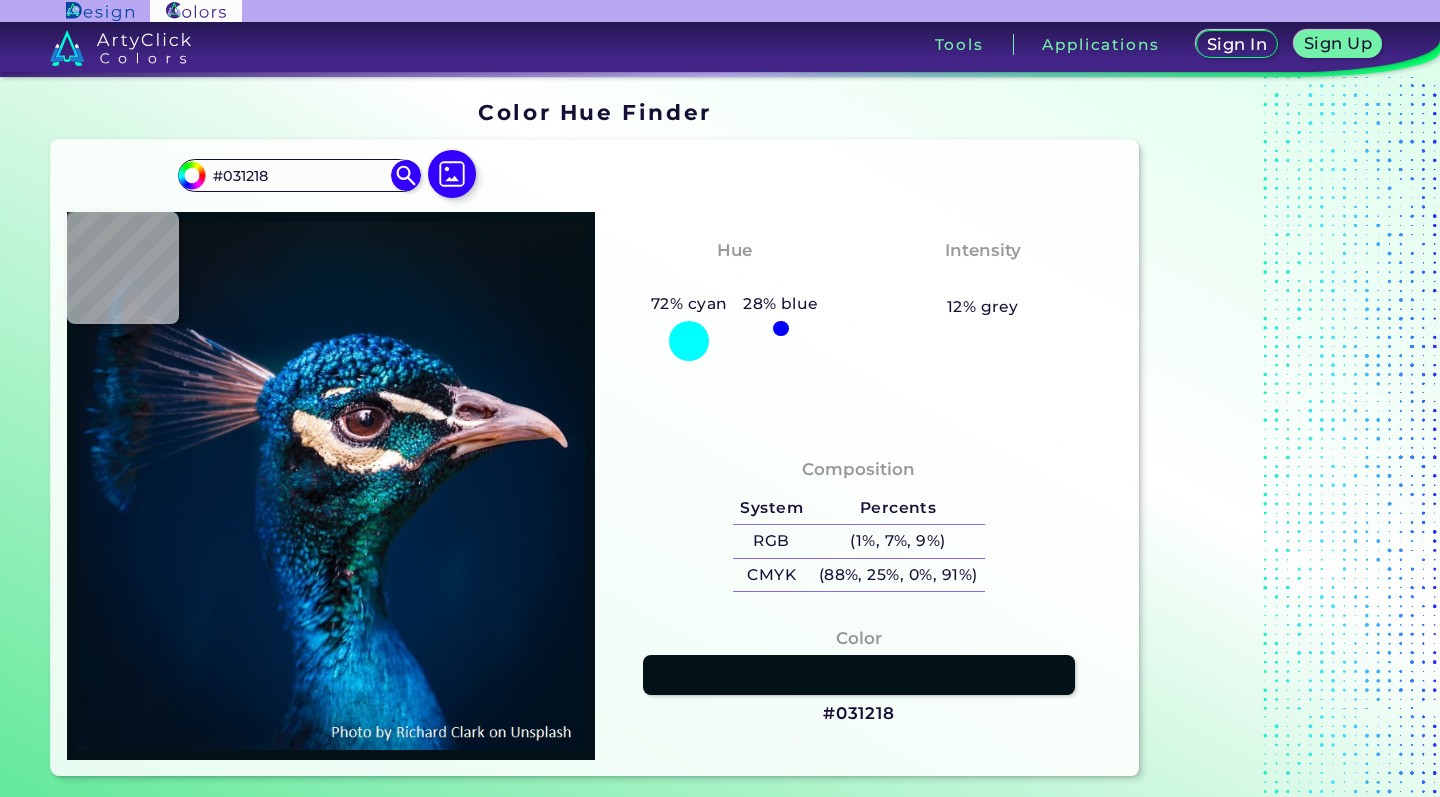 type on "#08111B" 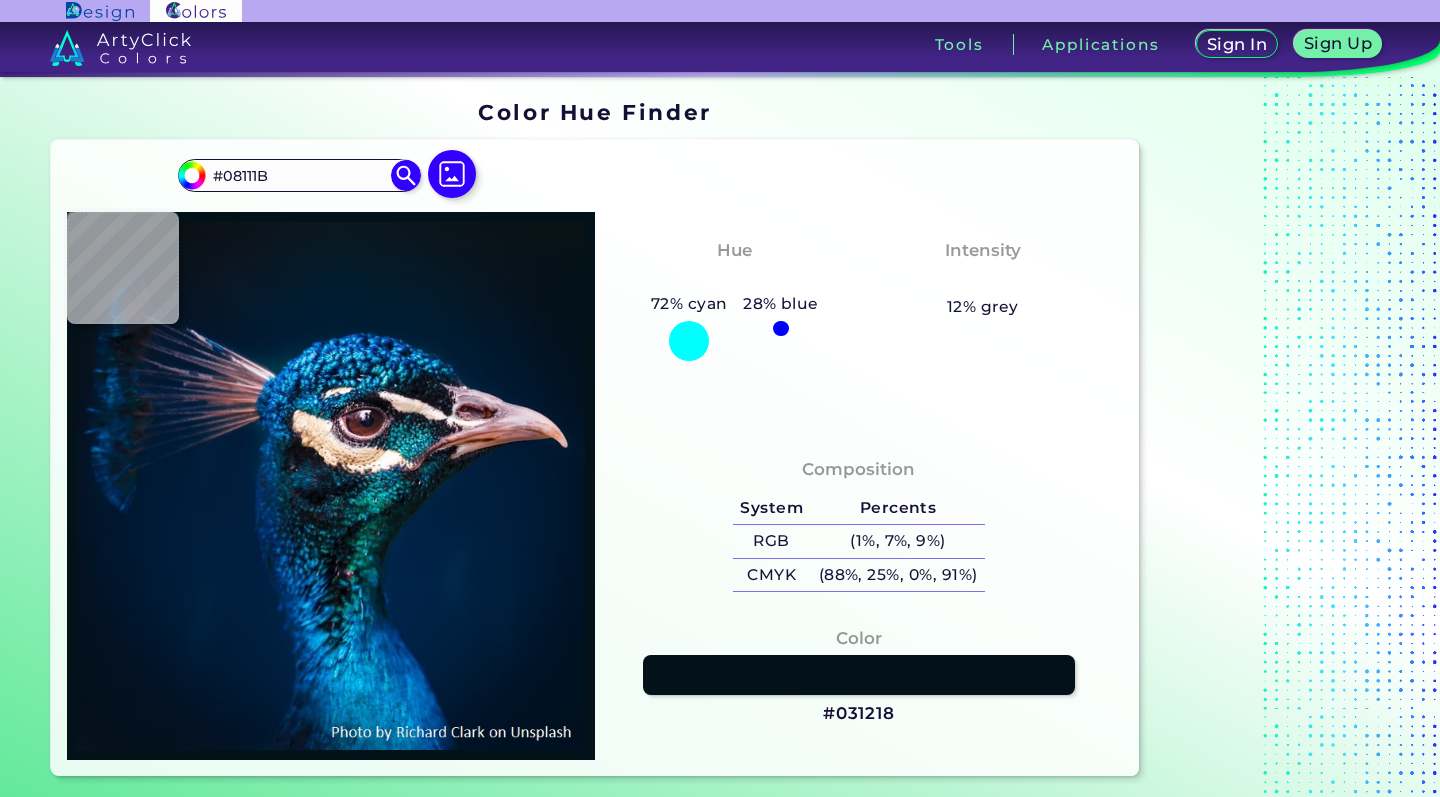 type on "#0a0c1d" 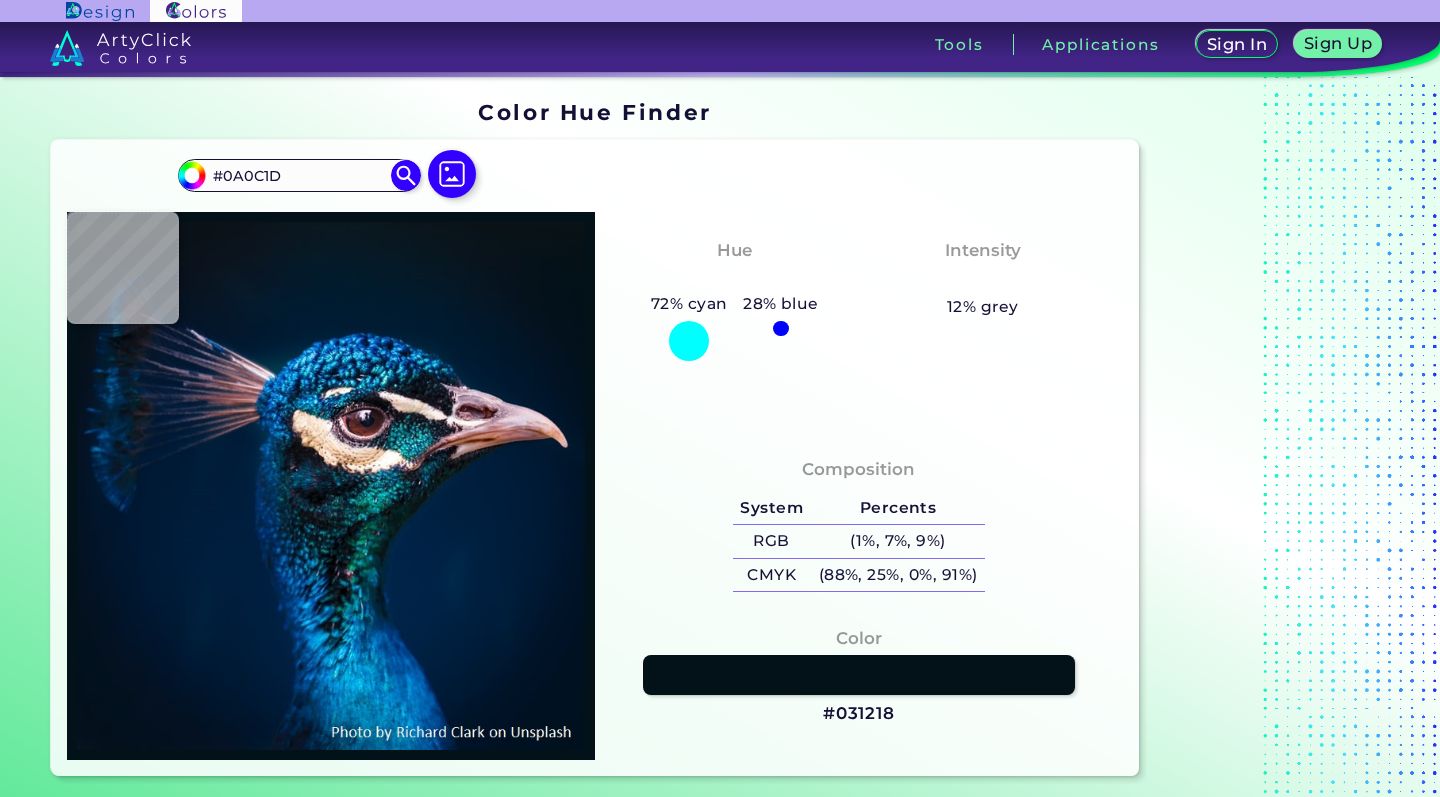 type on "#0b0a1e" 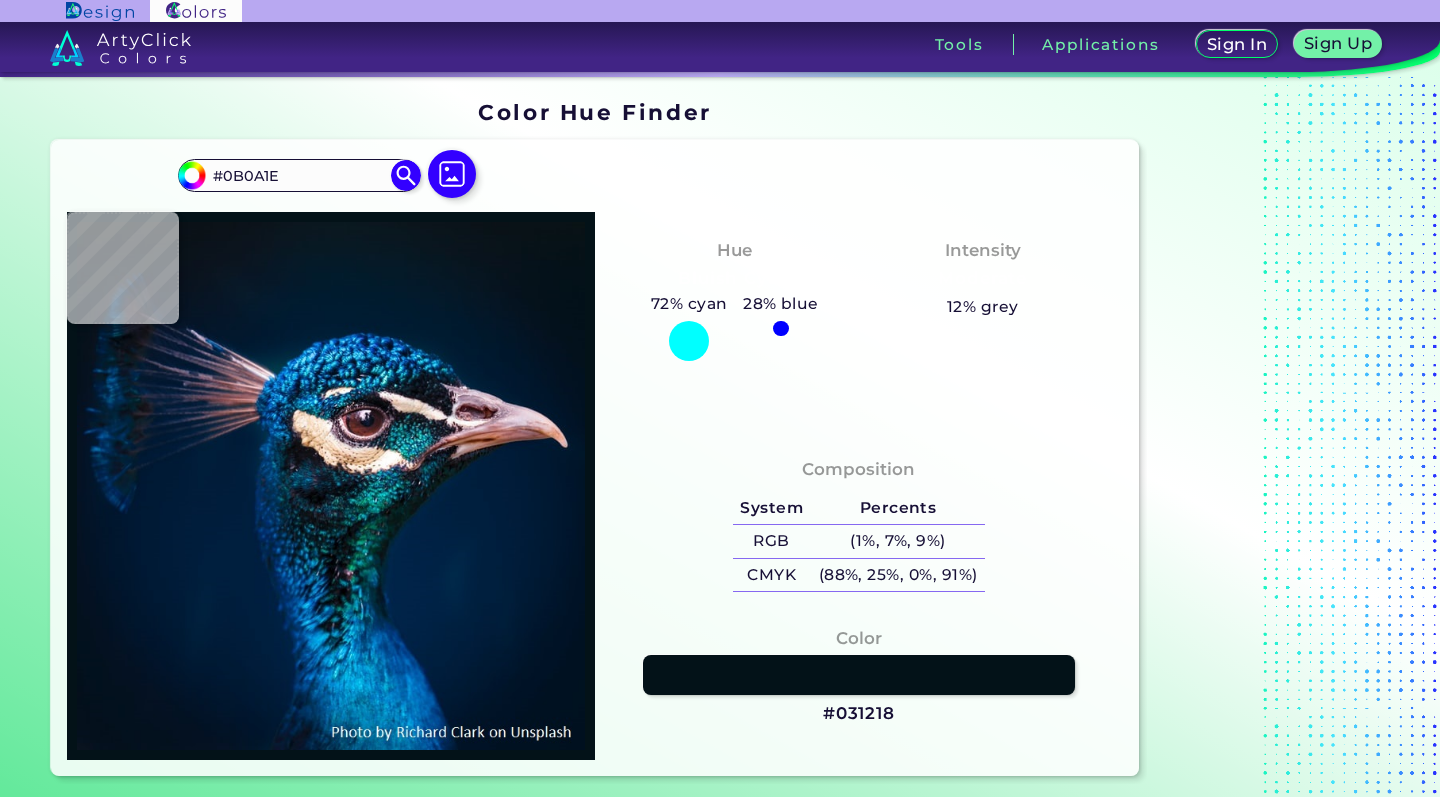type on "#0b0d1e" 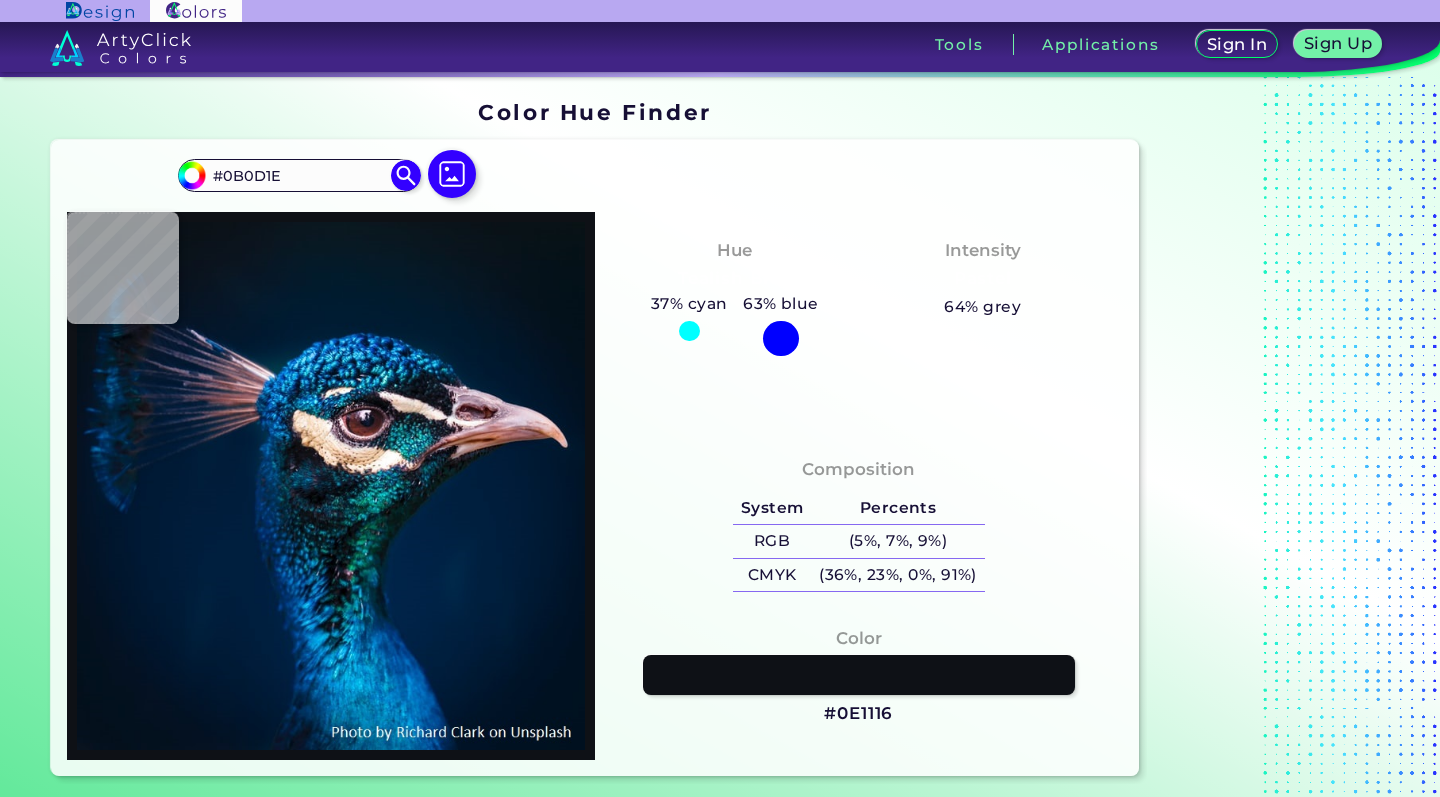 type on "#0e1116" 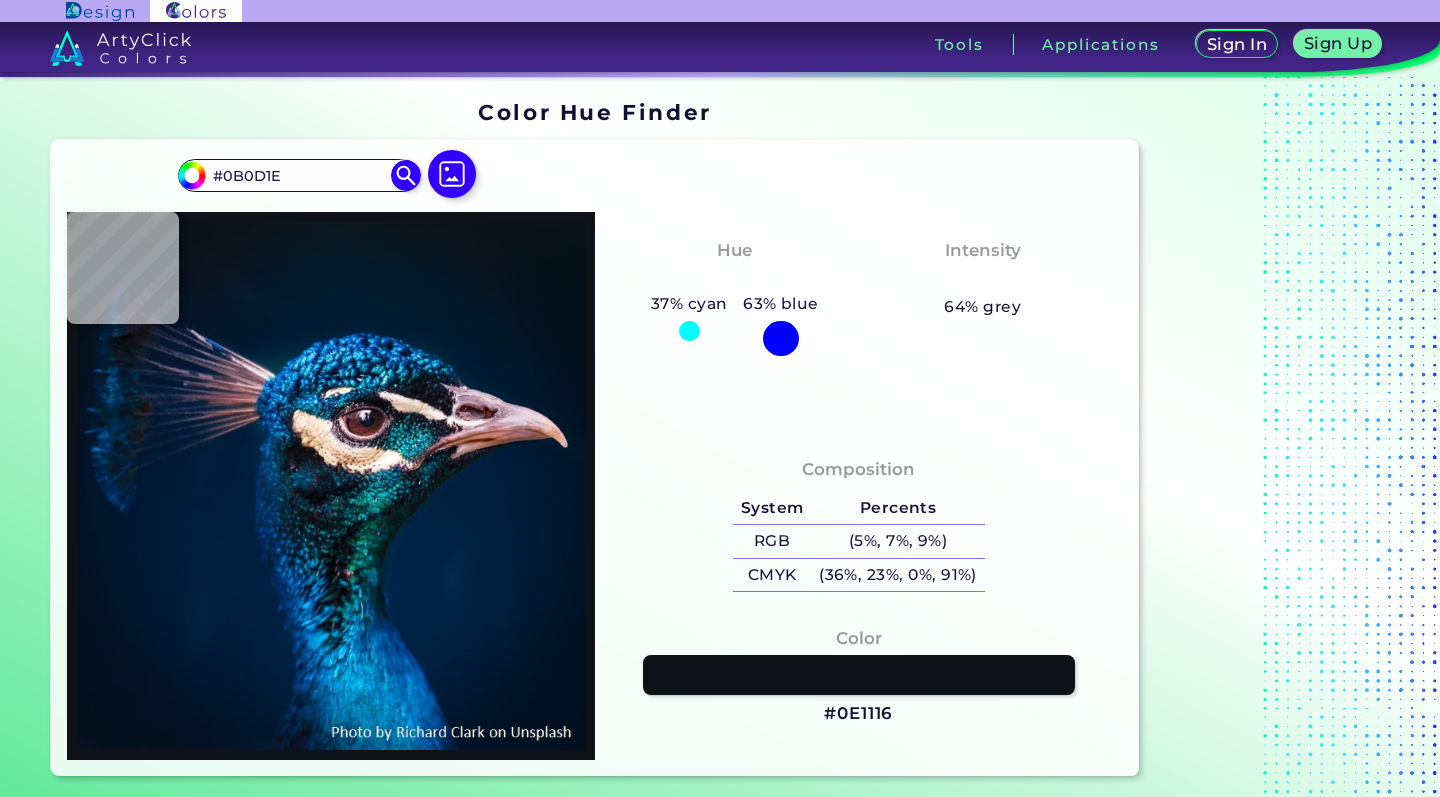 type on "#0E1116" 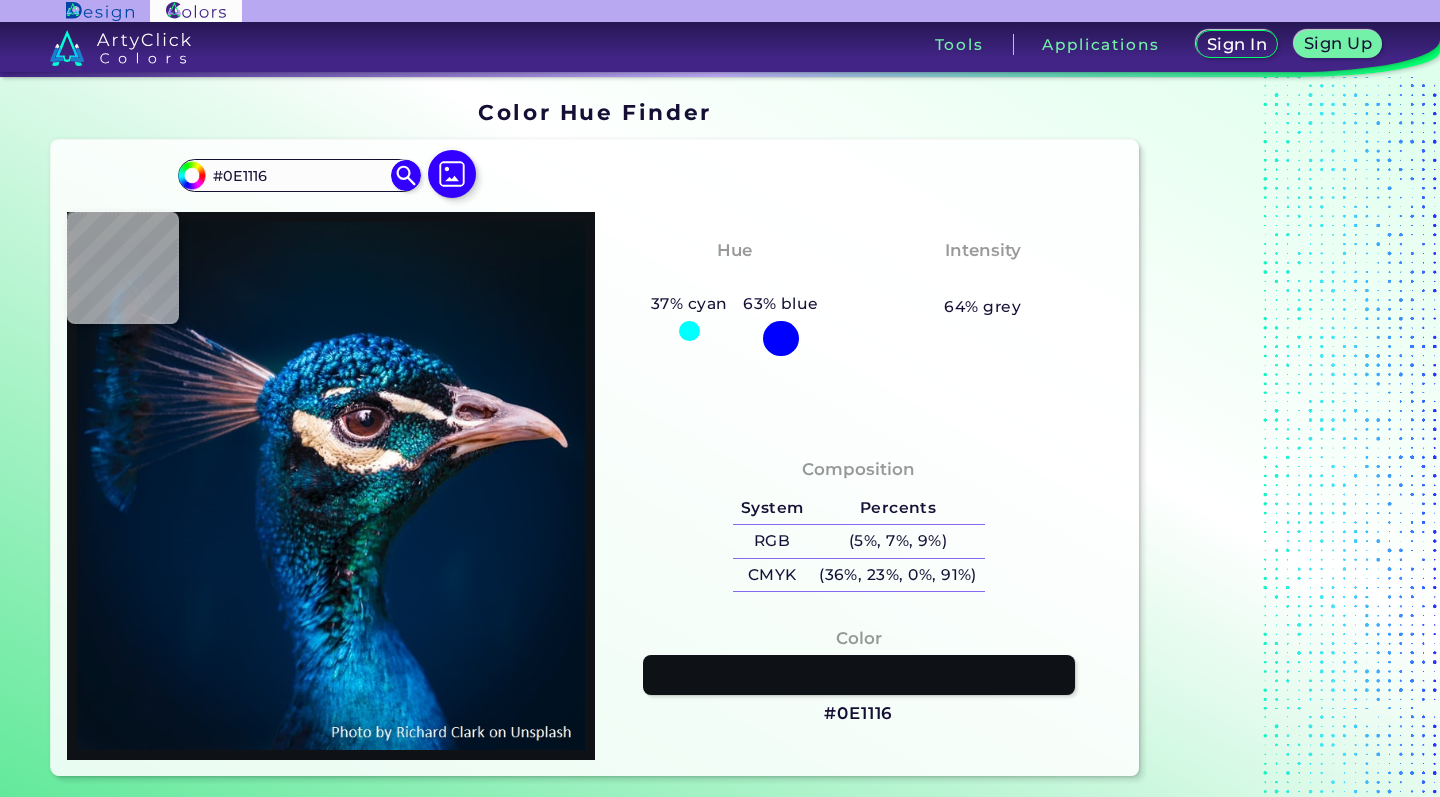 type on "#0a0d19" 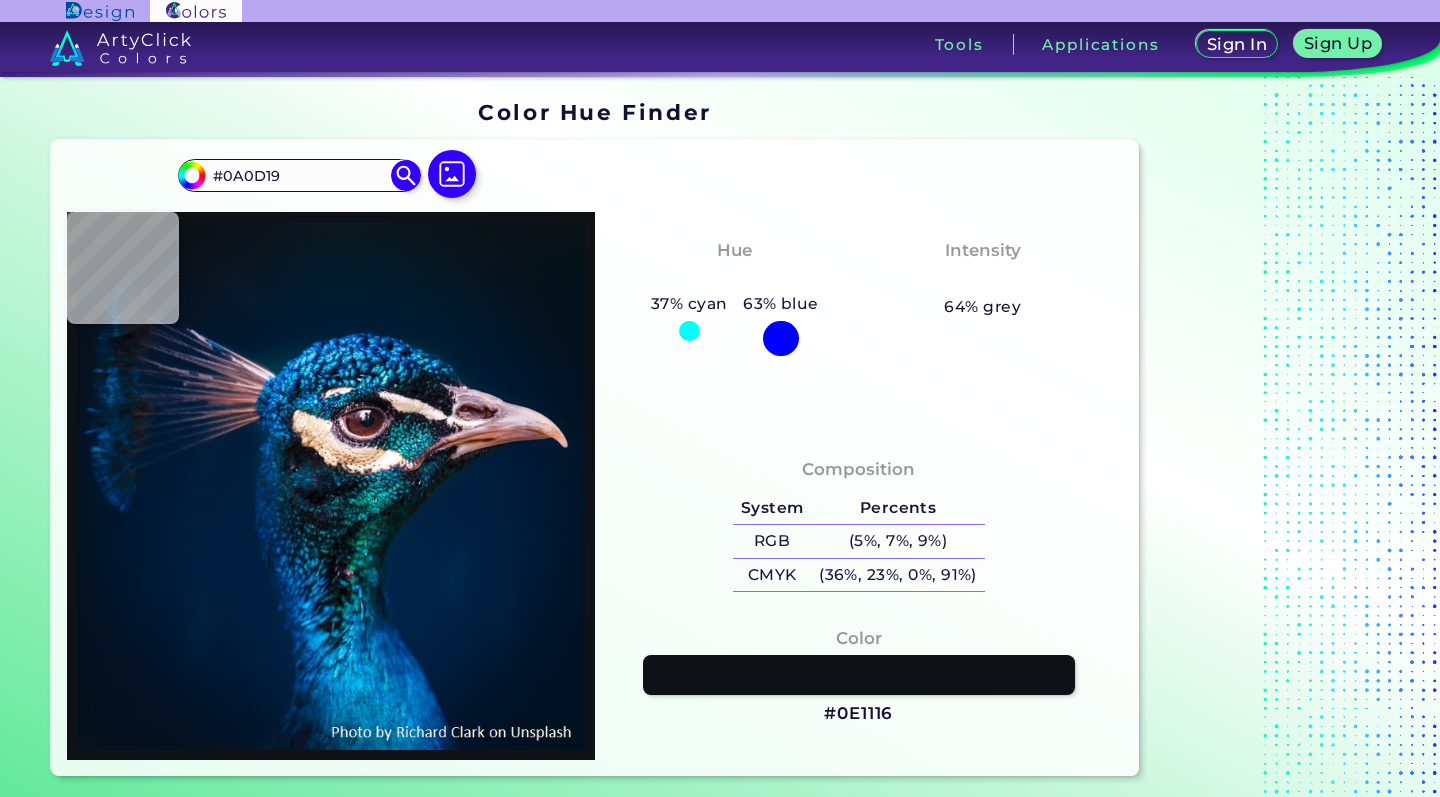 type on "#161824" 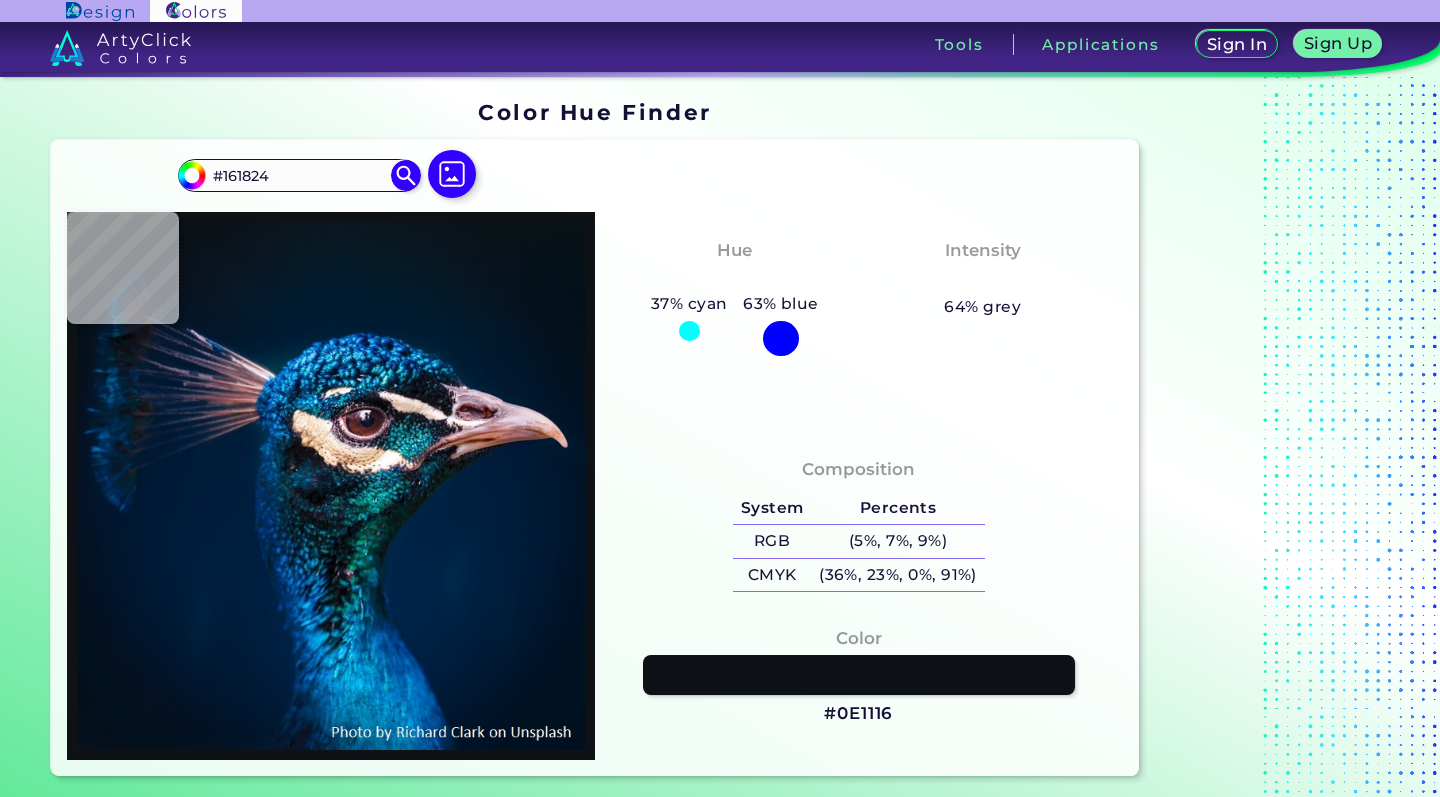 type on "#0e1922" 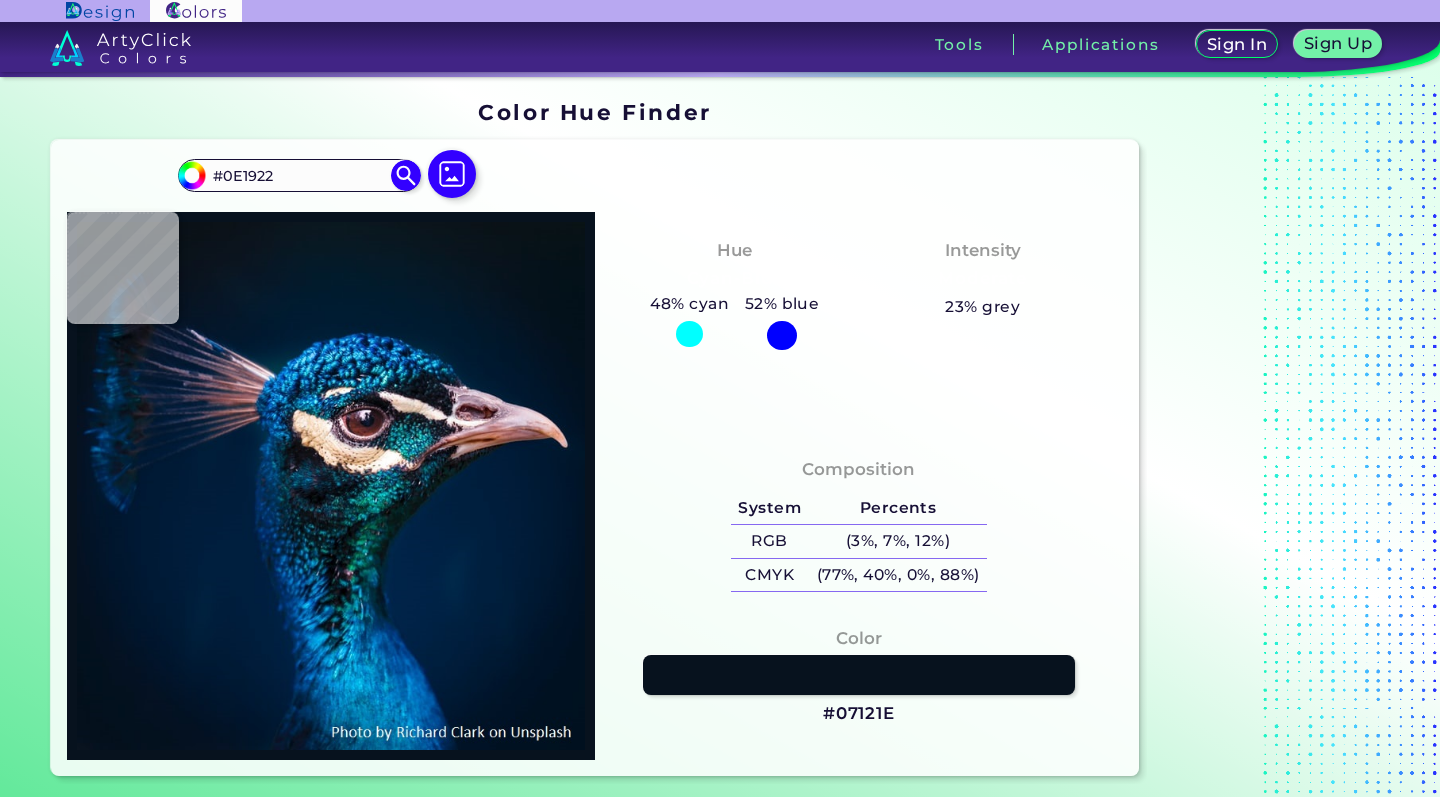 type on "#07121e" 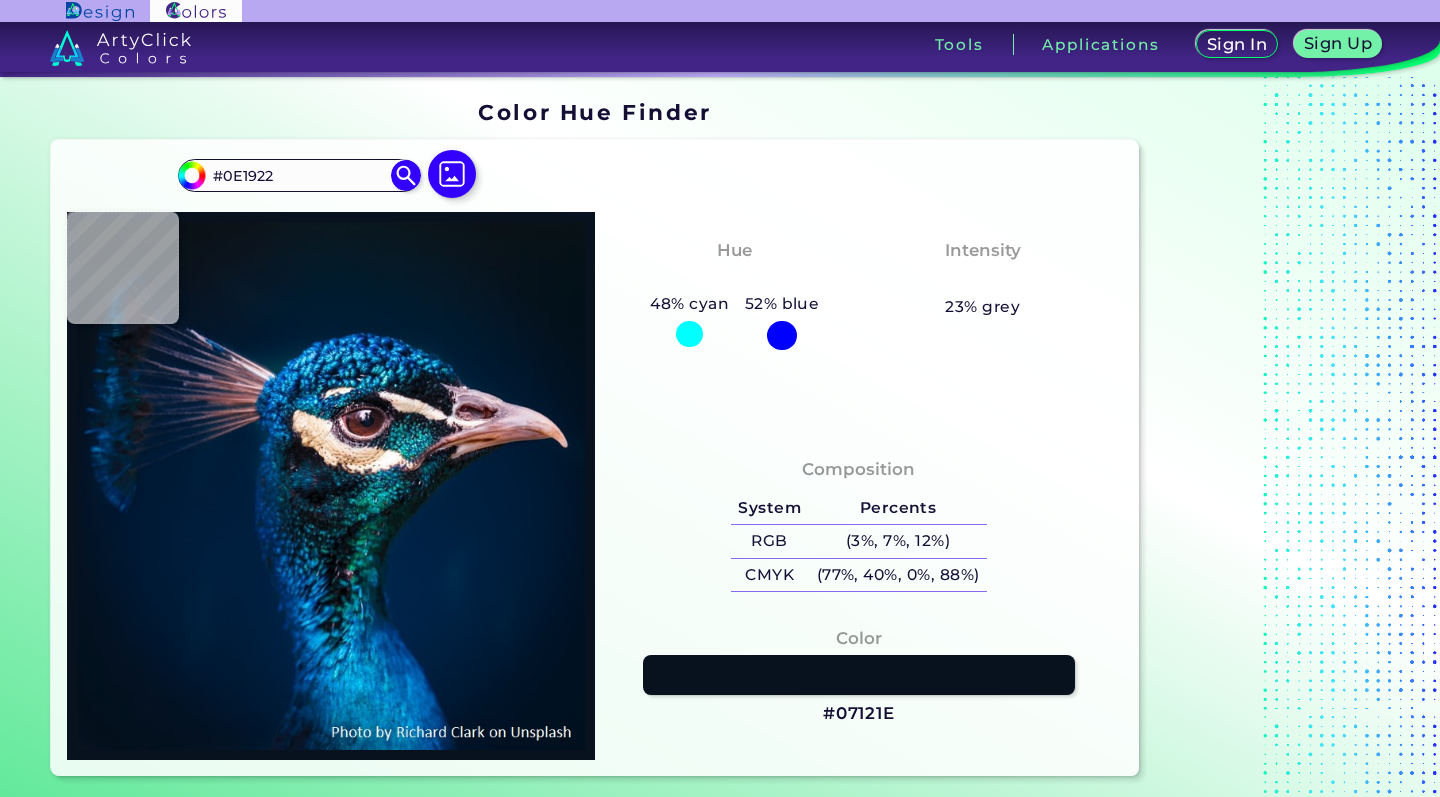 type on "#07121E" 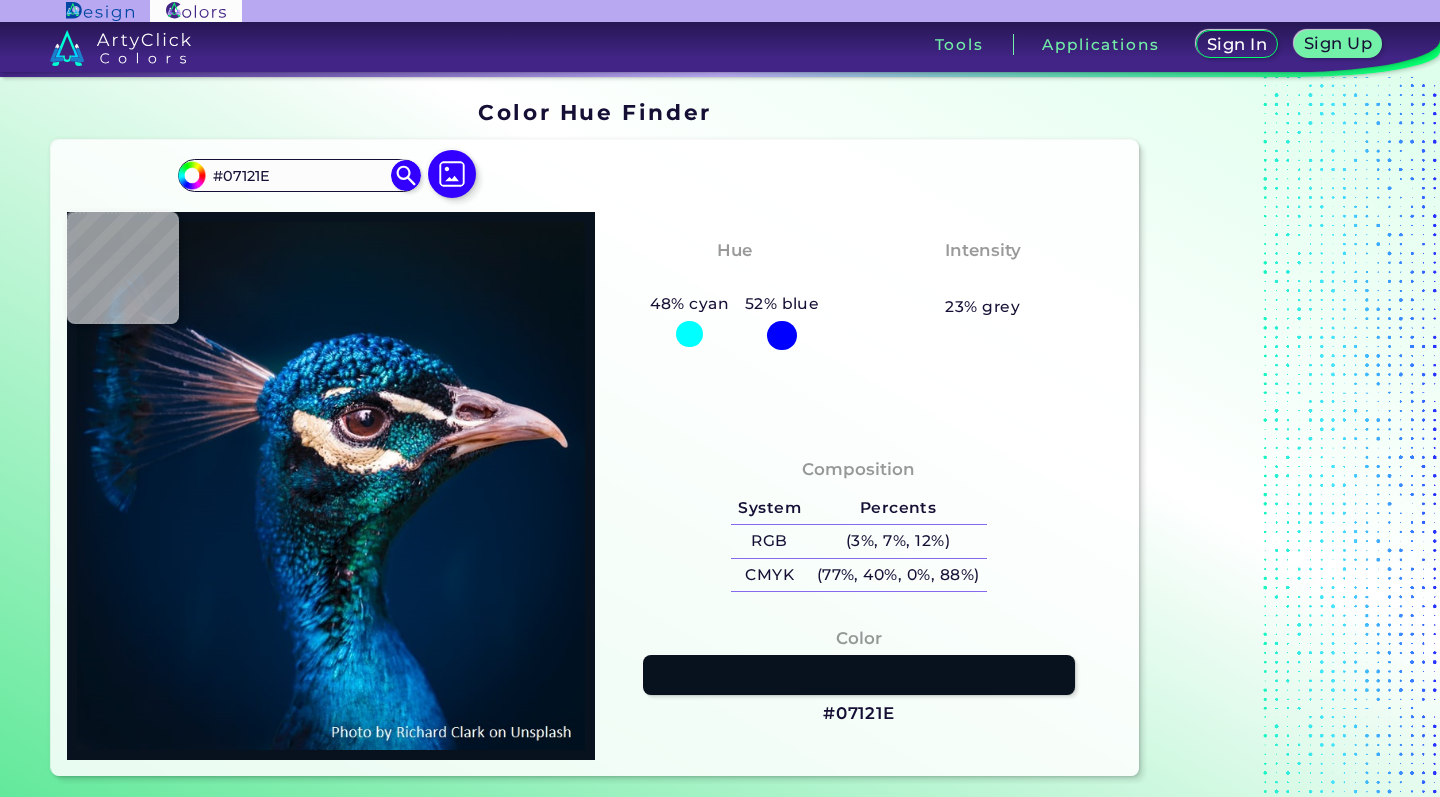 type on "#091420" 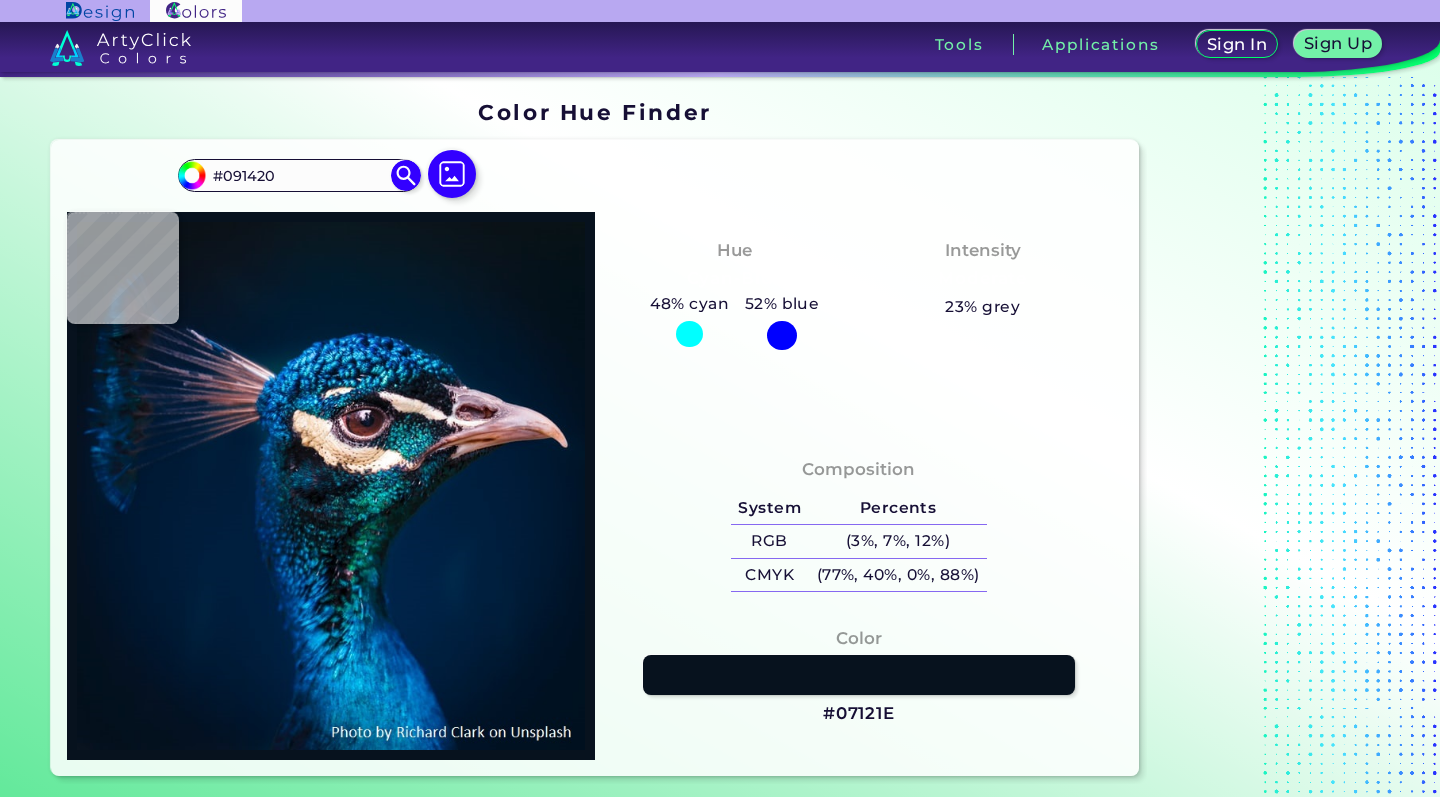 type on "#15212f" 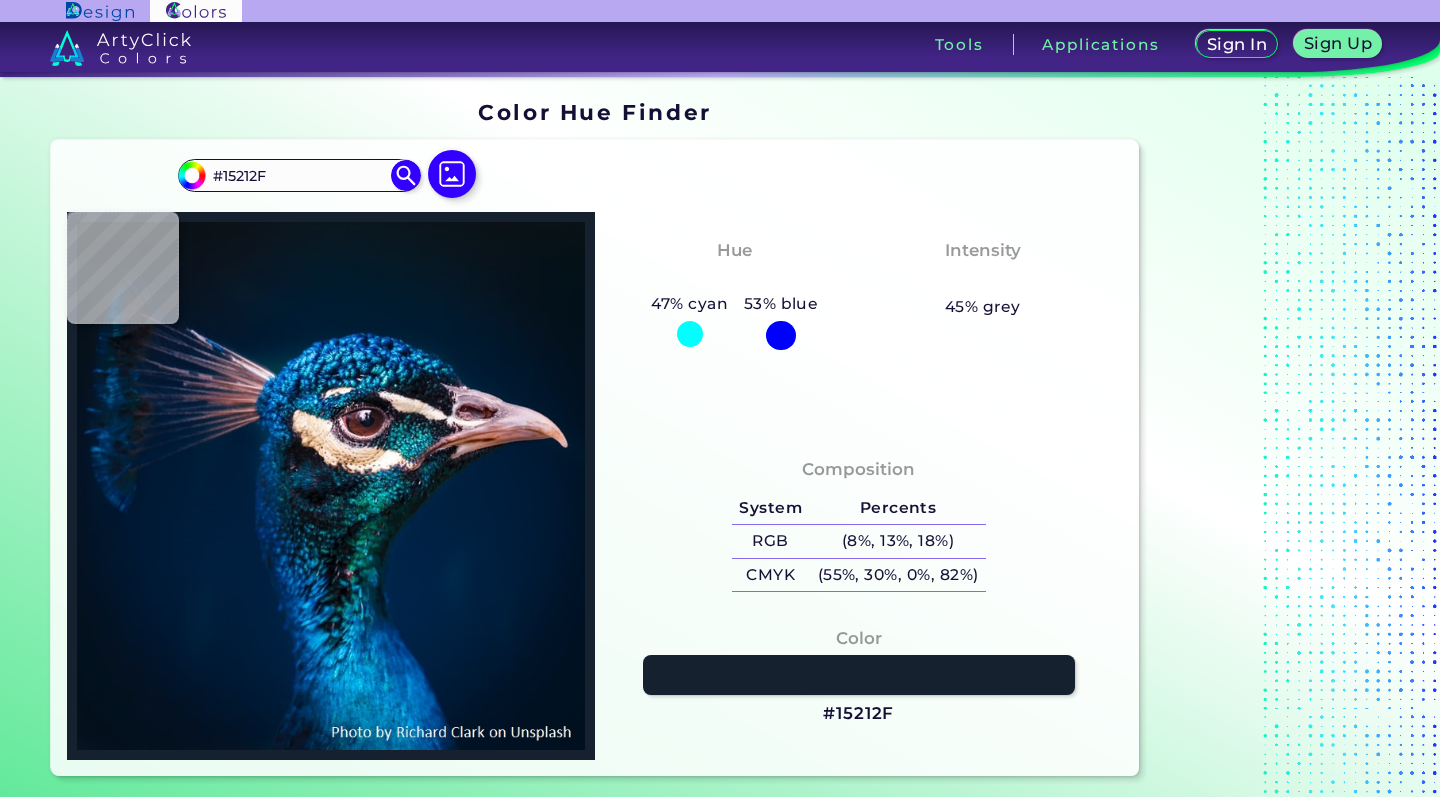 type on "#111823" 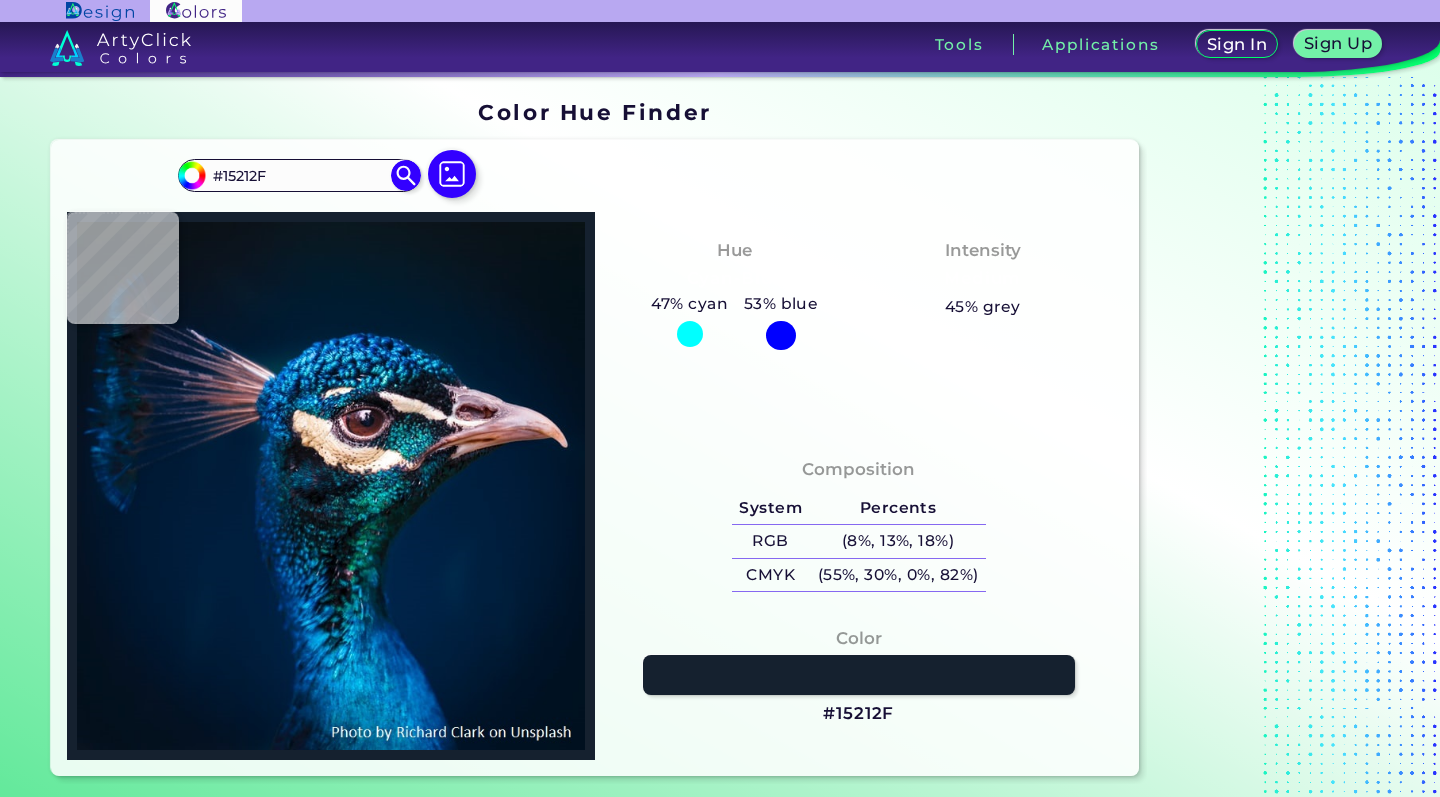 type on "#111823" 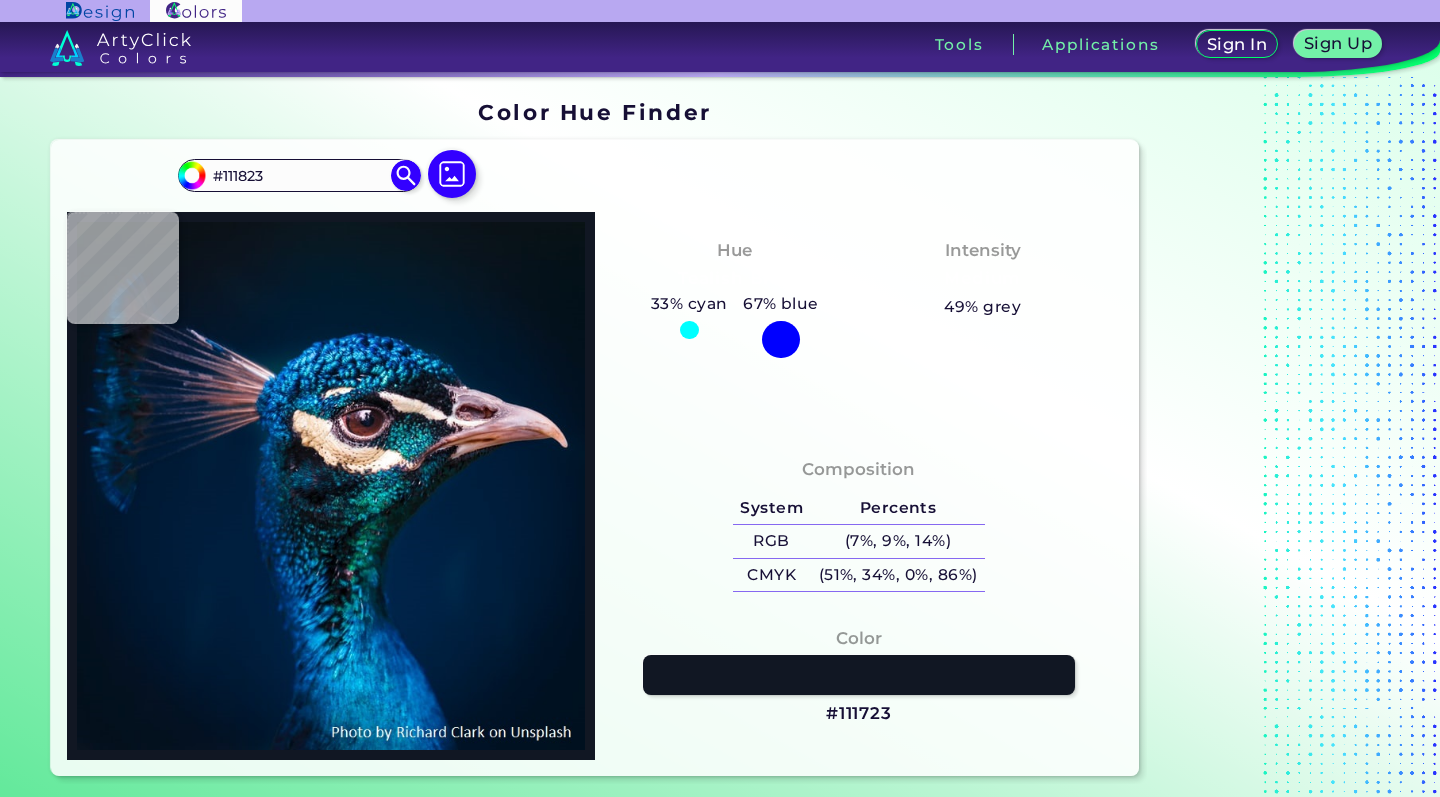 type on "#111723" 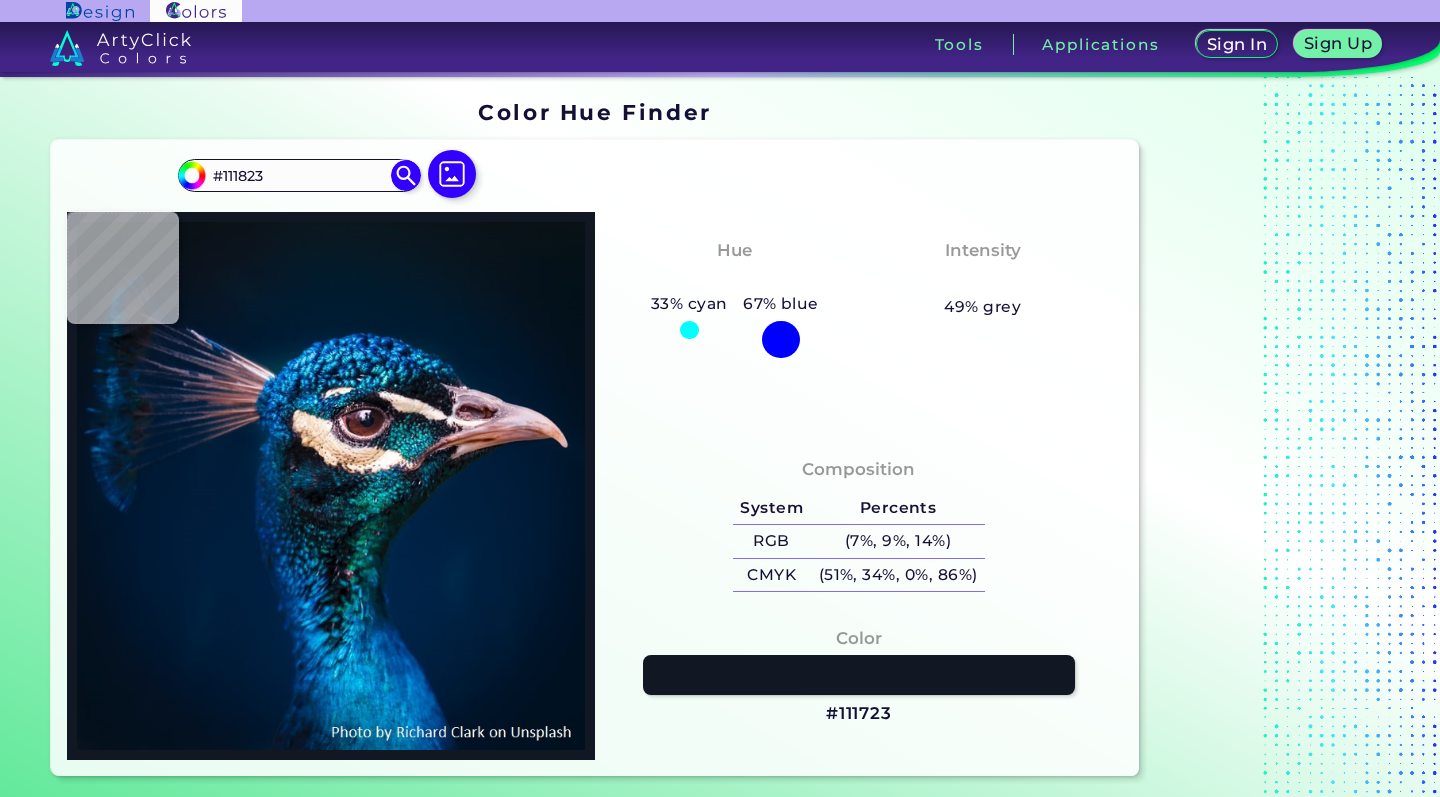 type on "#111723" 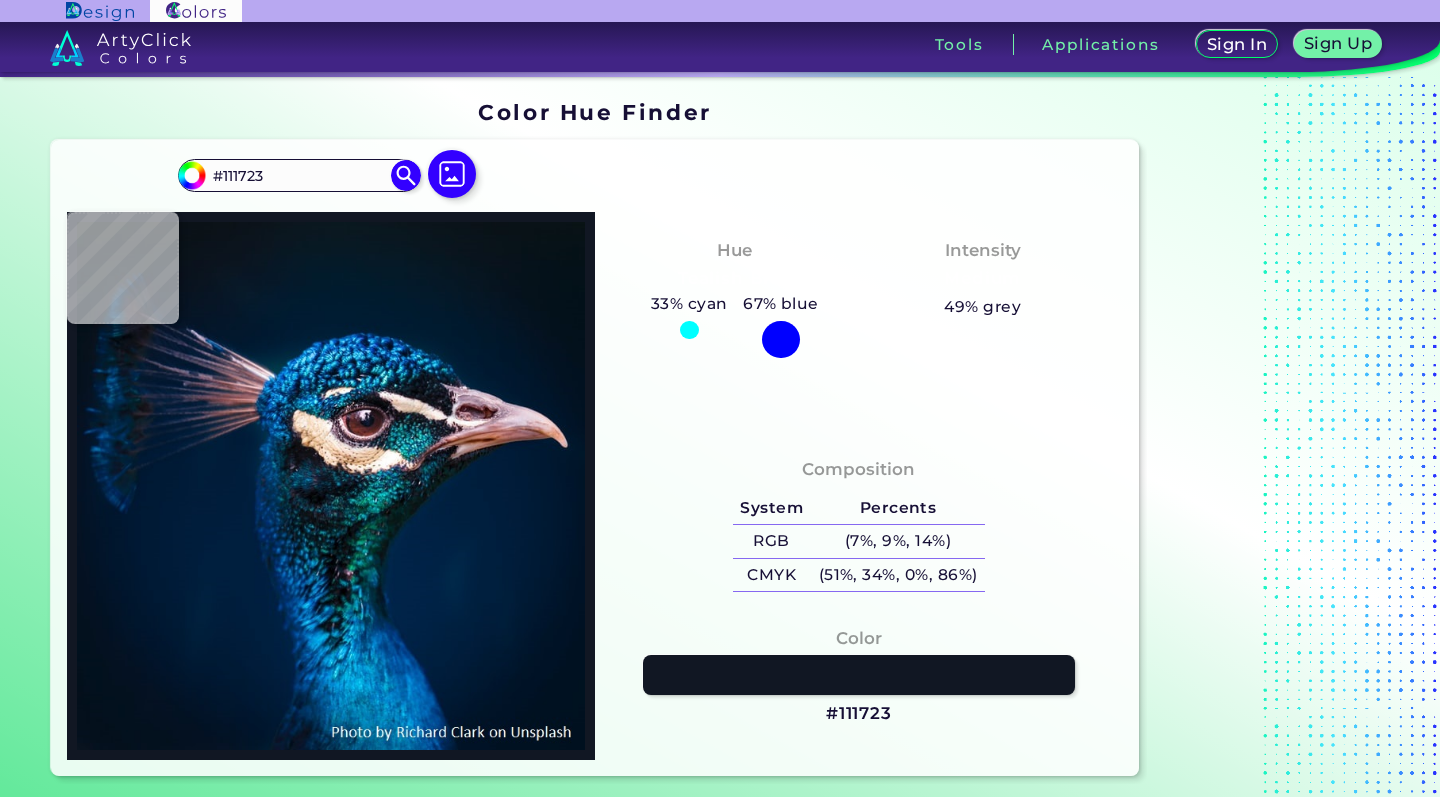 type on "#141b23" 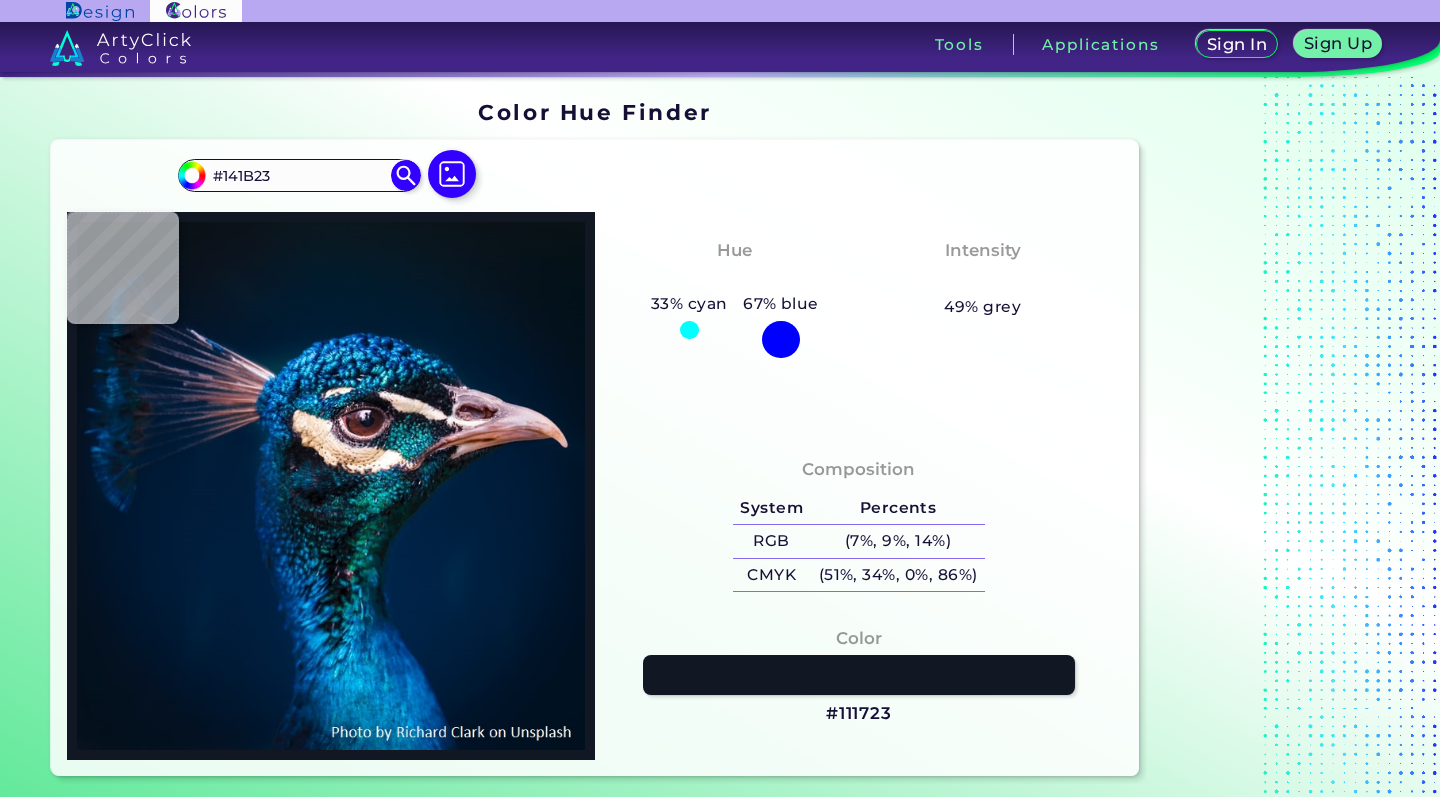 type on "#212831" 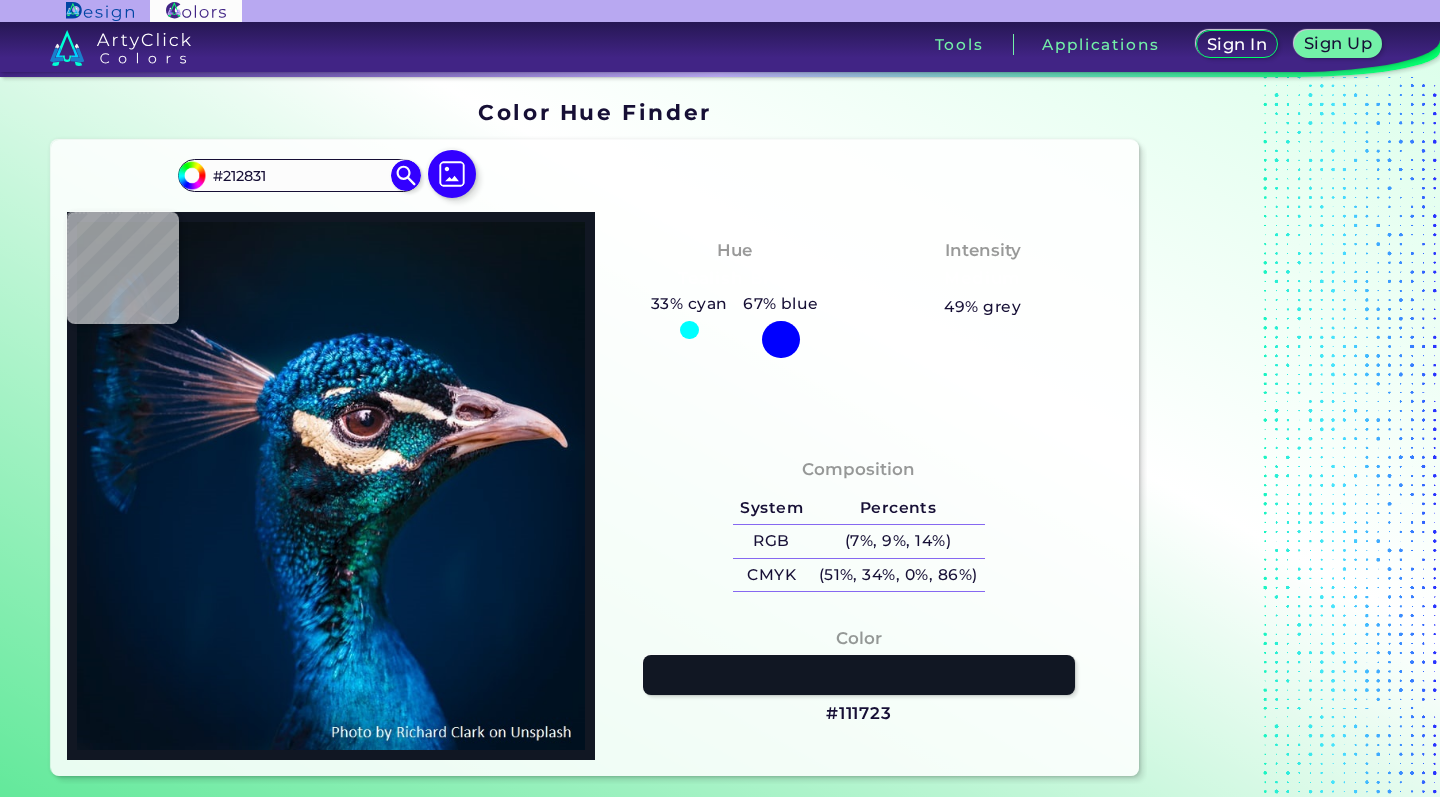 type on "#0f141d" 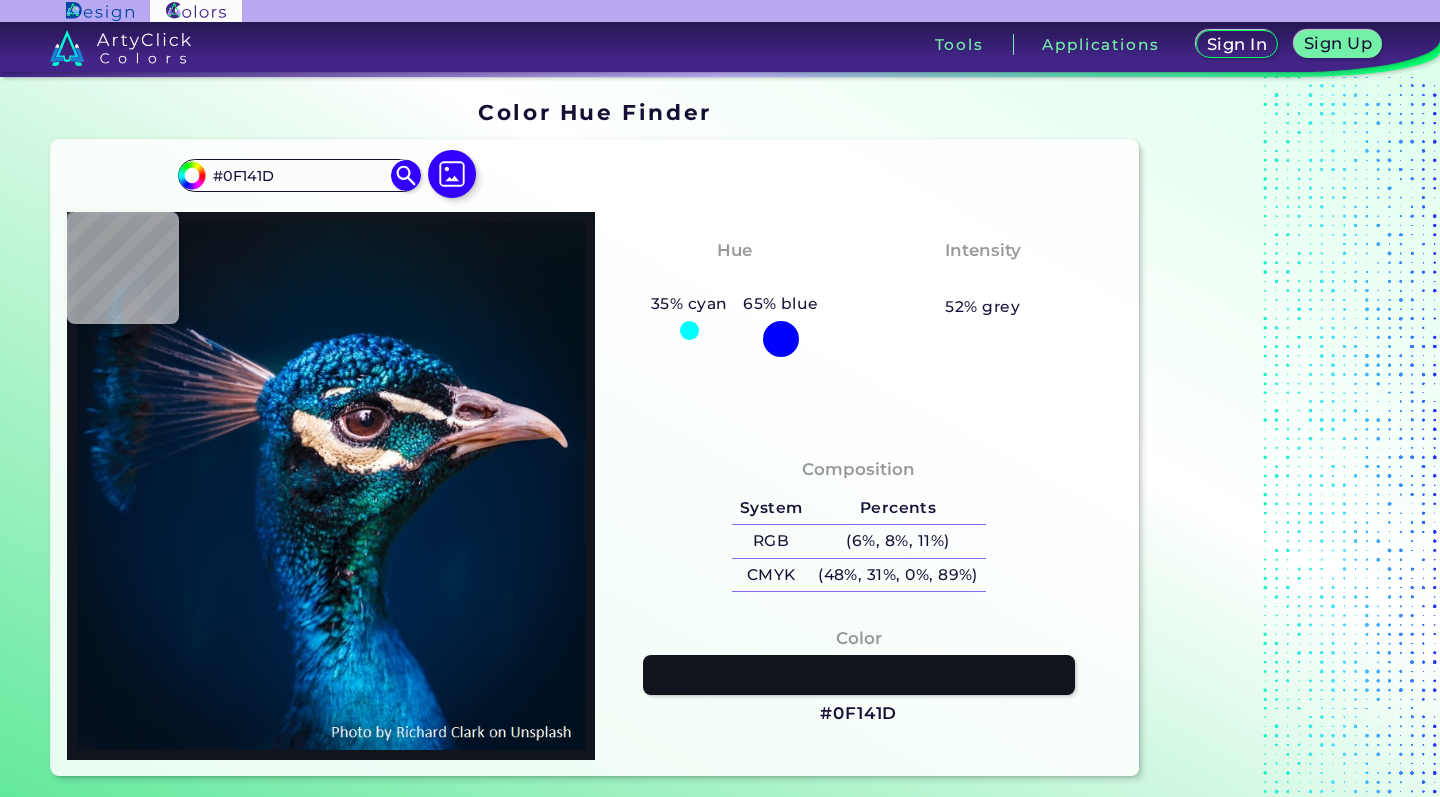 type on "#171e27" 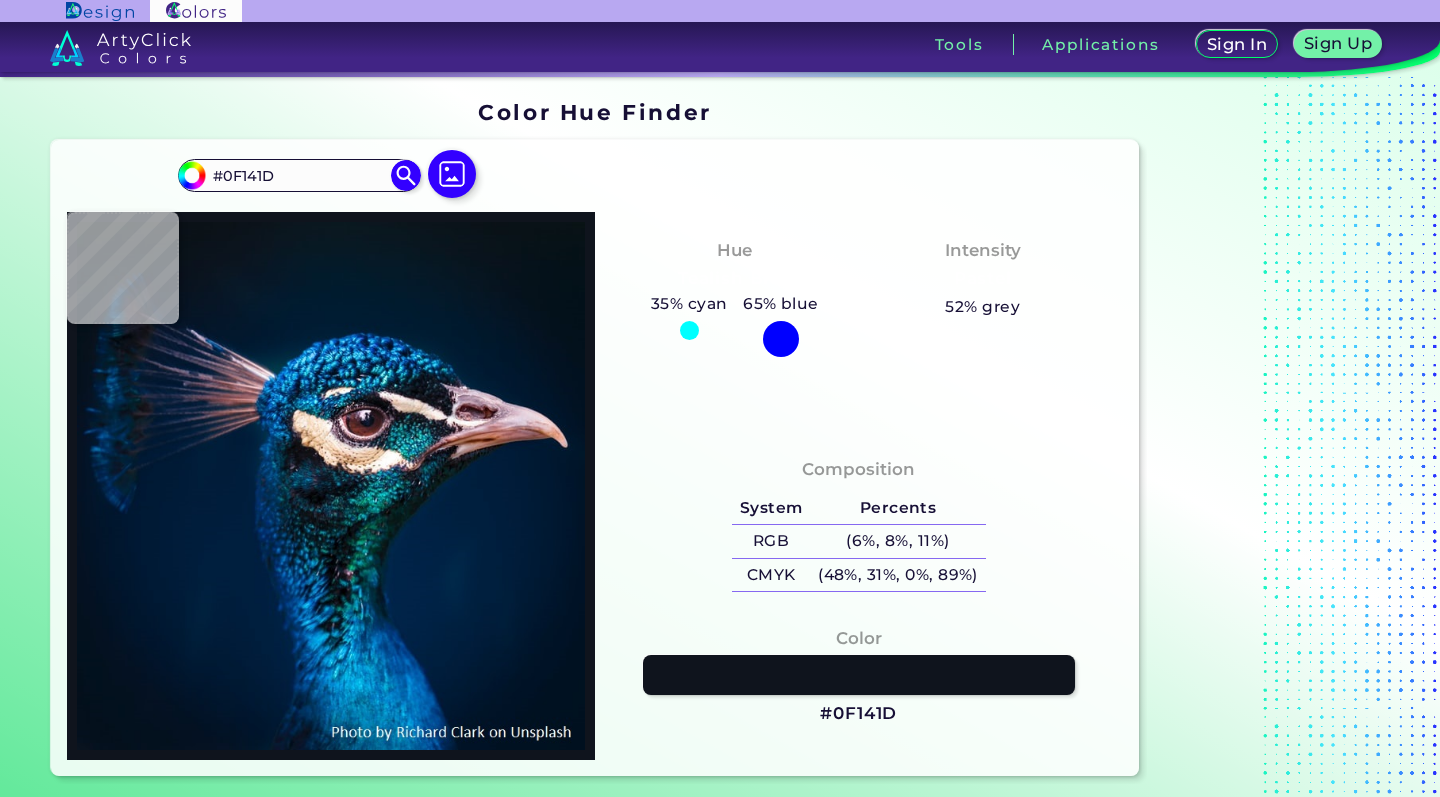 type on "#171E27" 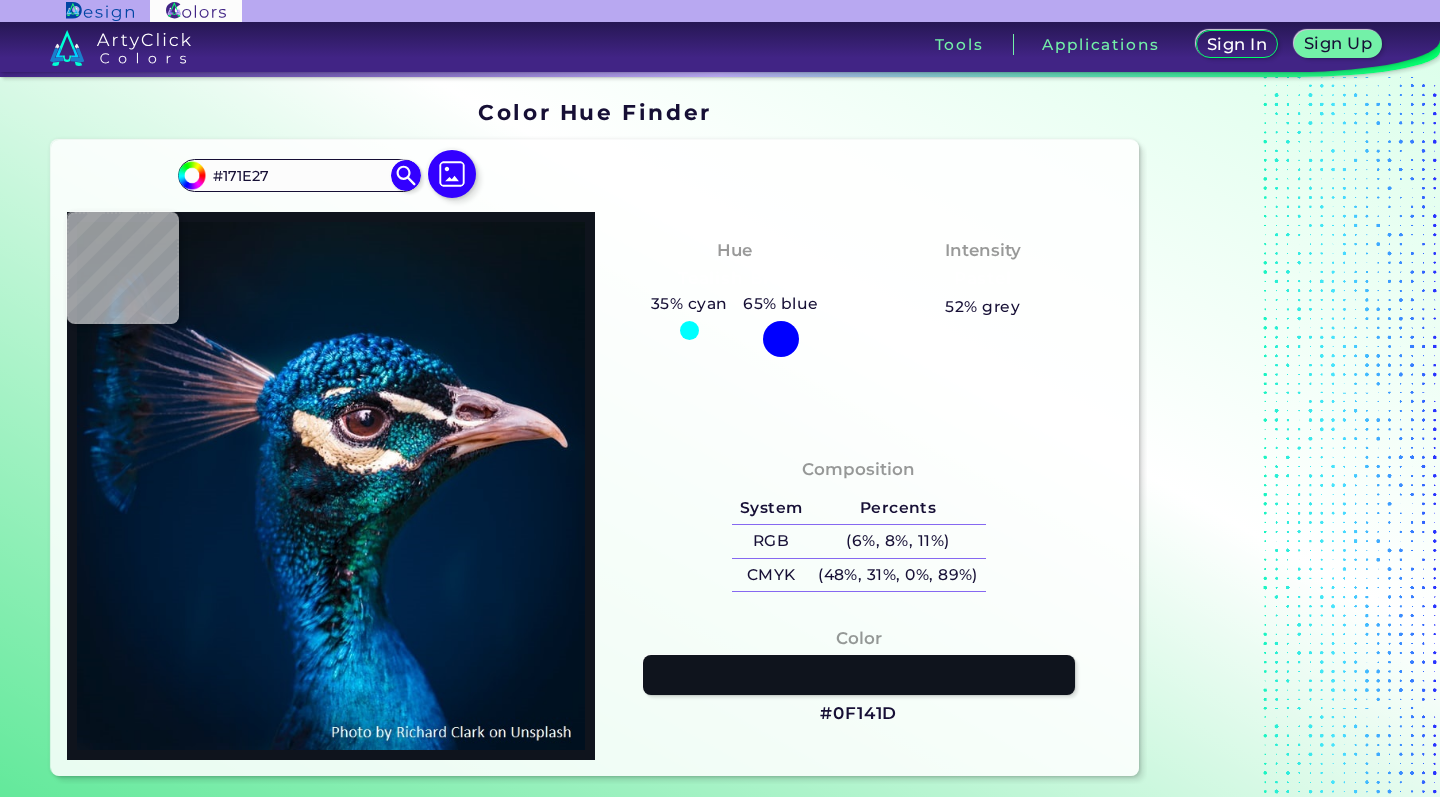 type on "#2c343f" 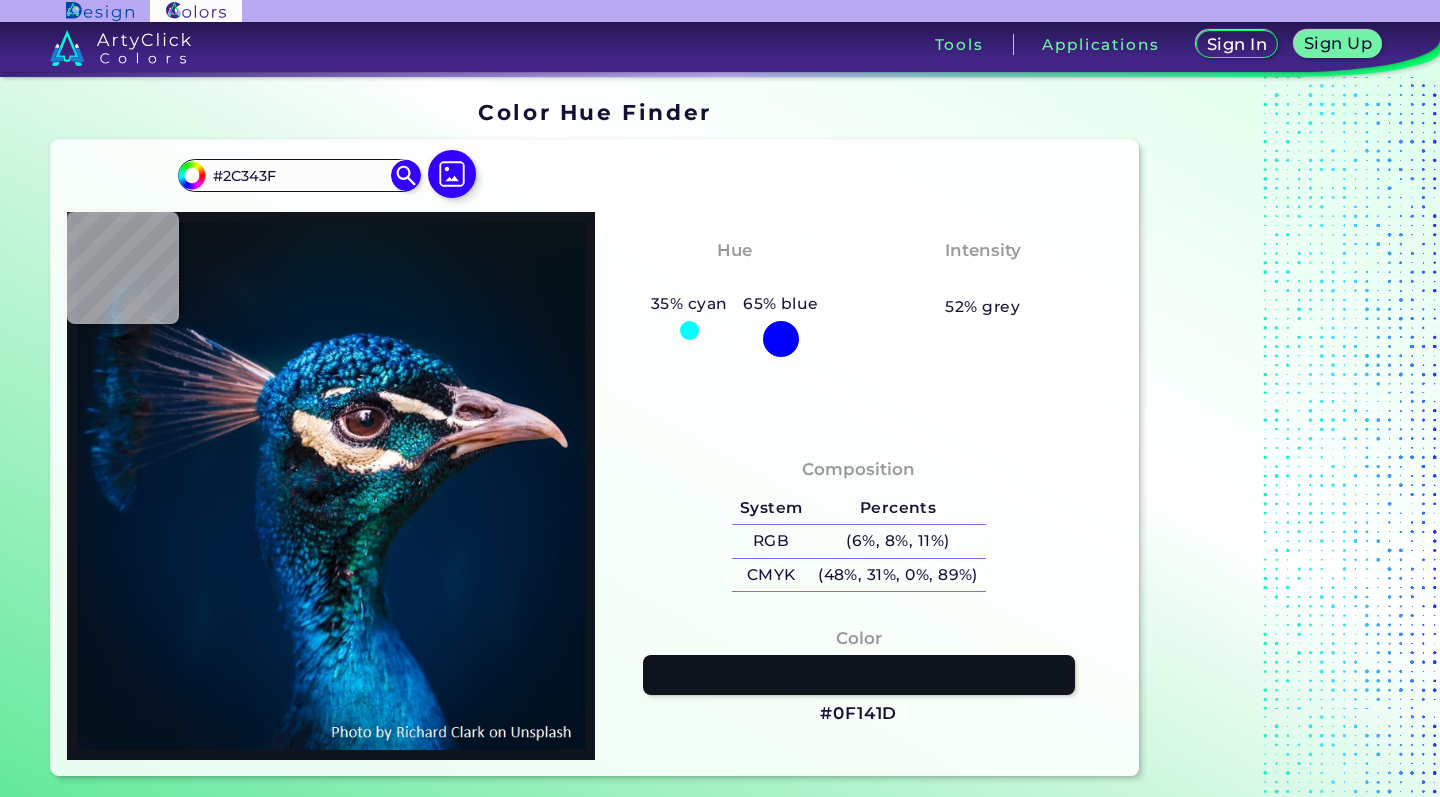 type on "#0c152b" 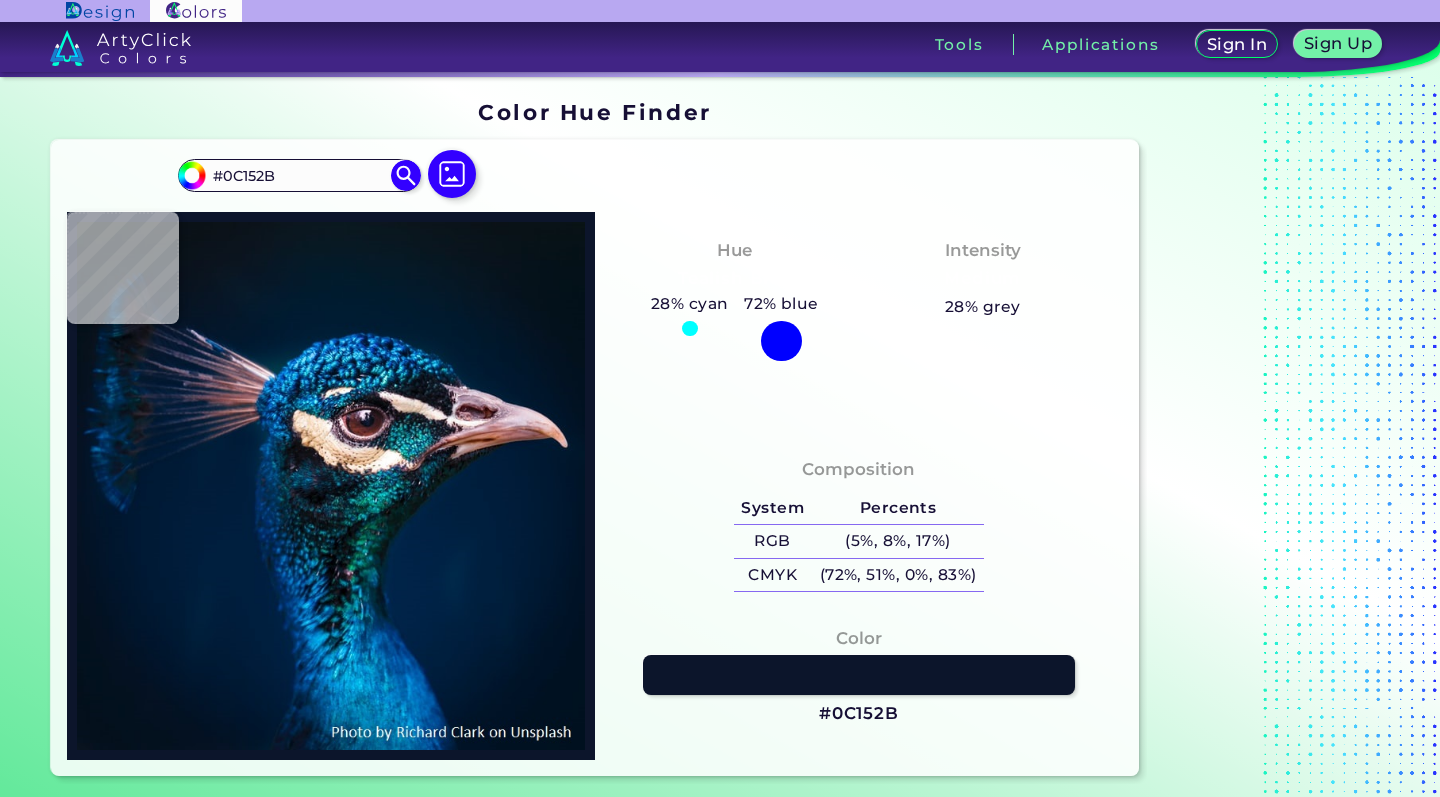 type on "#242c3a" 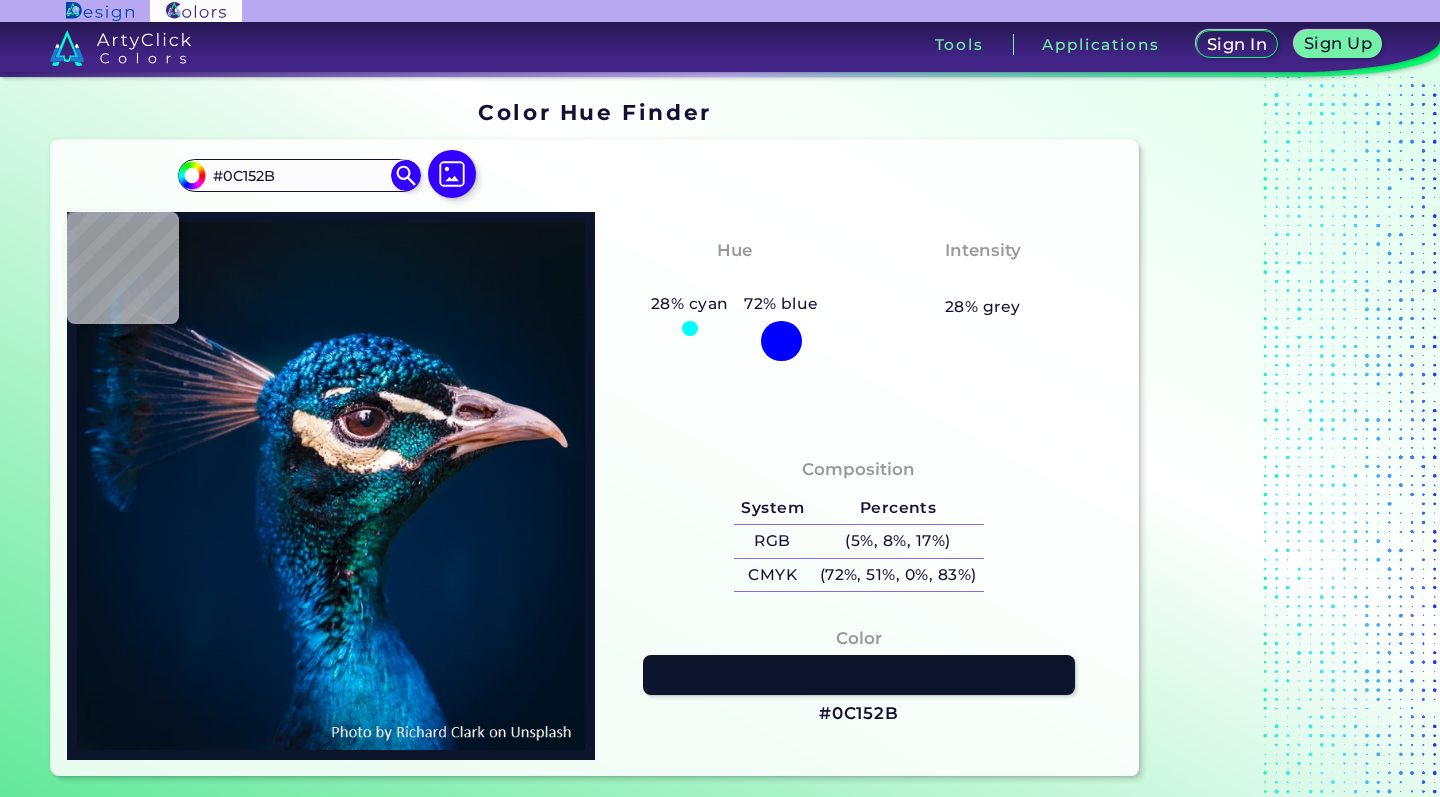 type on "#242C3A" 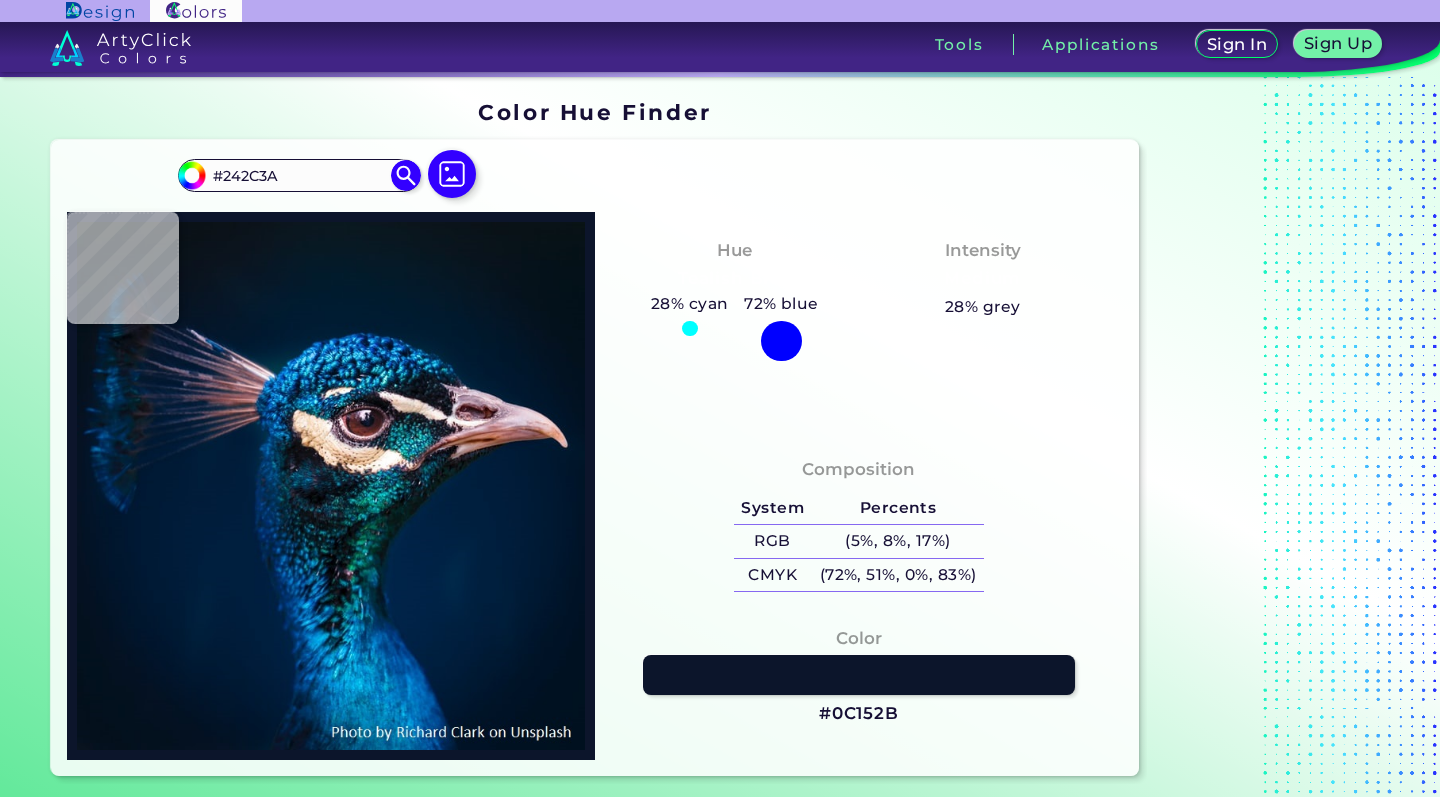 type on "#13111e" 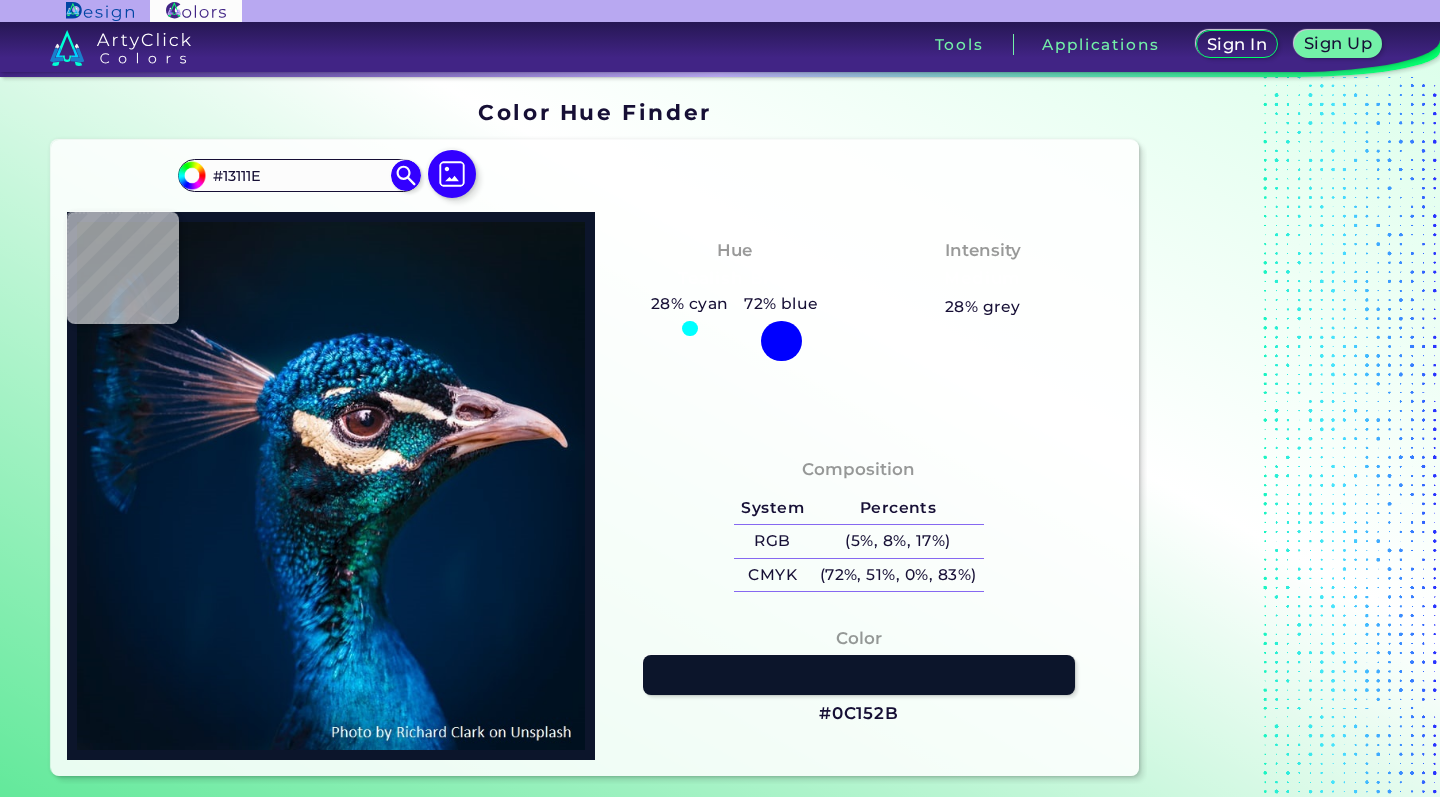 type on "#917983" 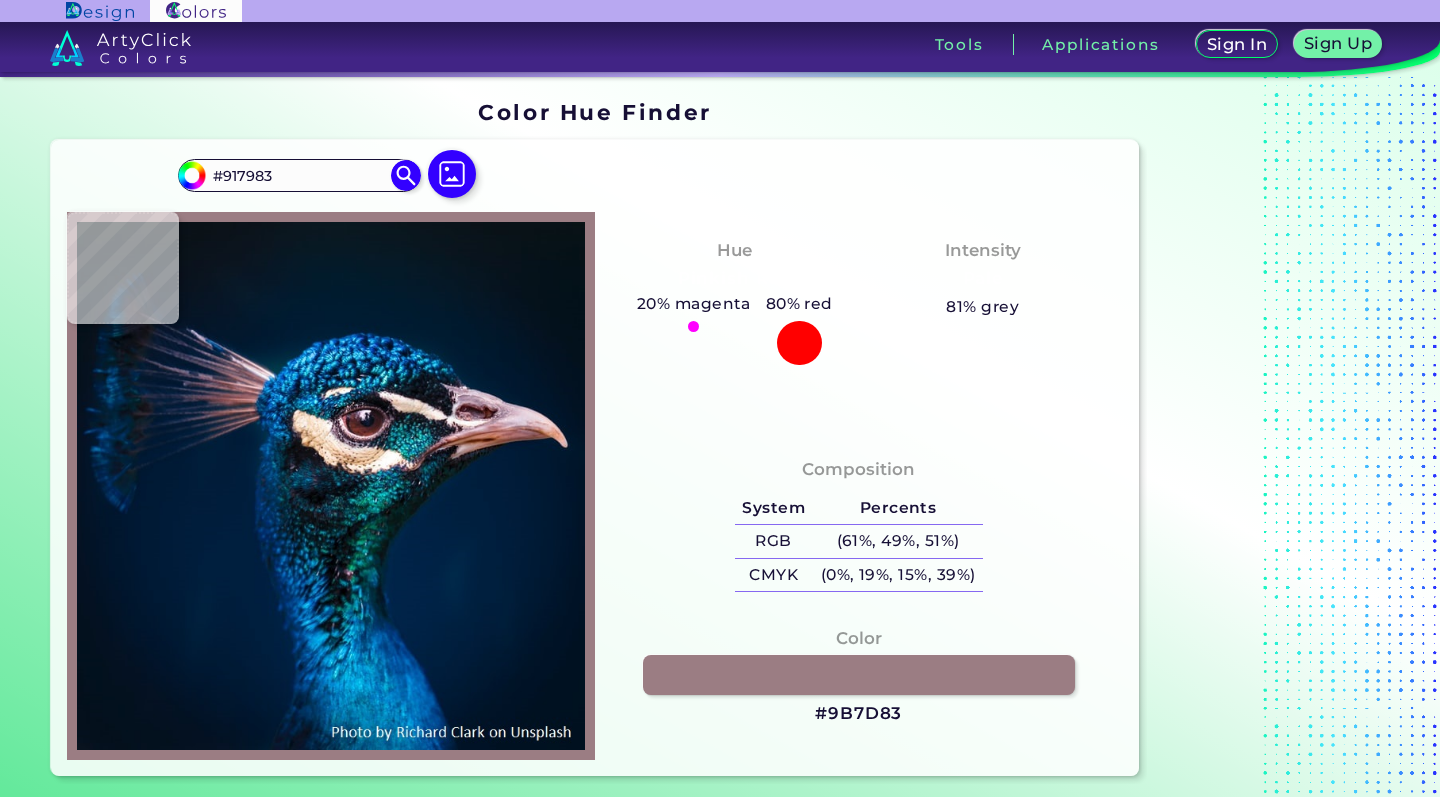 type on "#9b7d83" 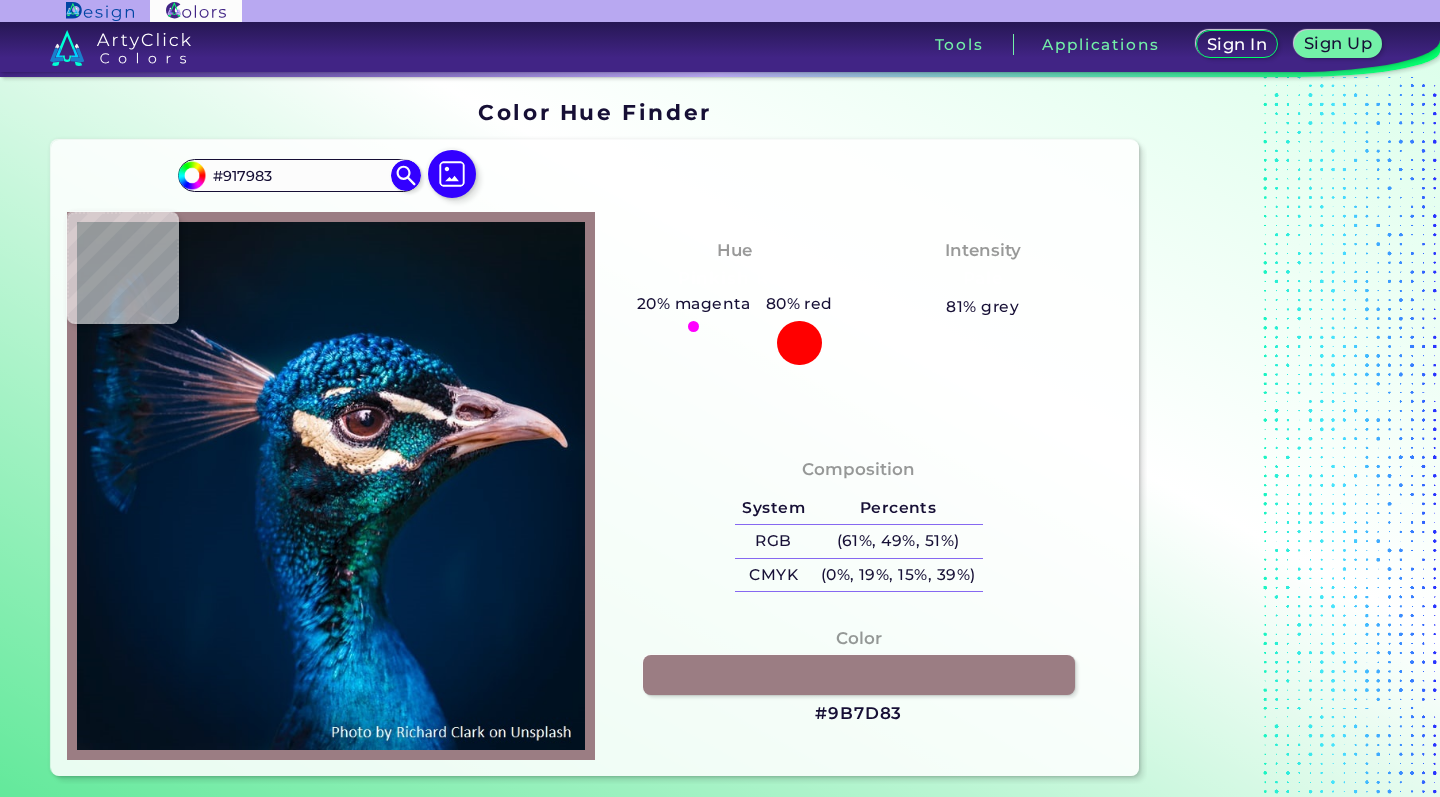 type on "#9B7D83" 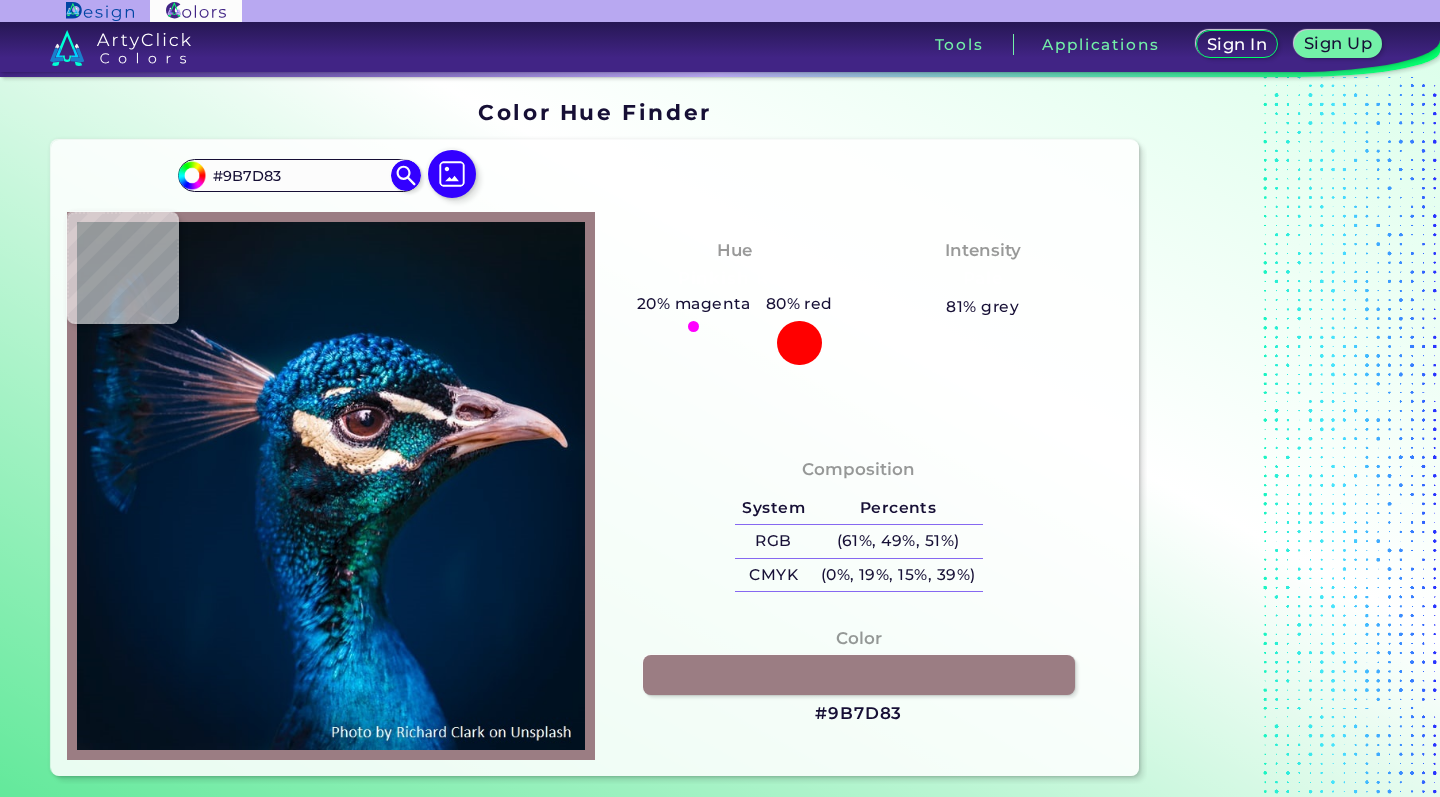type on "#a36050" 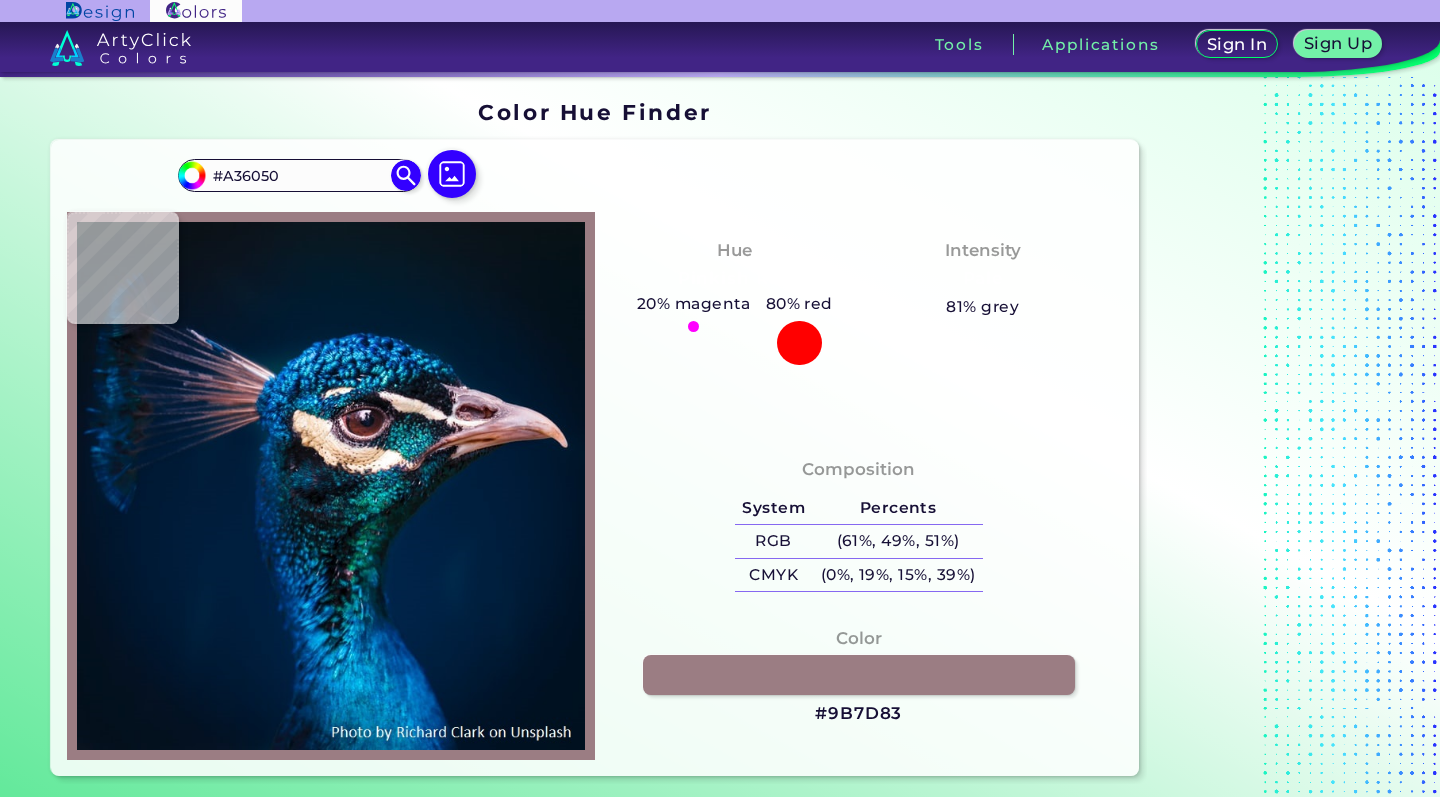 type on "#af8377" 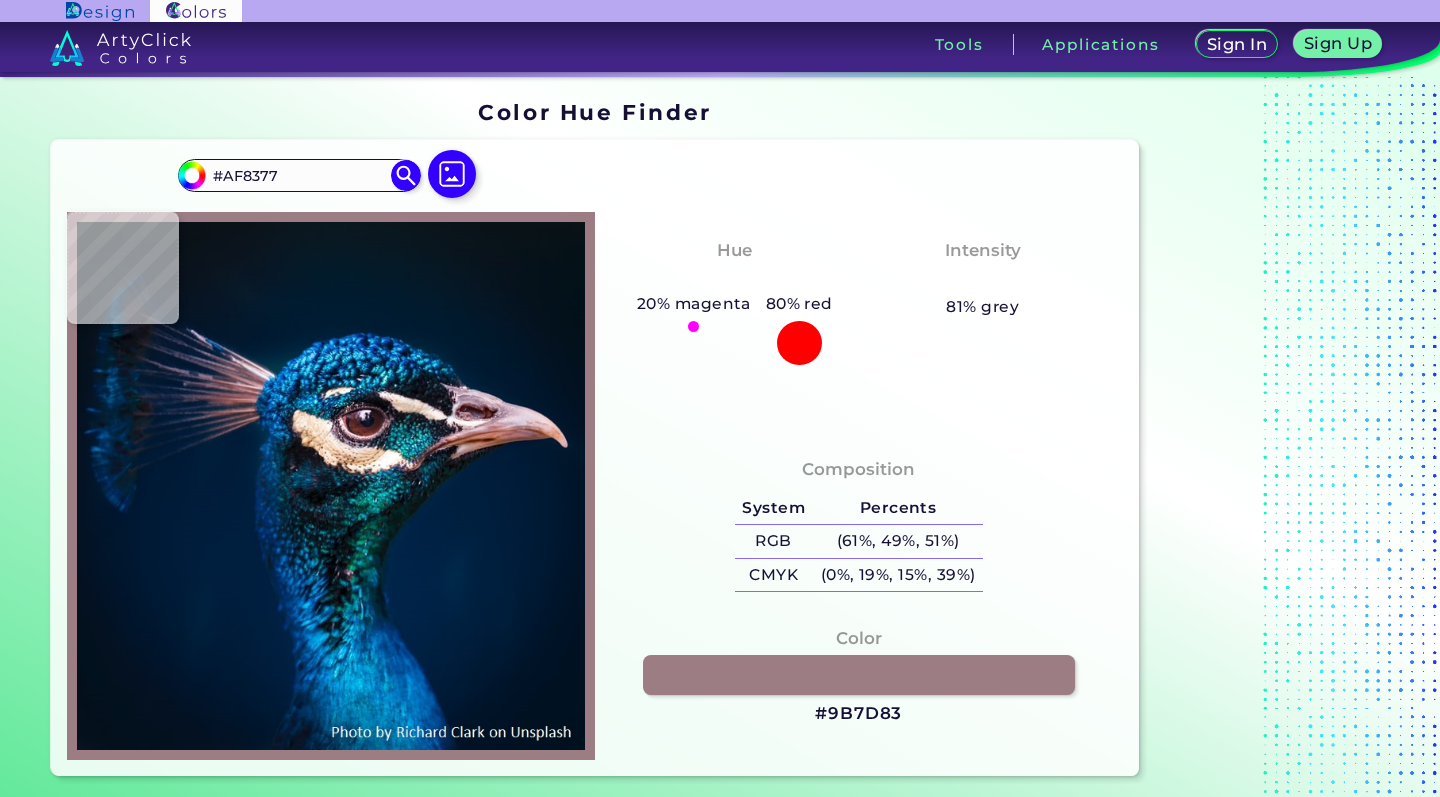 type on "#b8928b" 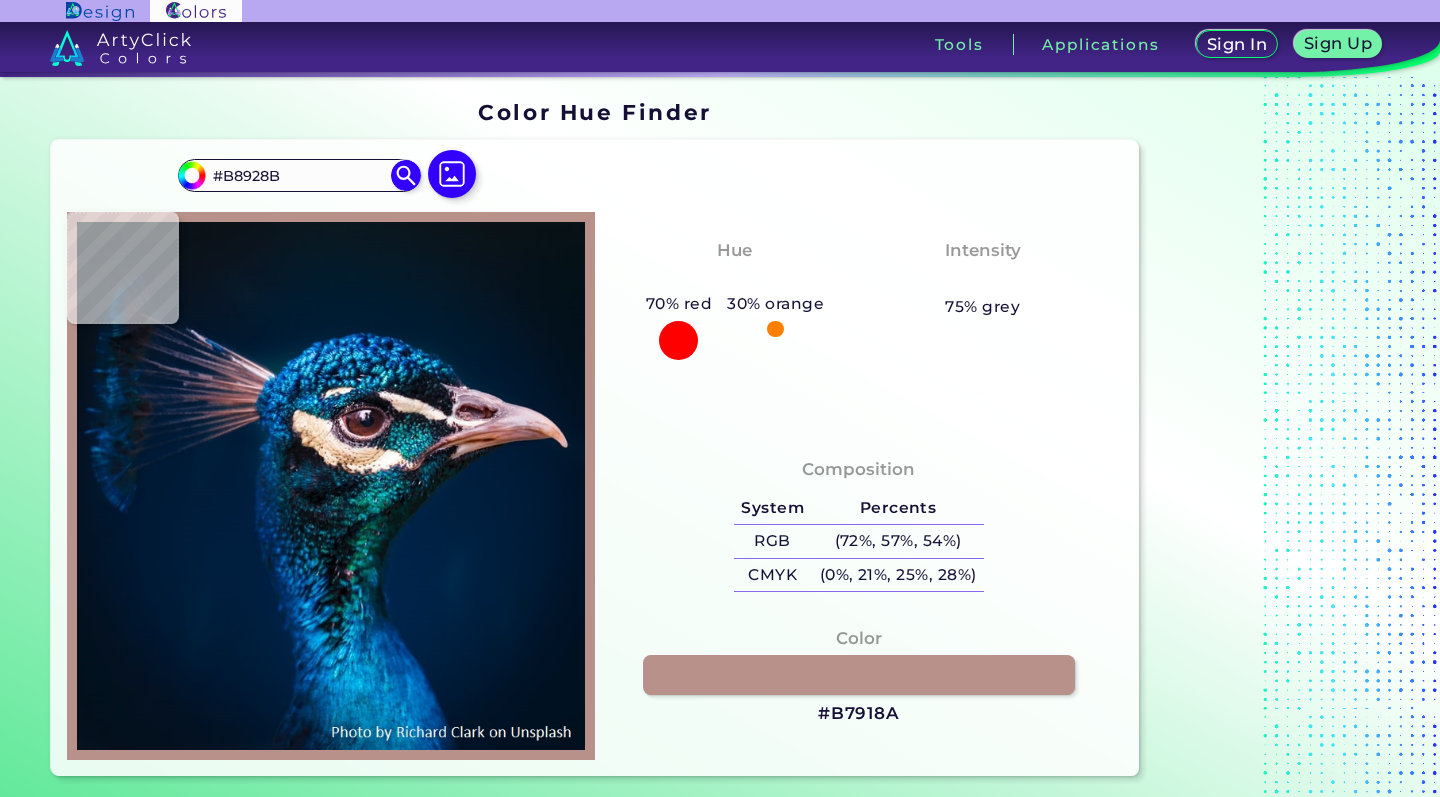type on "#b7918a" 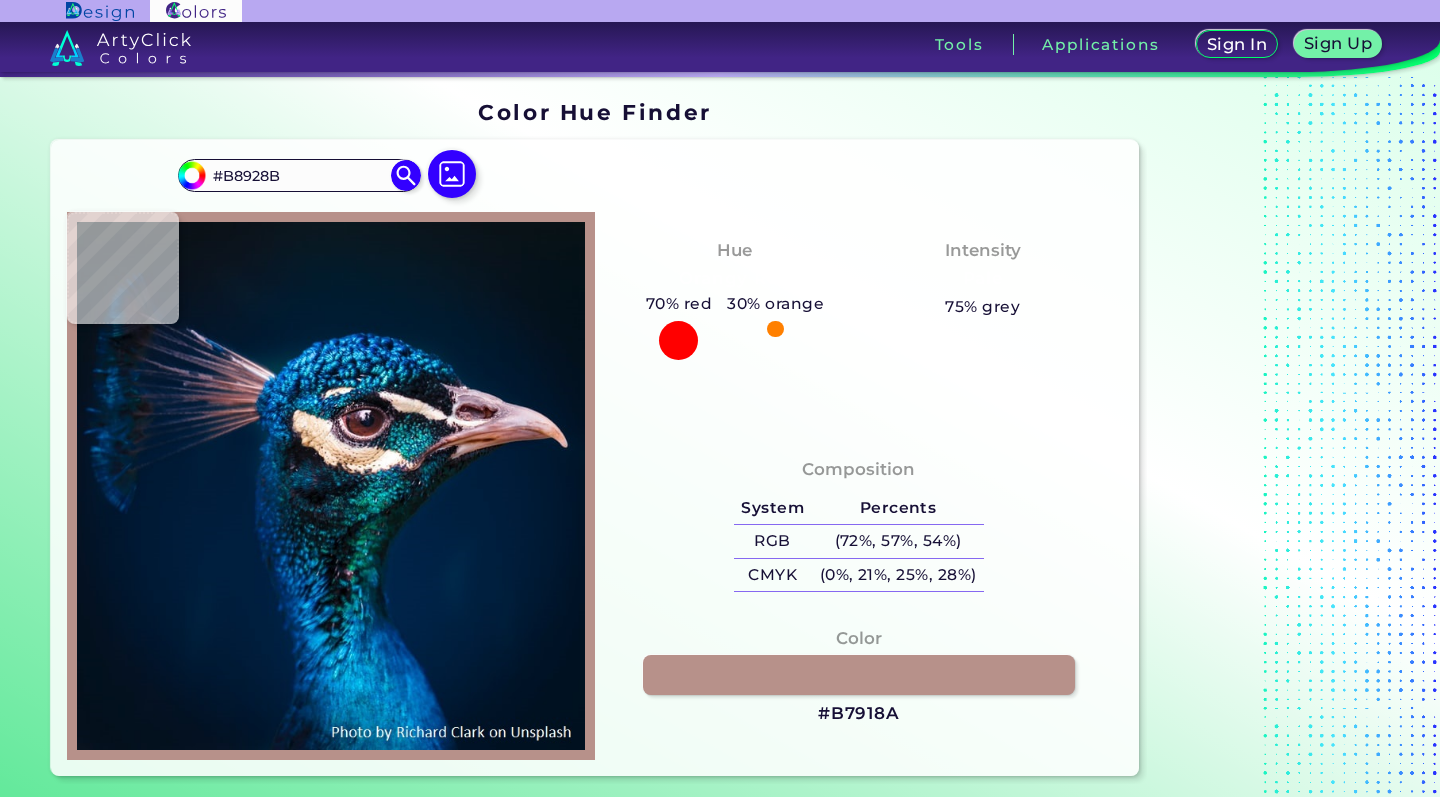 type on "#B7918A" 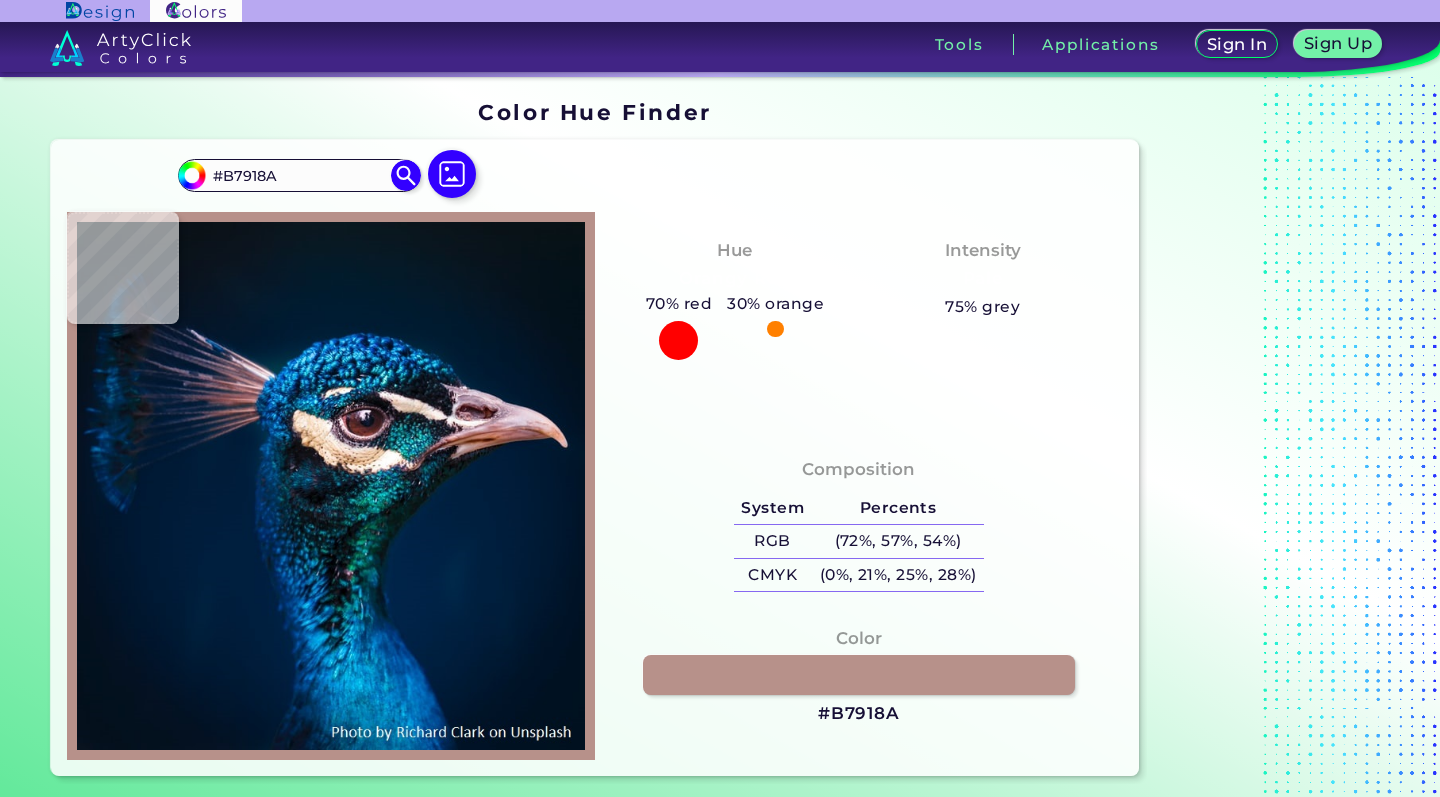 type on "#c07f6c" 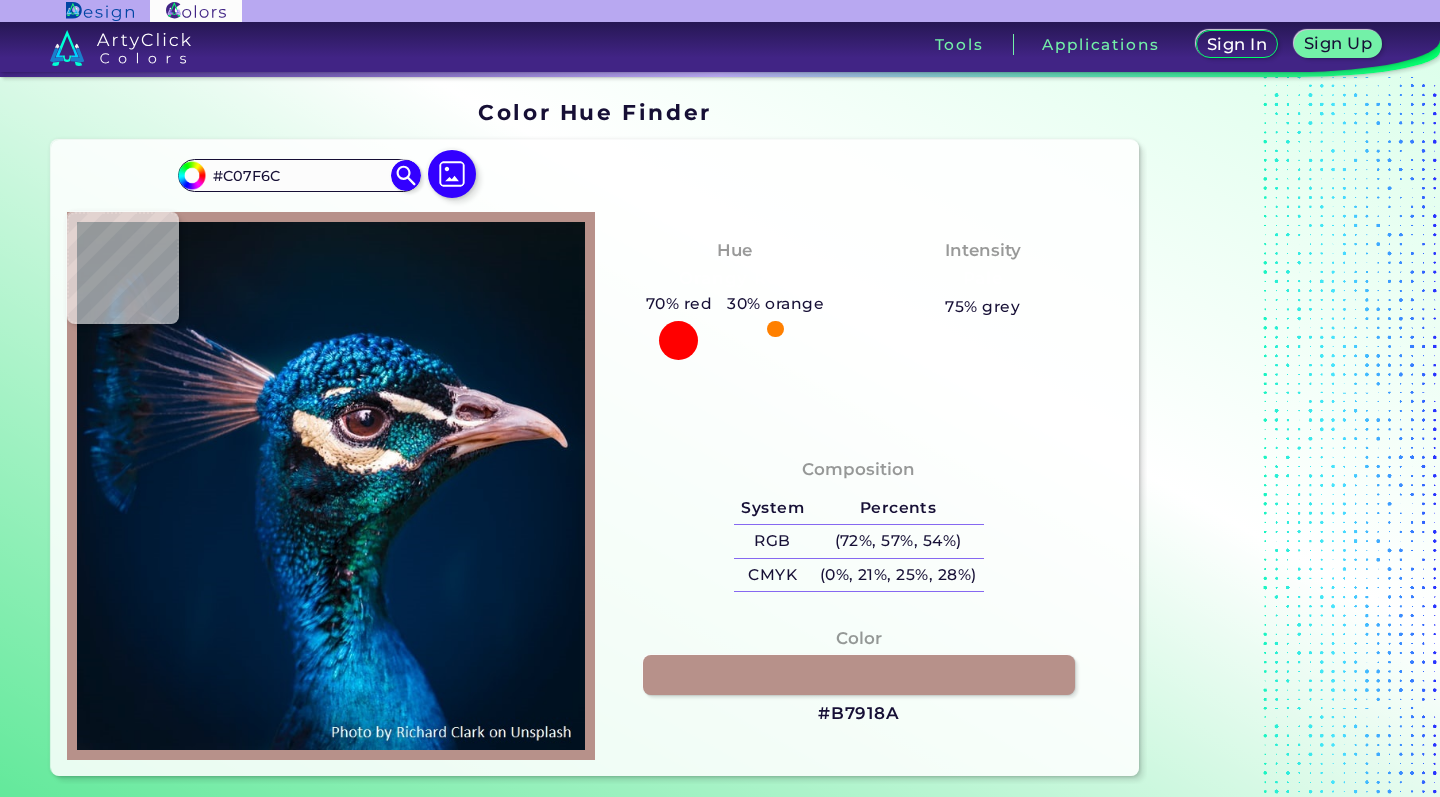 type on "#d4adbb" 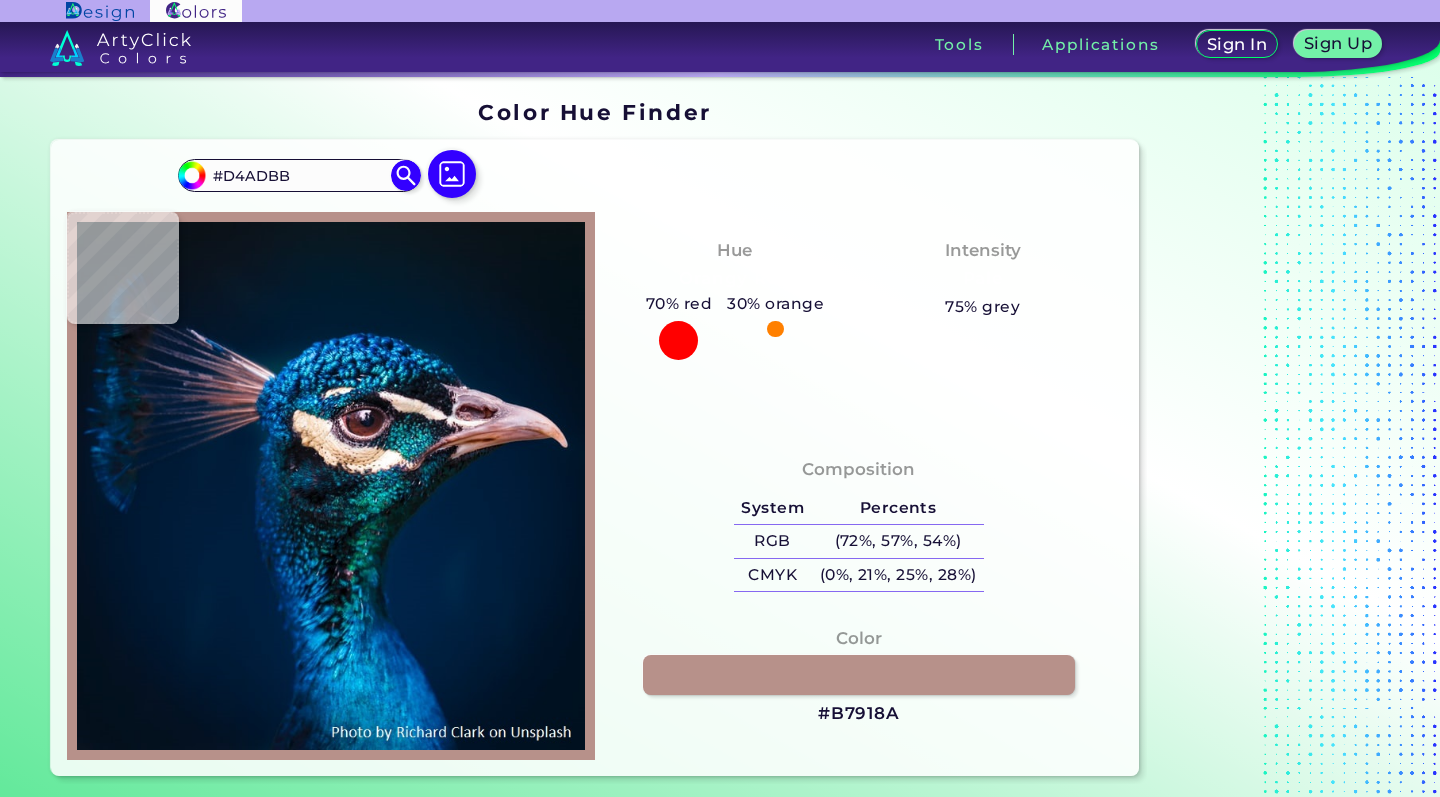 type on "#d4adb7" 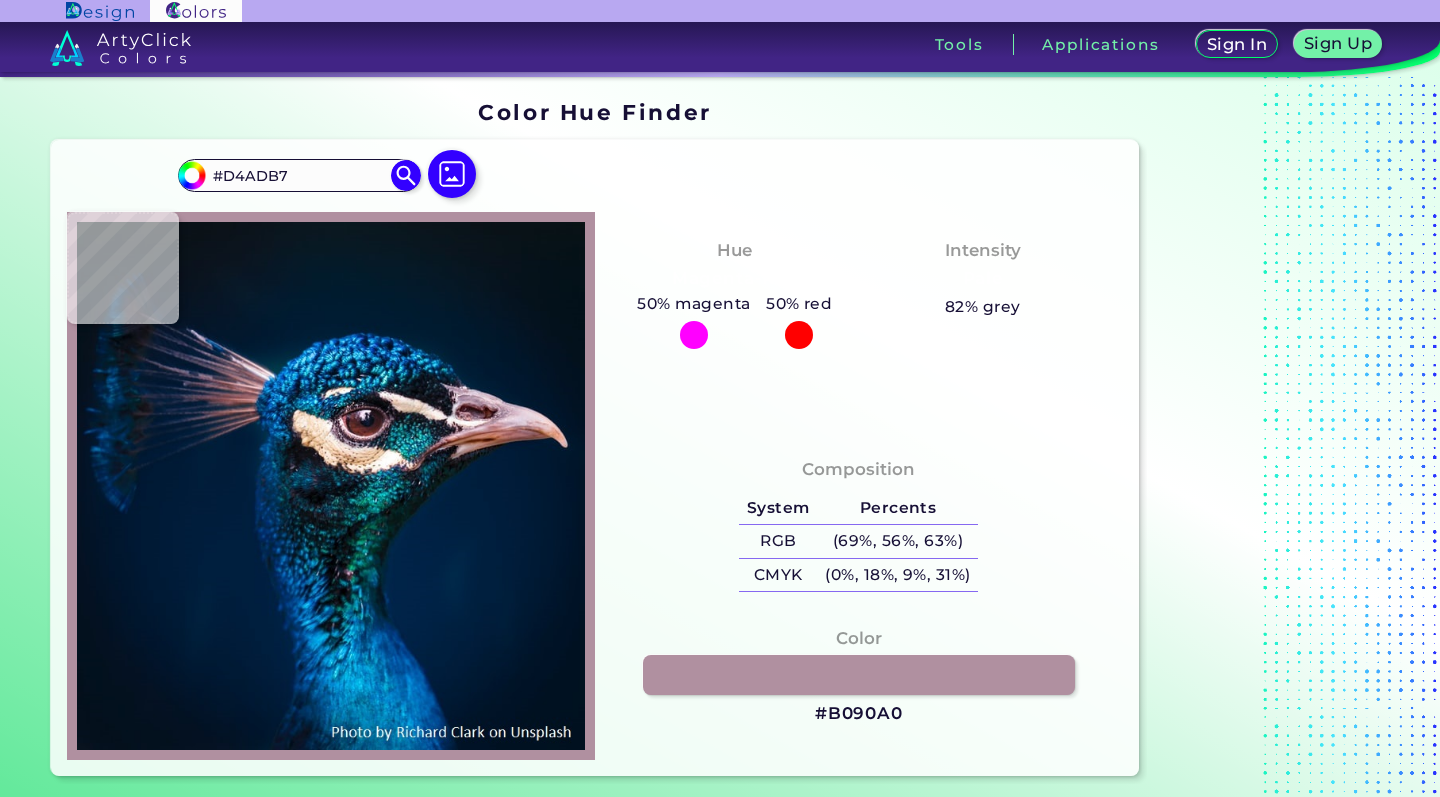 type on "#b090a0" 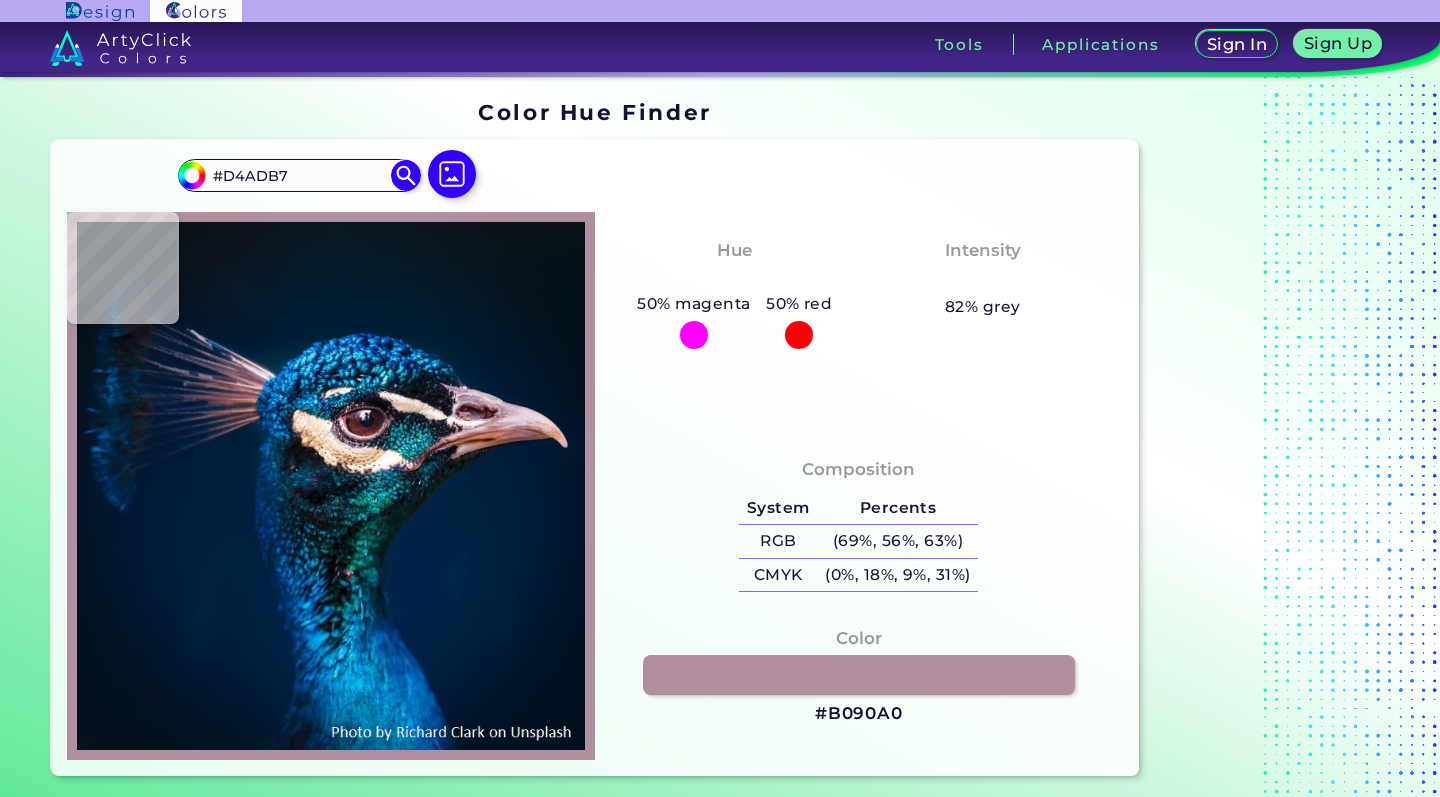 type on "#B090A0" 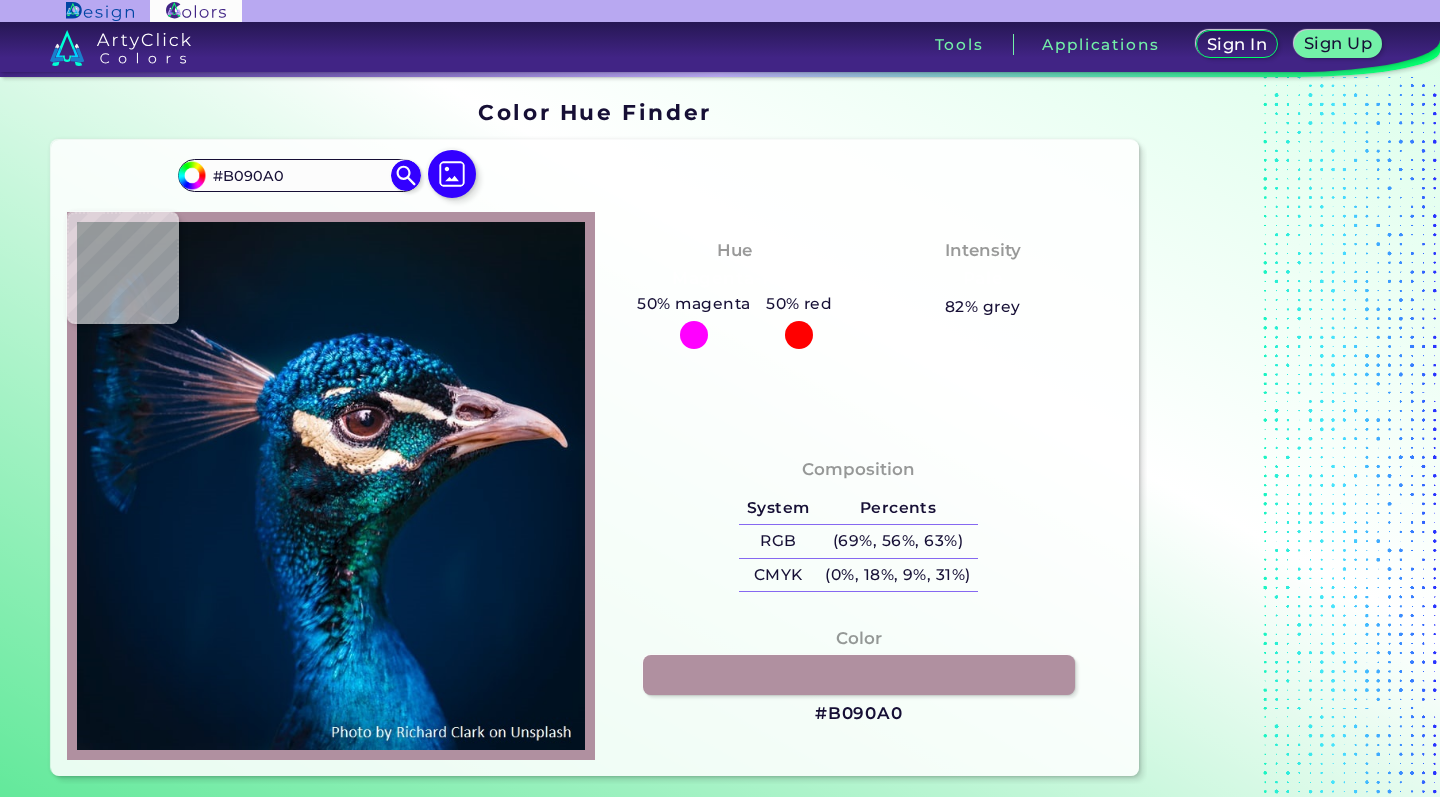 type on "#b093a4" 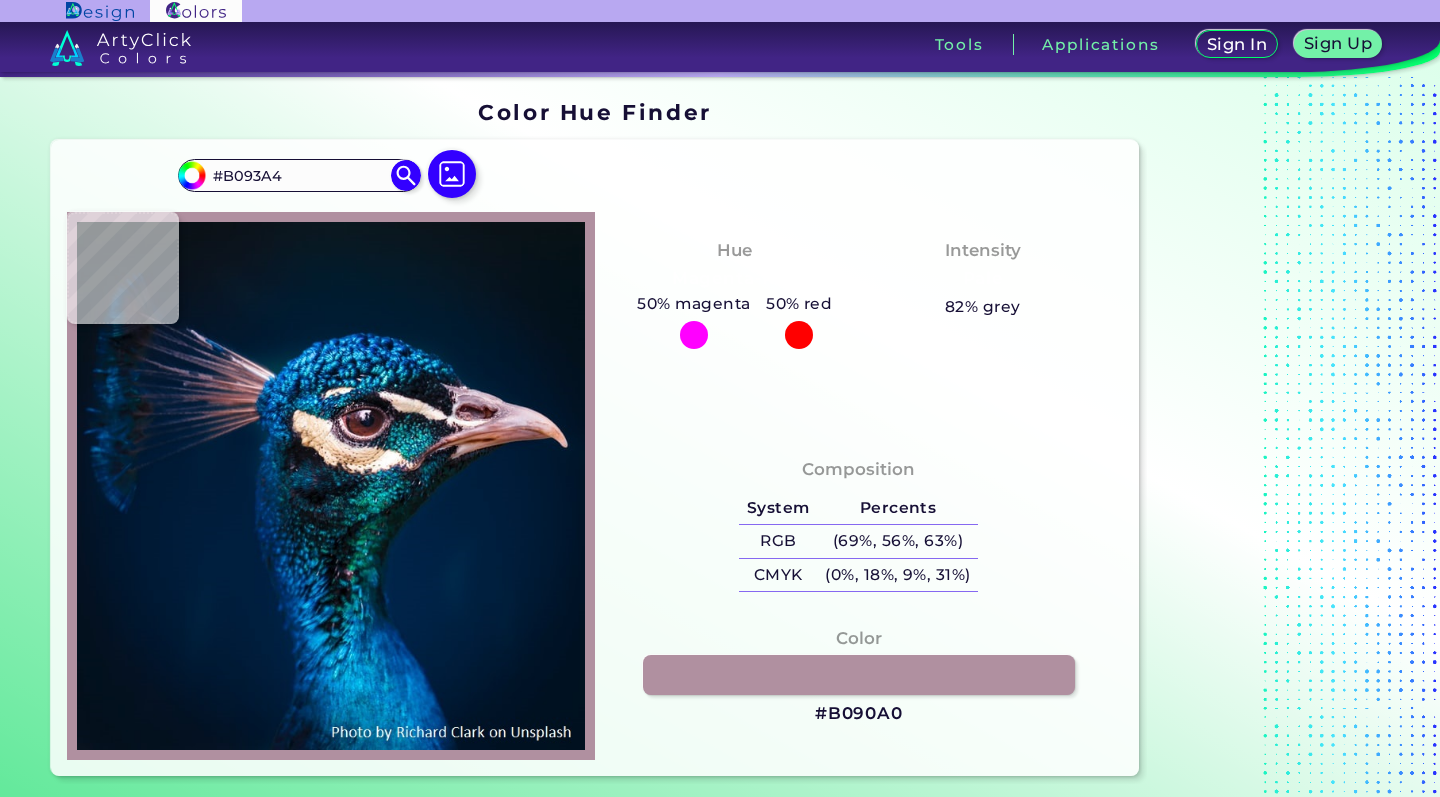 type on "#be9fae" 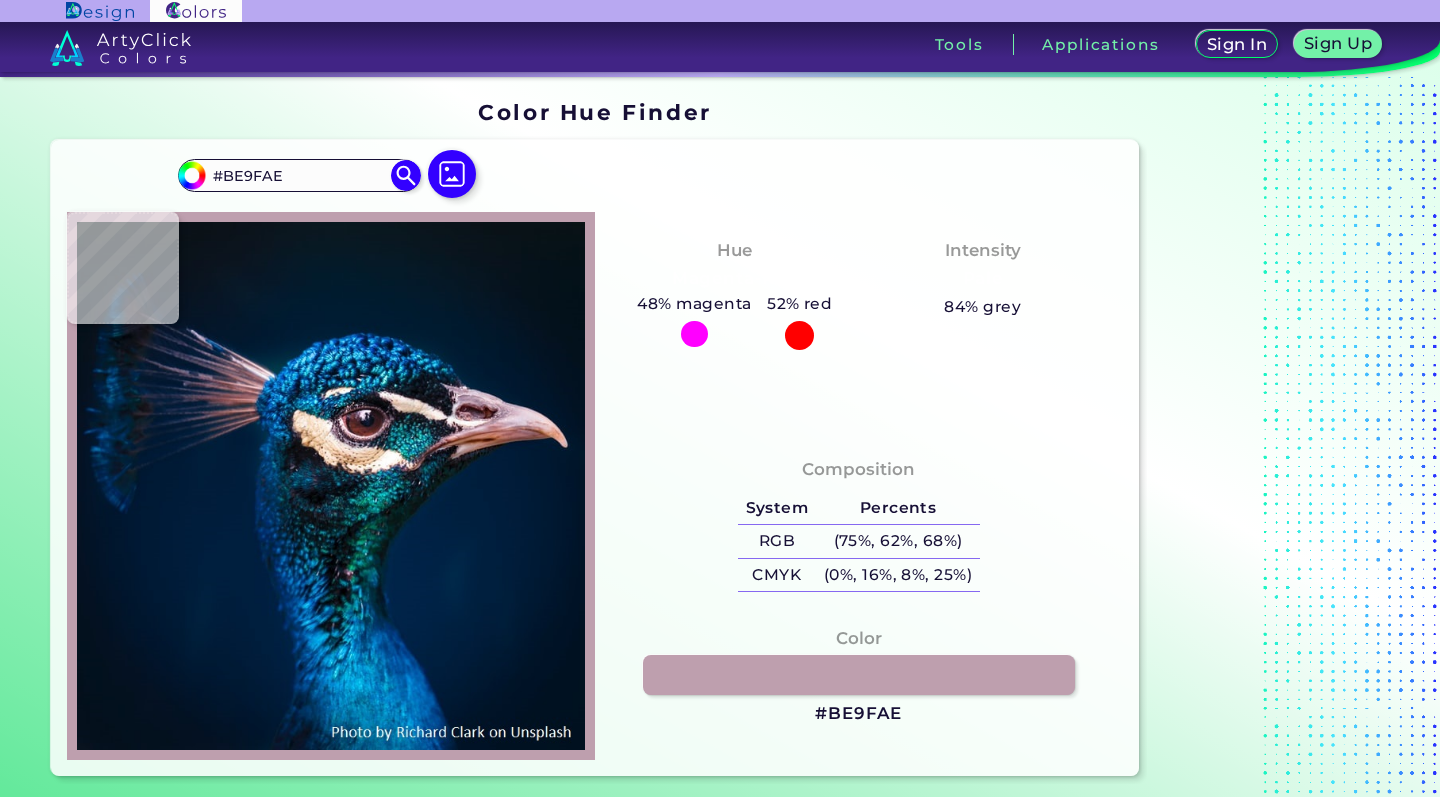 type on "#dbbac5" 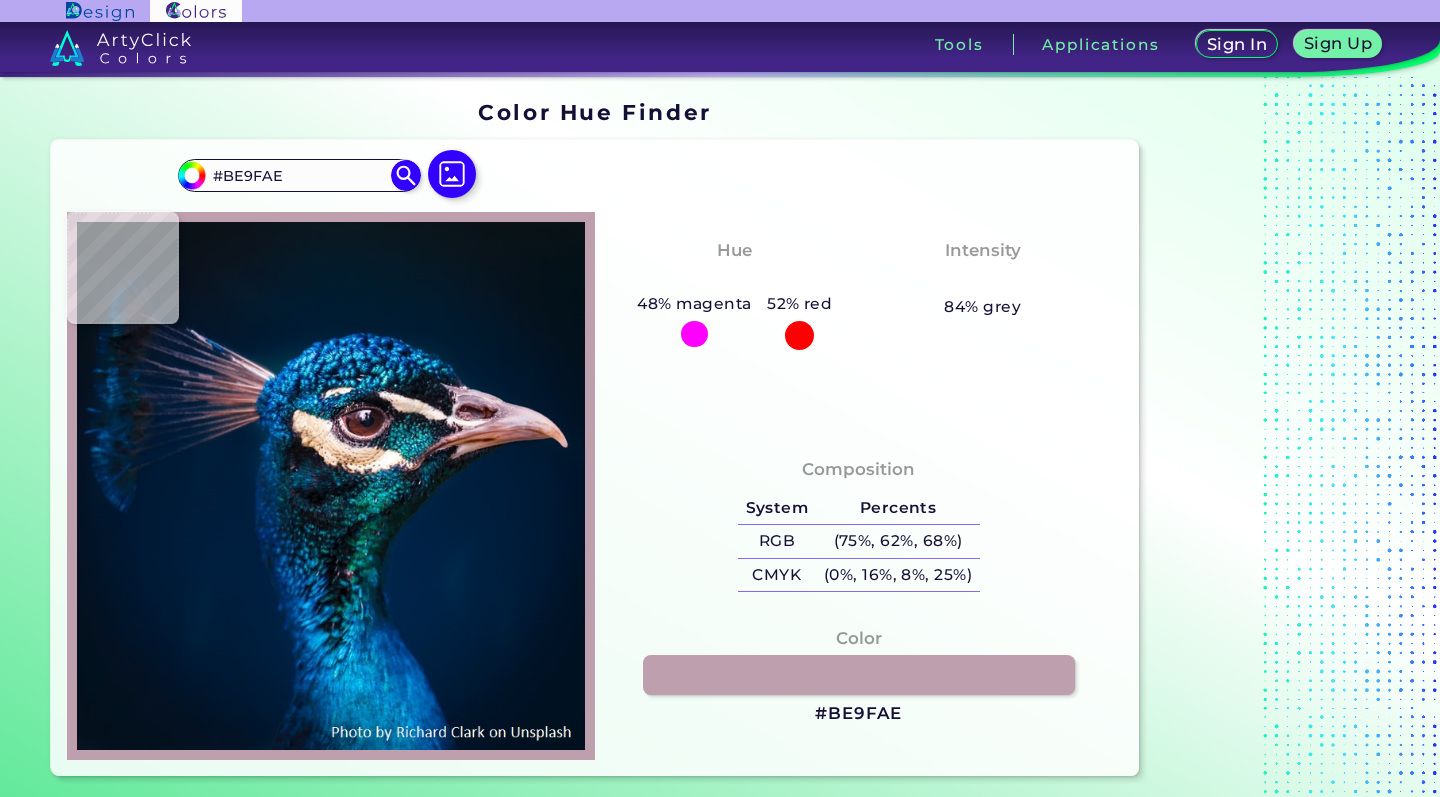 type on "#DBBAC5" 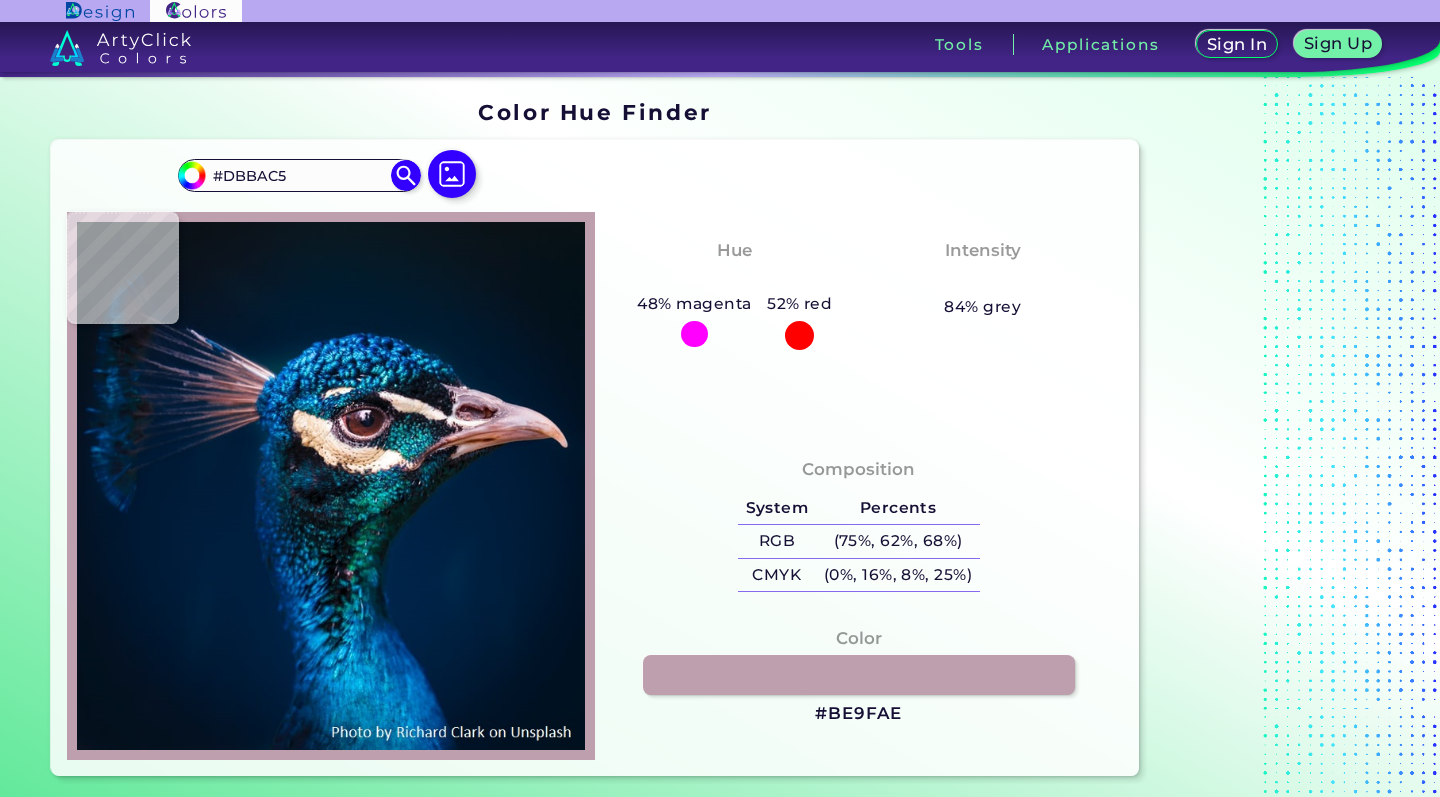 type on "#d6b0bc" 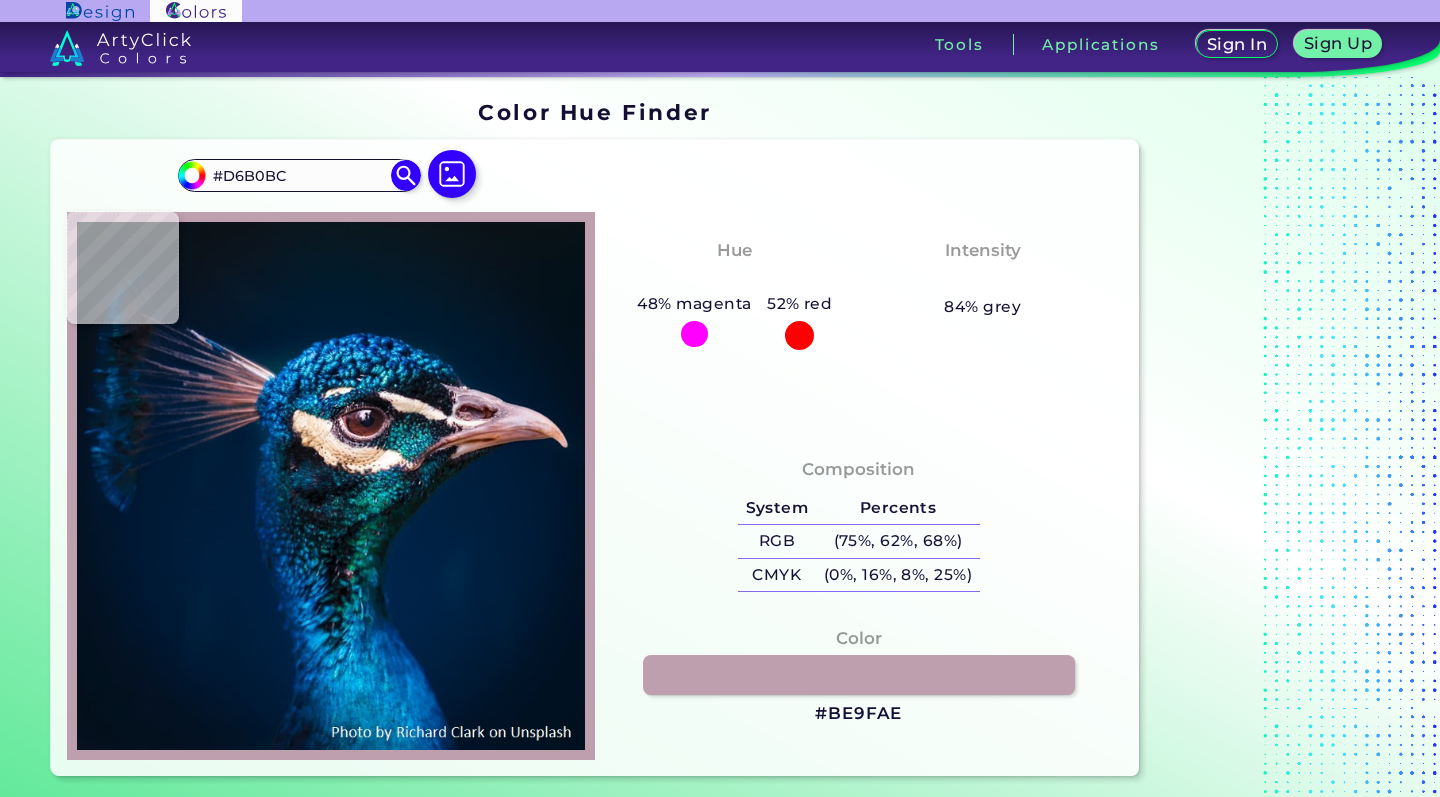 type on "#c08783" 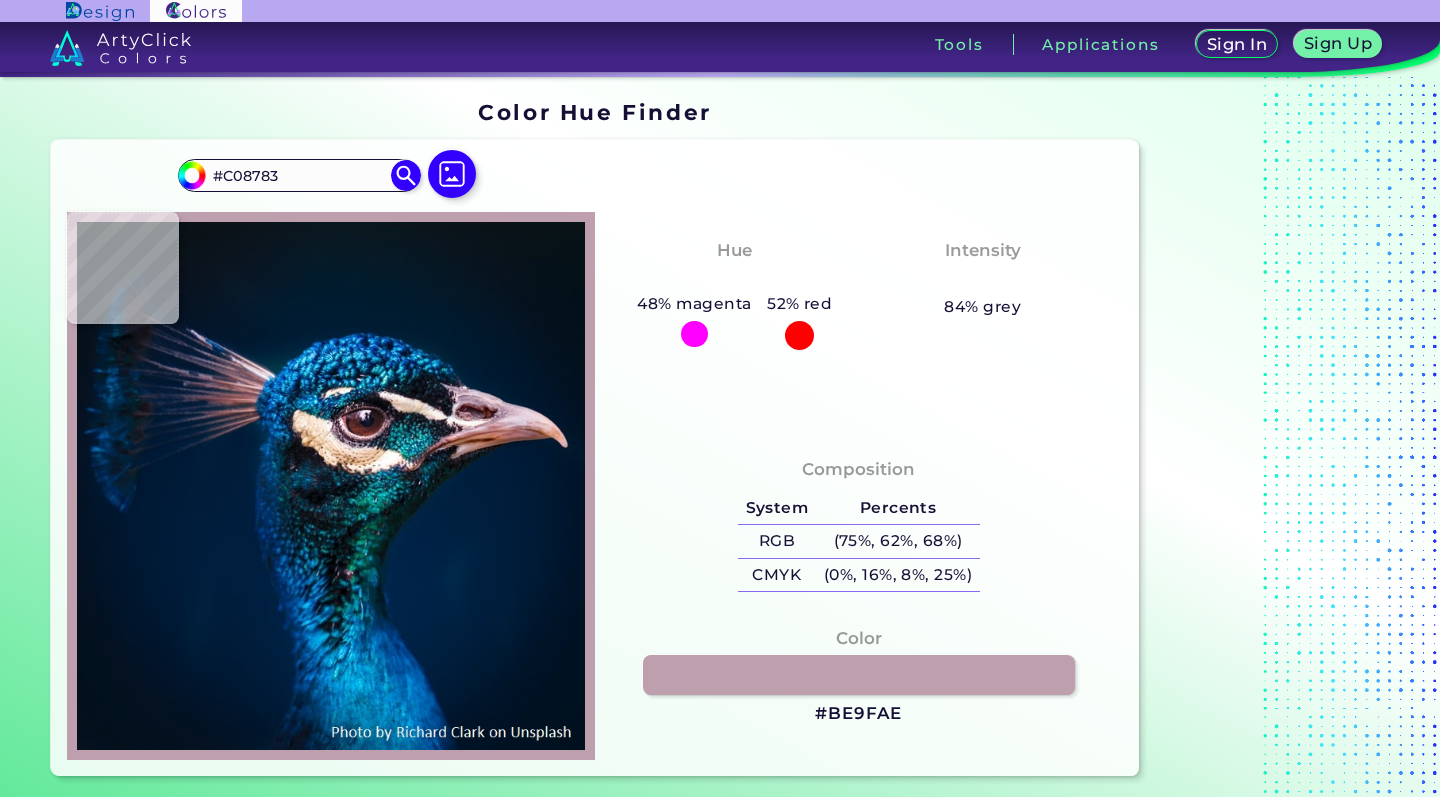 type on "#9e5b59" 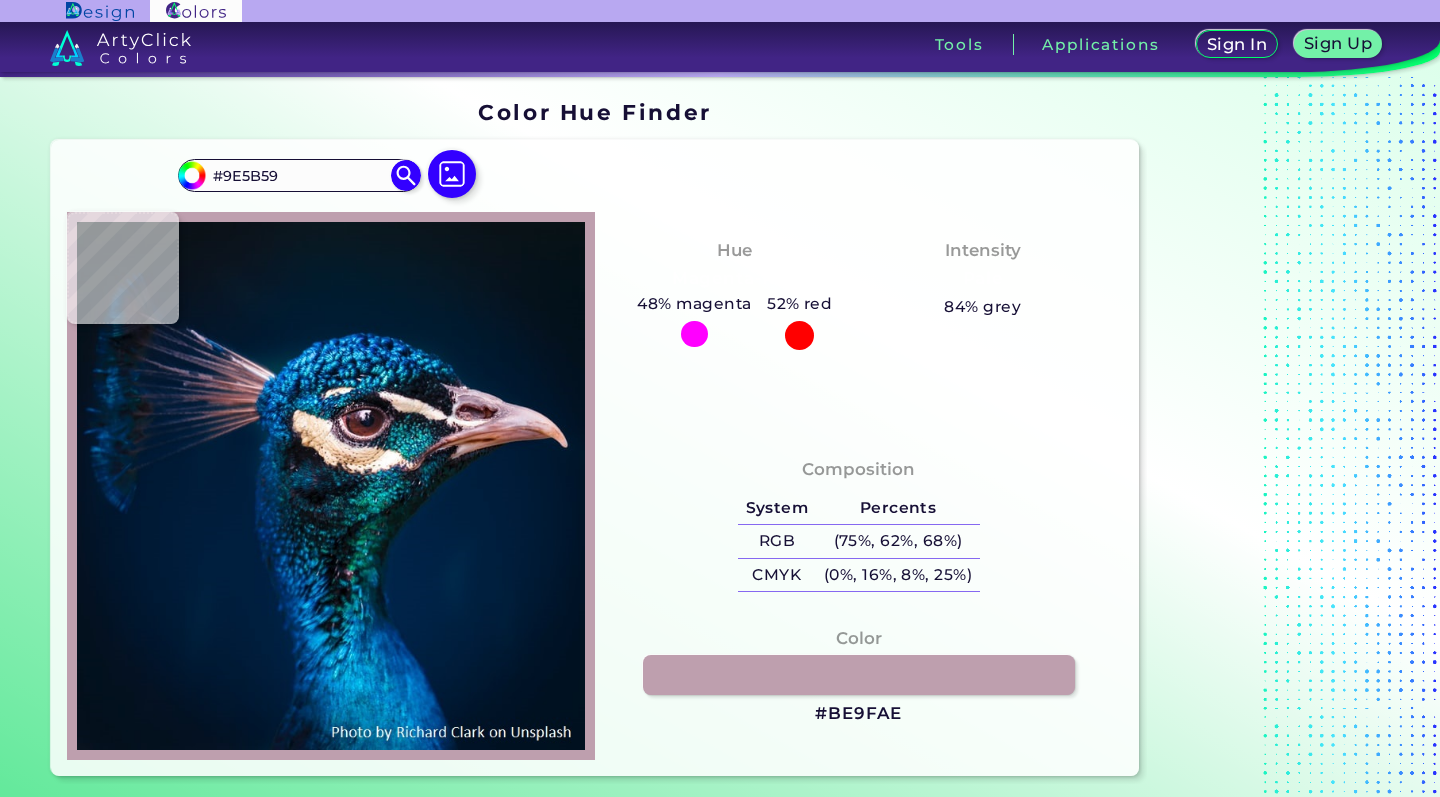 type on "#a86b64" 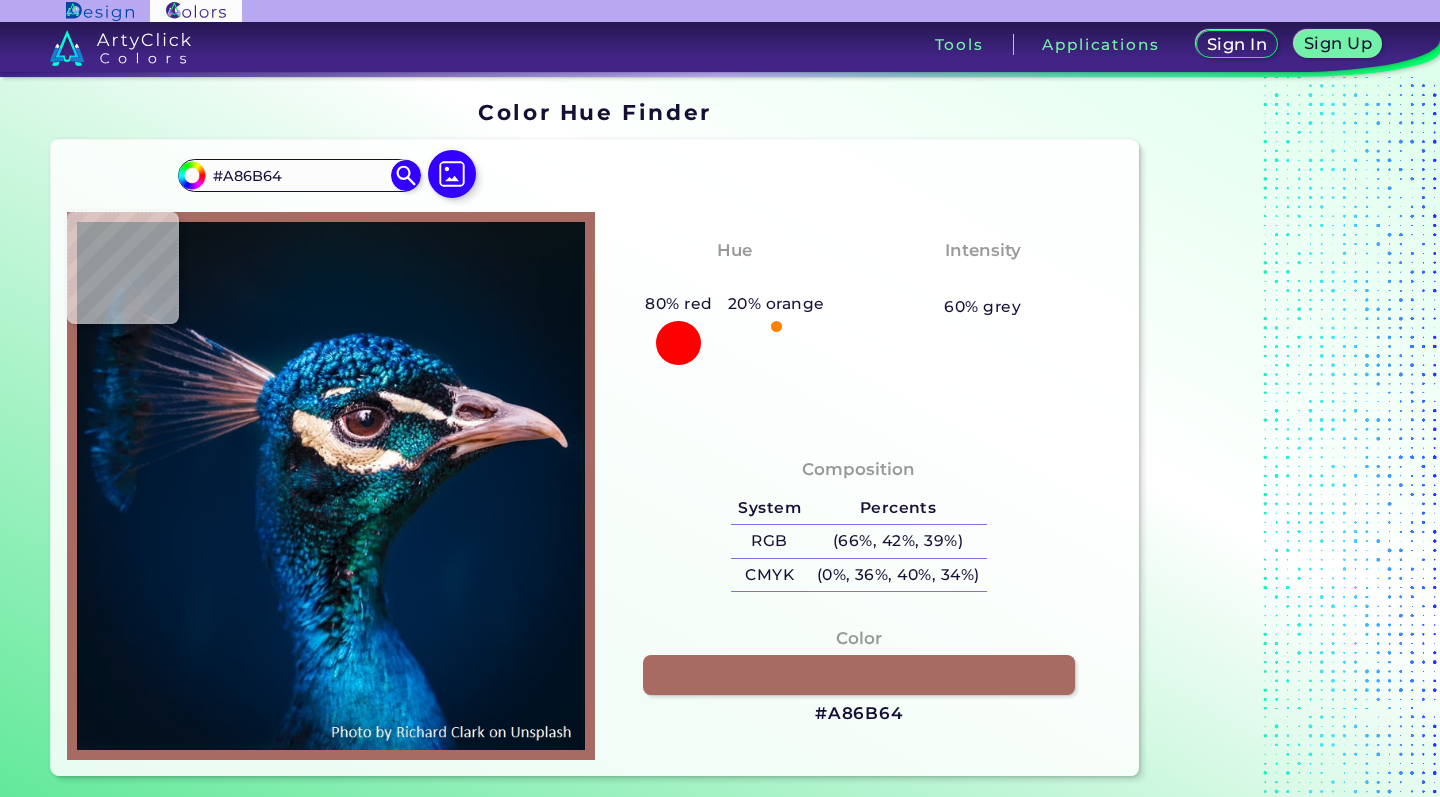 click at bounding box center (331, 486) 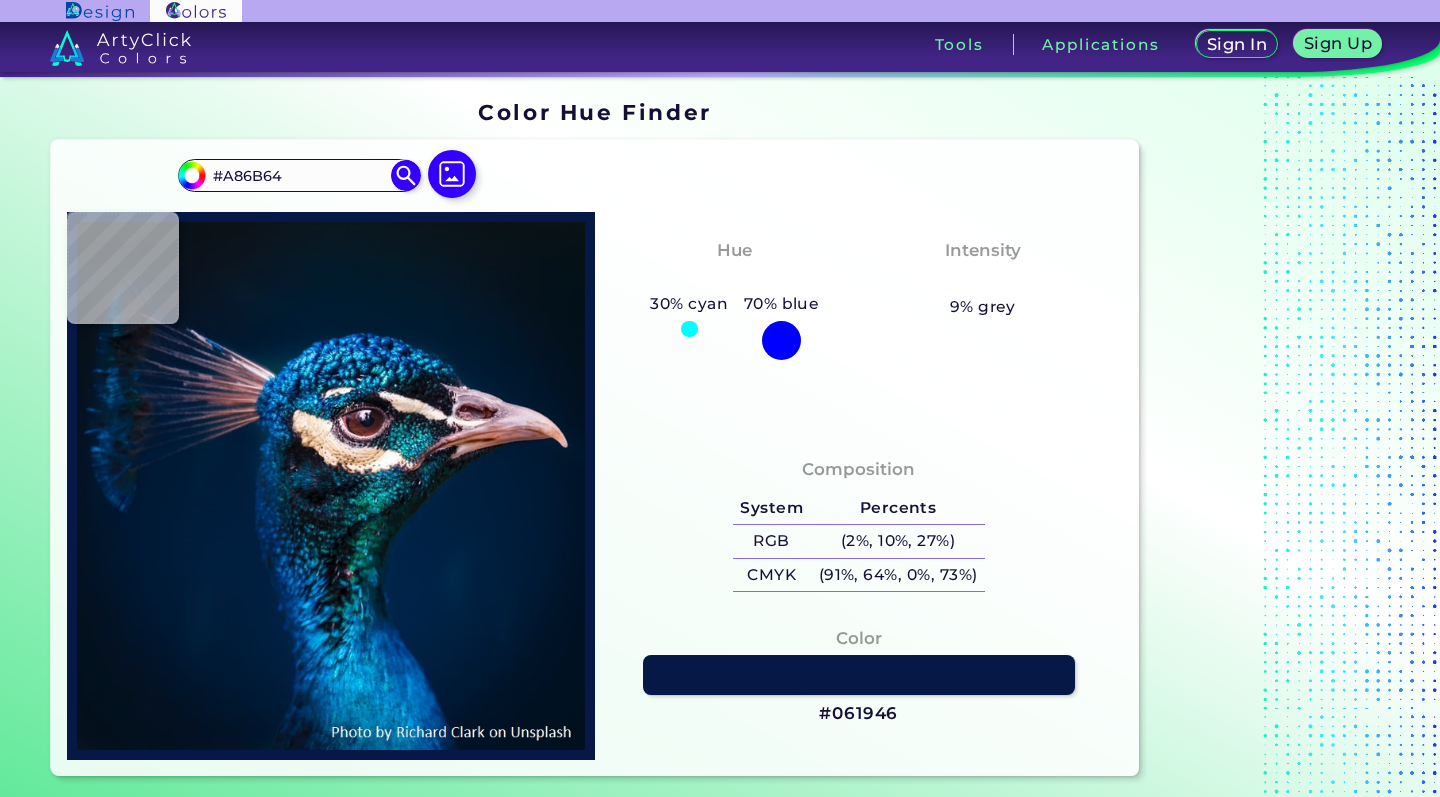 type on "#061946" 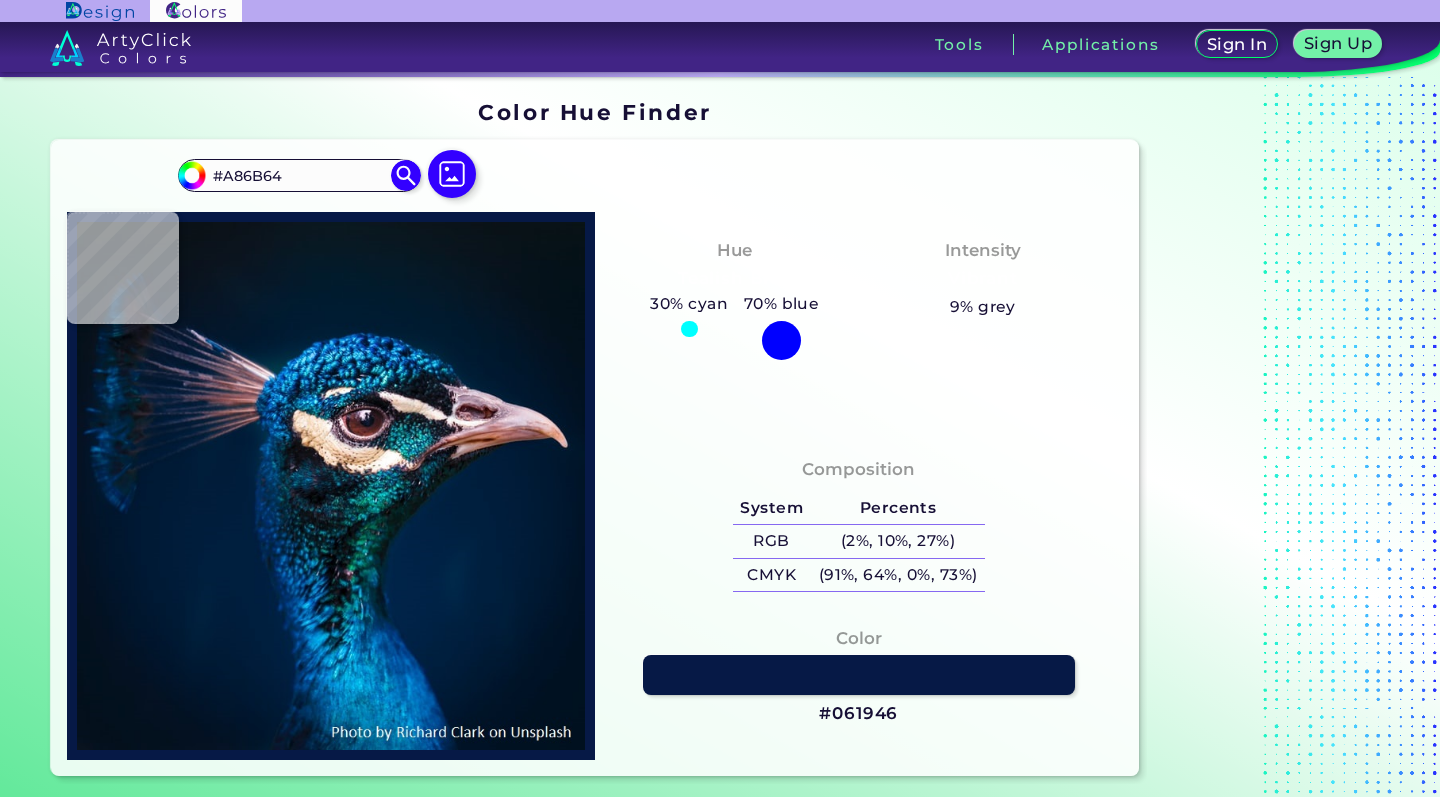 type on "#061946" 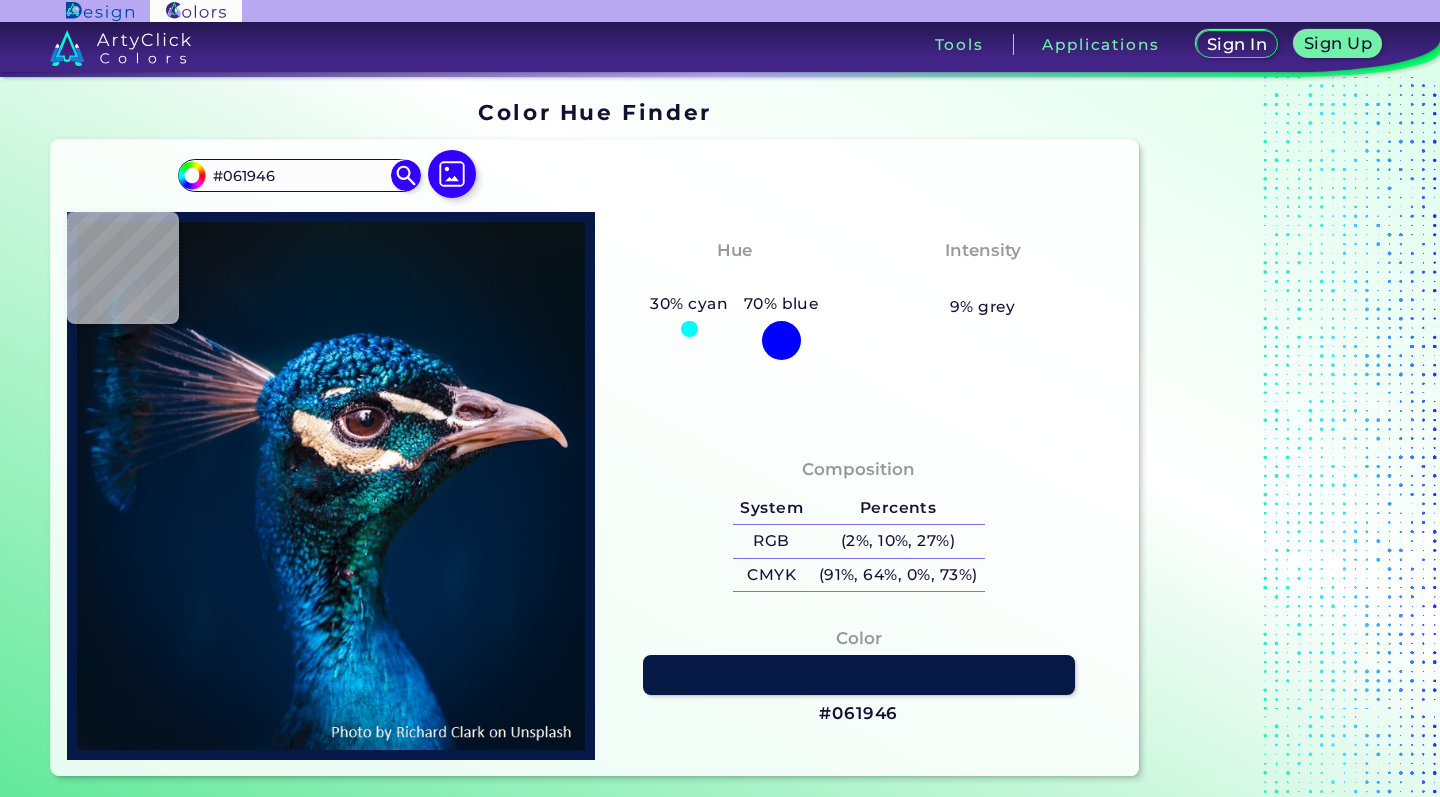 type on "#1ea7d7" 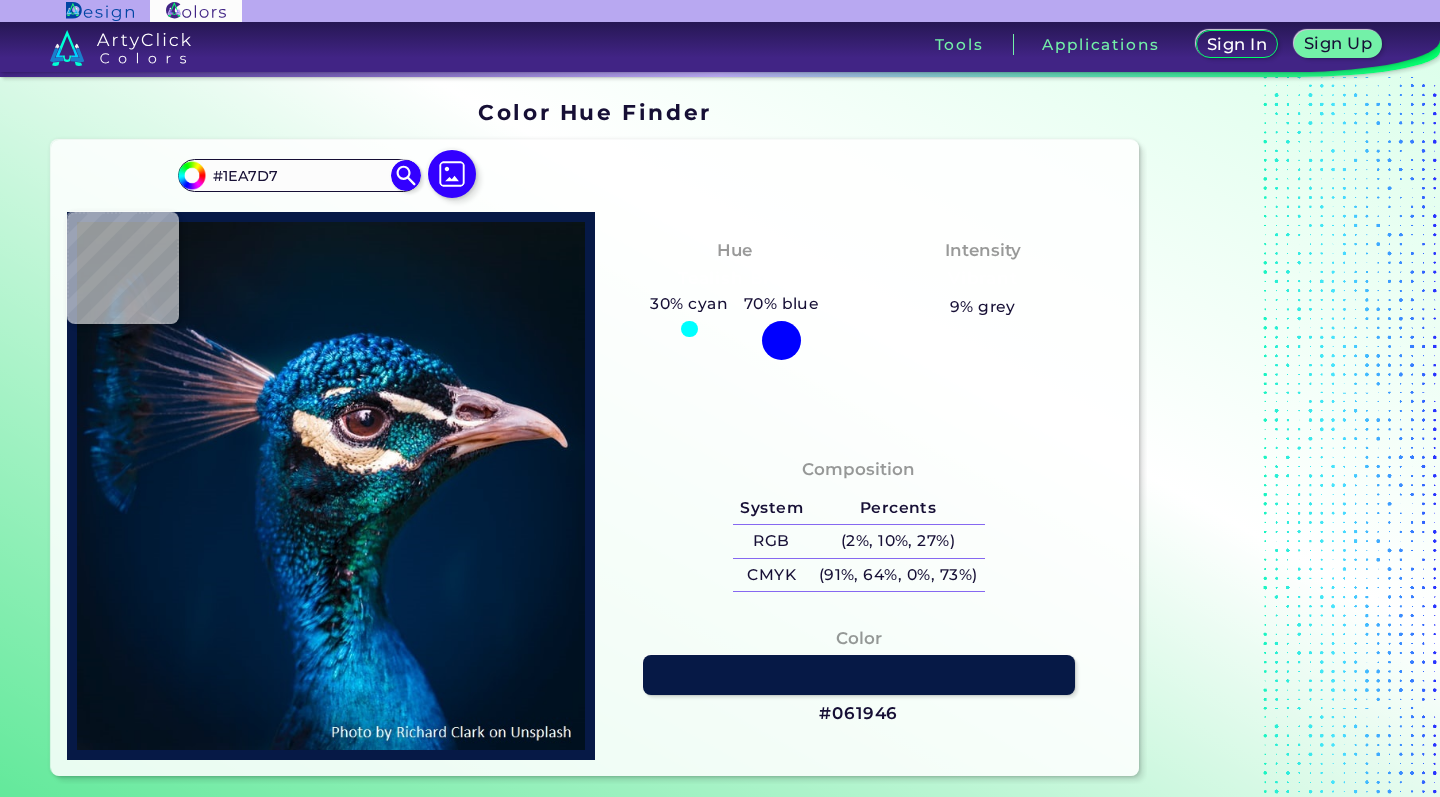 type on "#0eaed1" 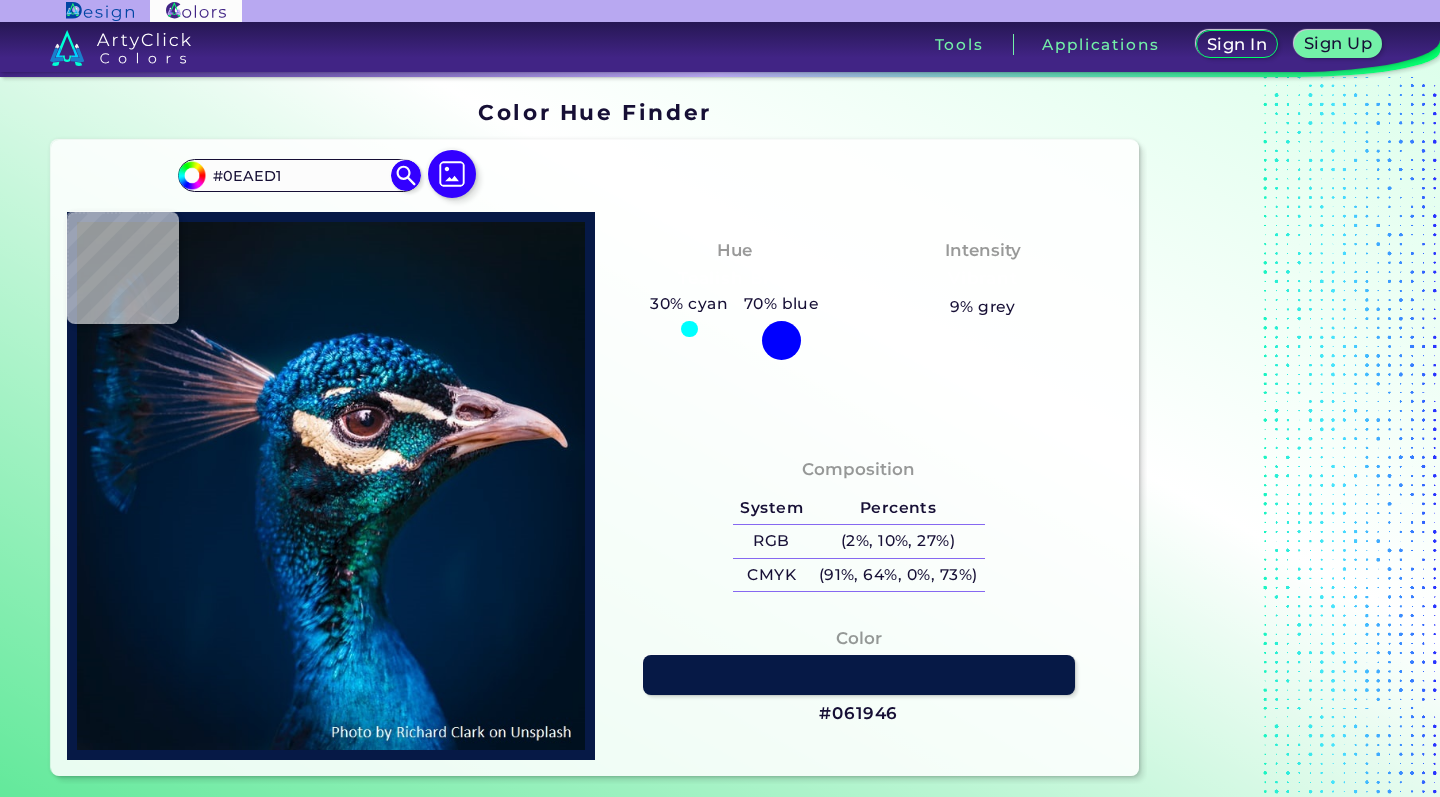 type on "#0c69b8" 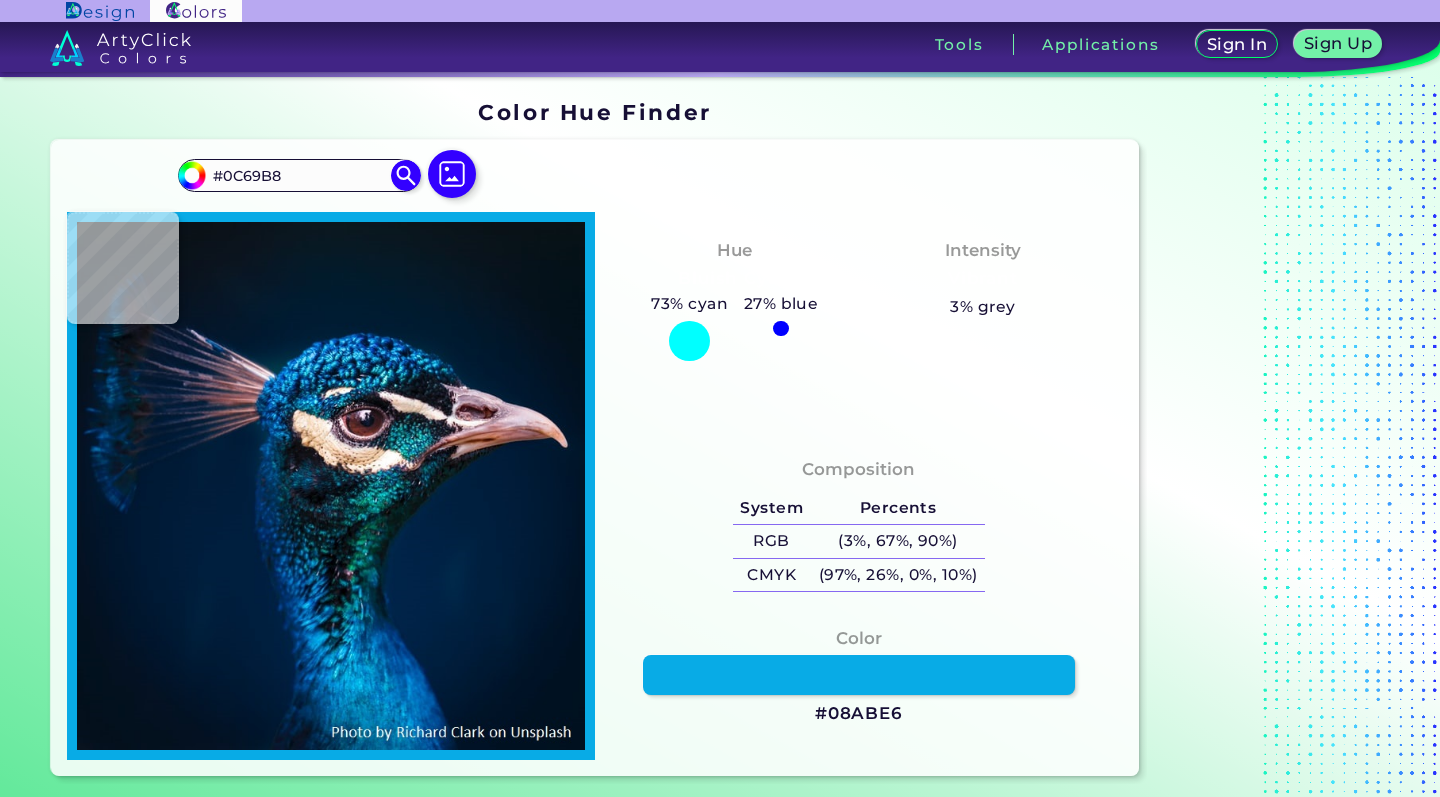 type on "#08abe6" 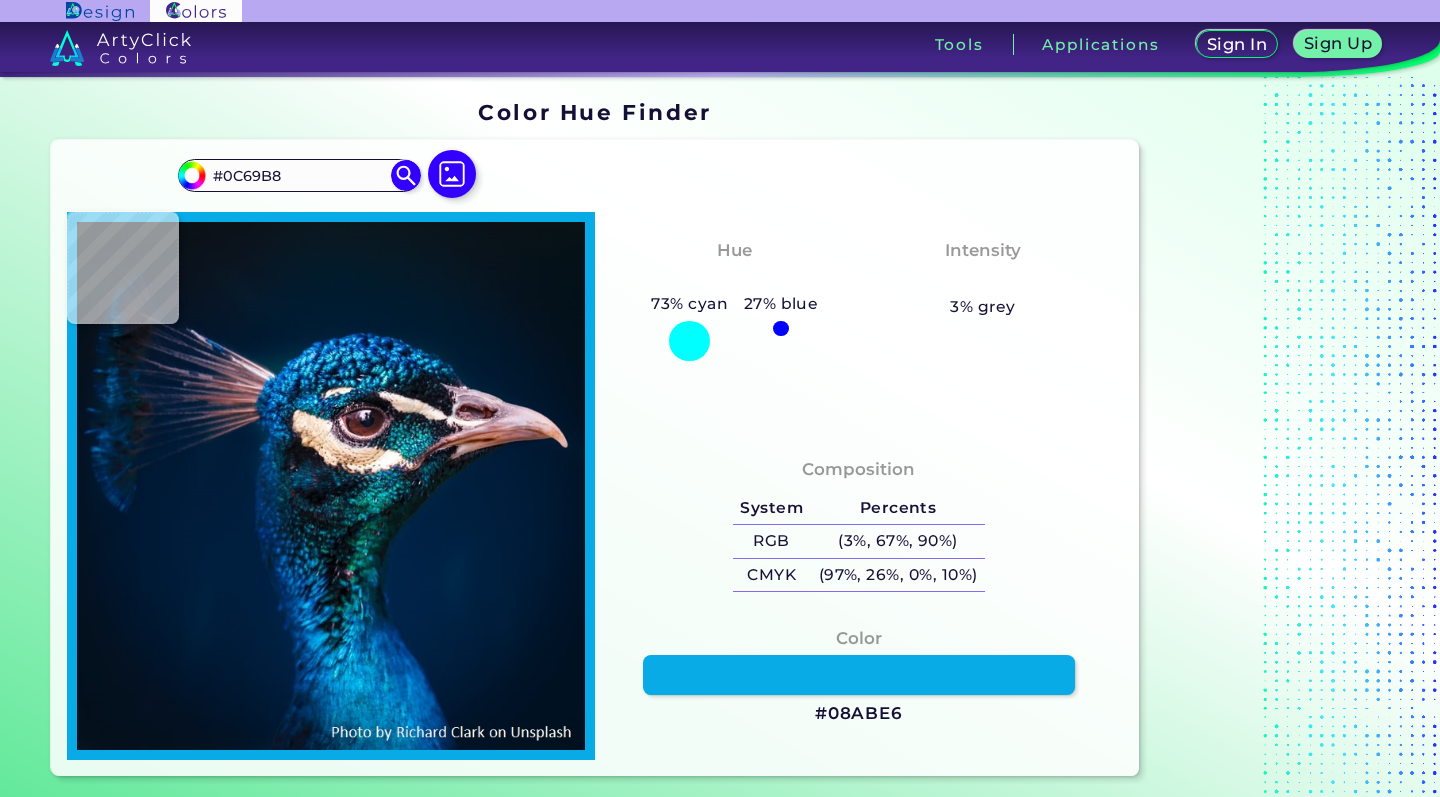 type on "#08ABE6" 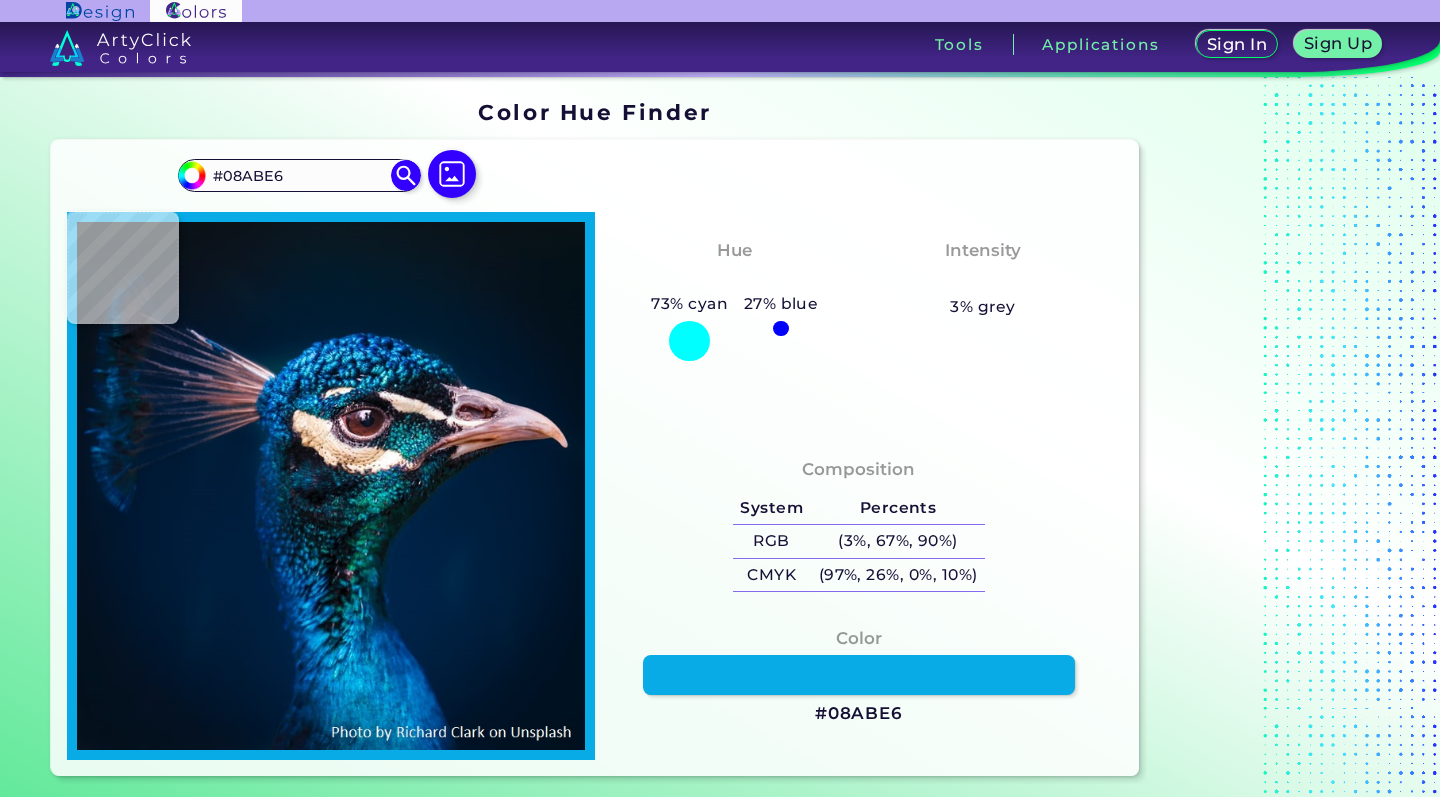 type on "#0773c9" 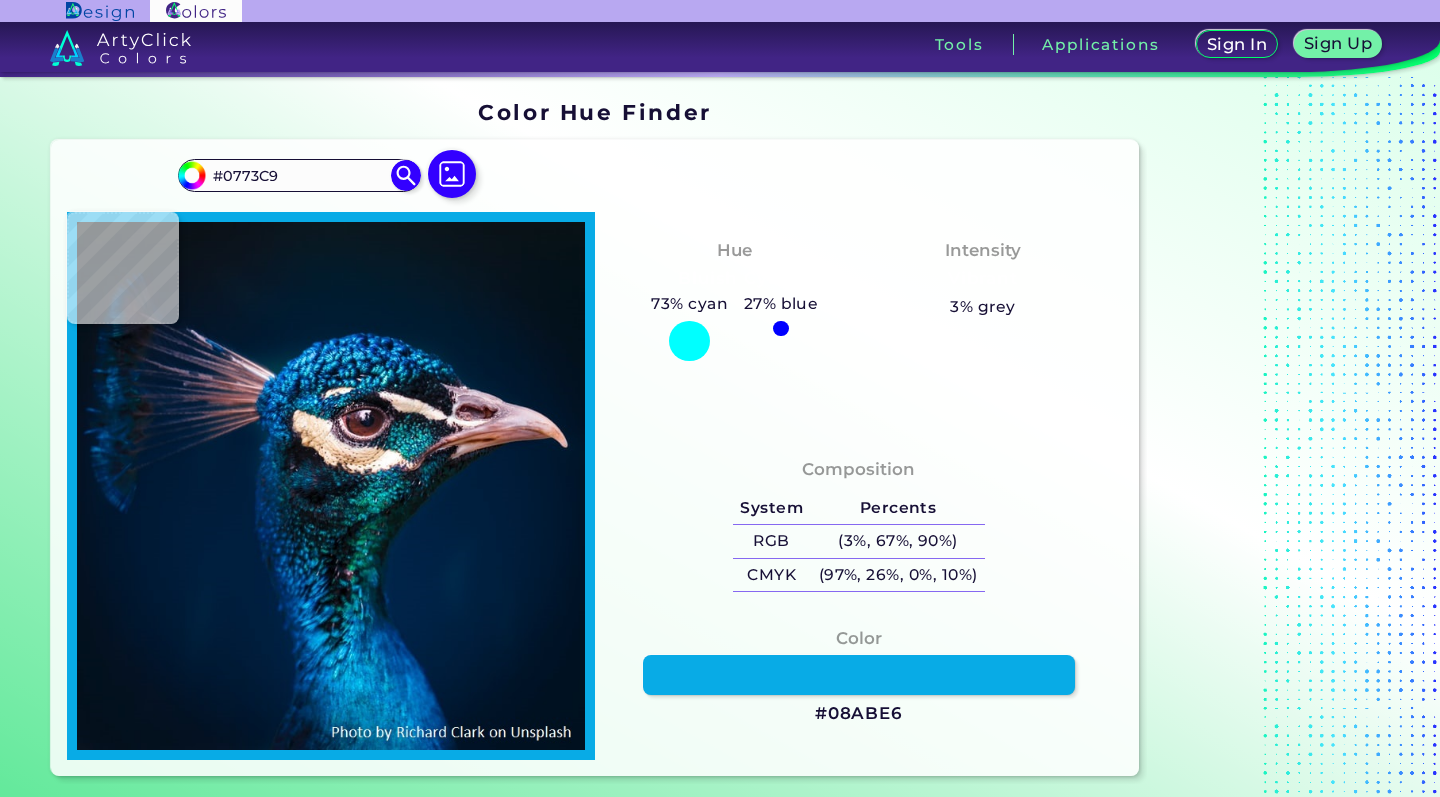 type on "#01376a" 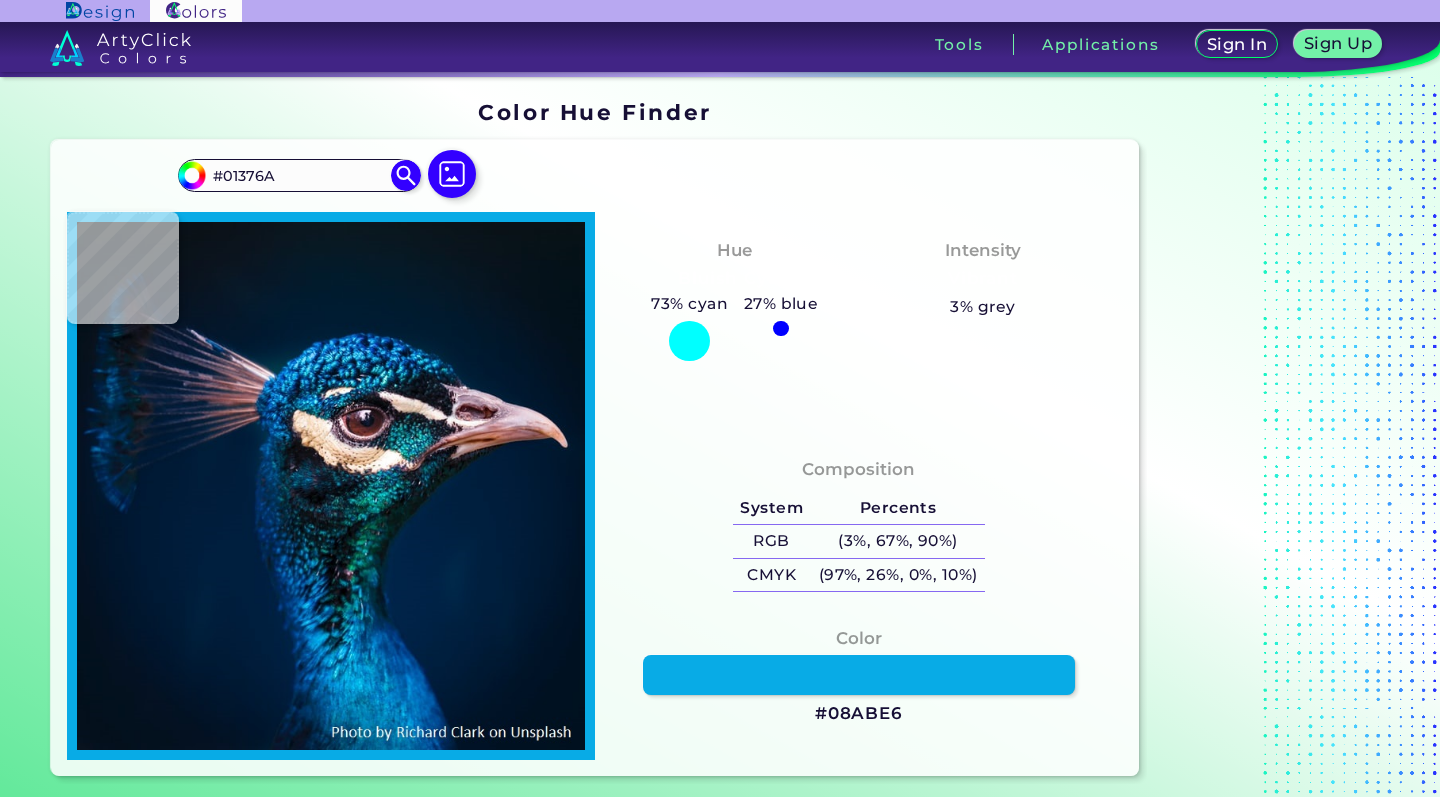 type on "#c38685" 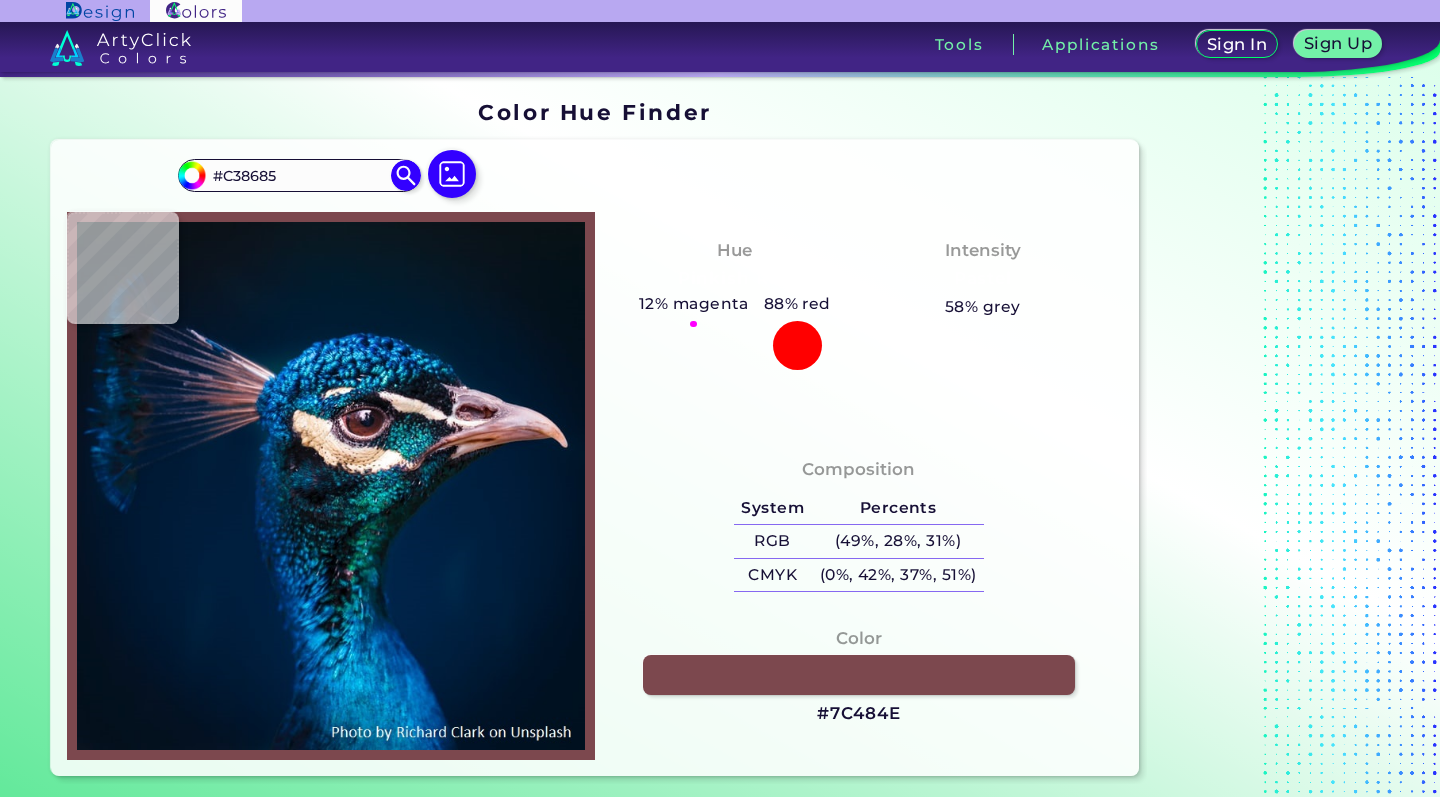 type on "#7c484e" 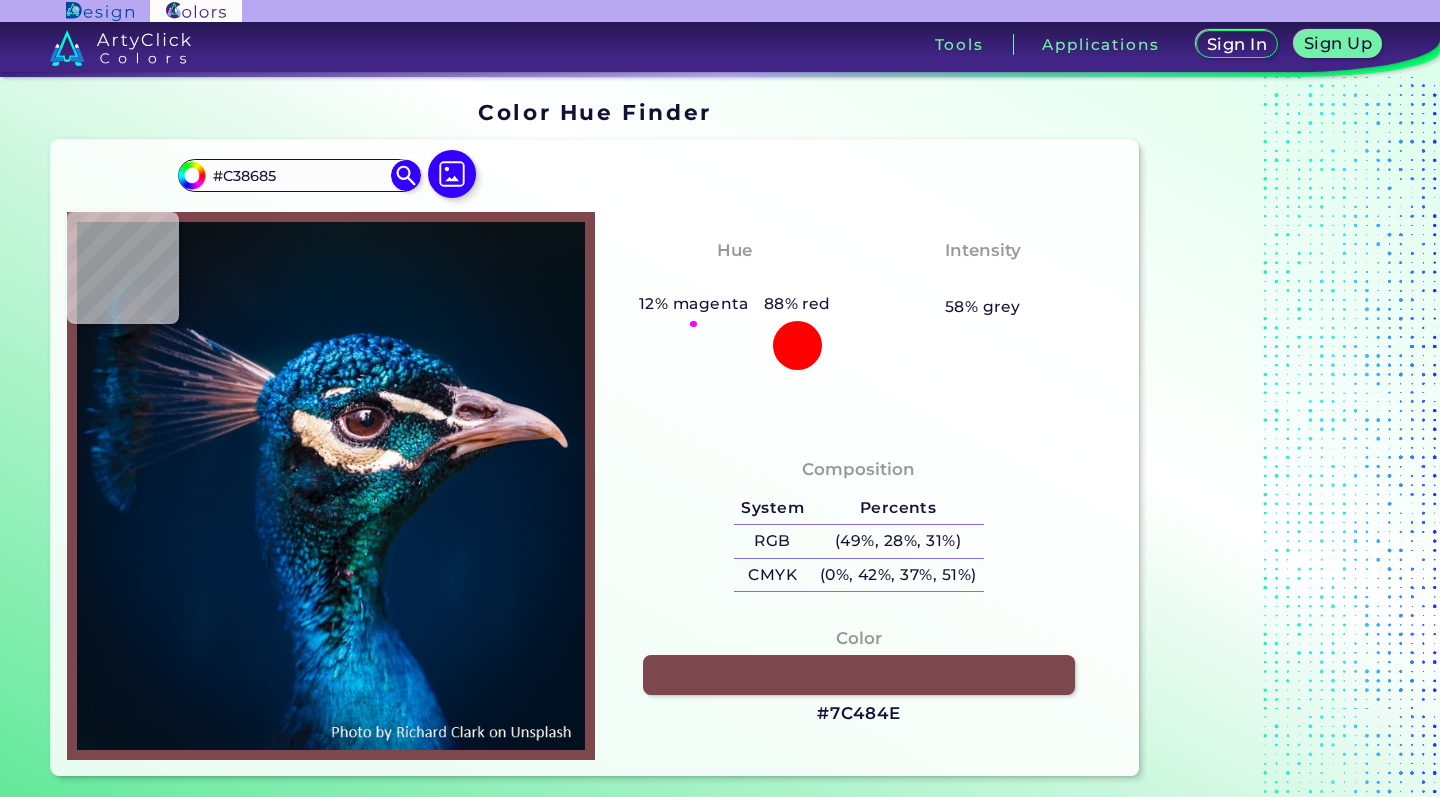 type on "#7C484E" 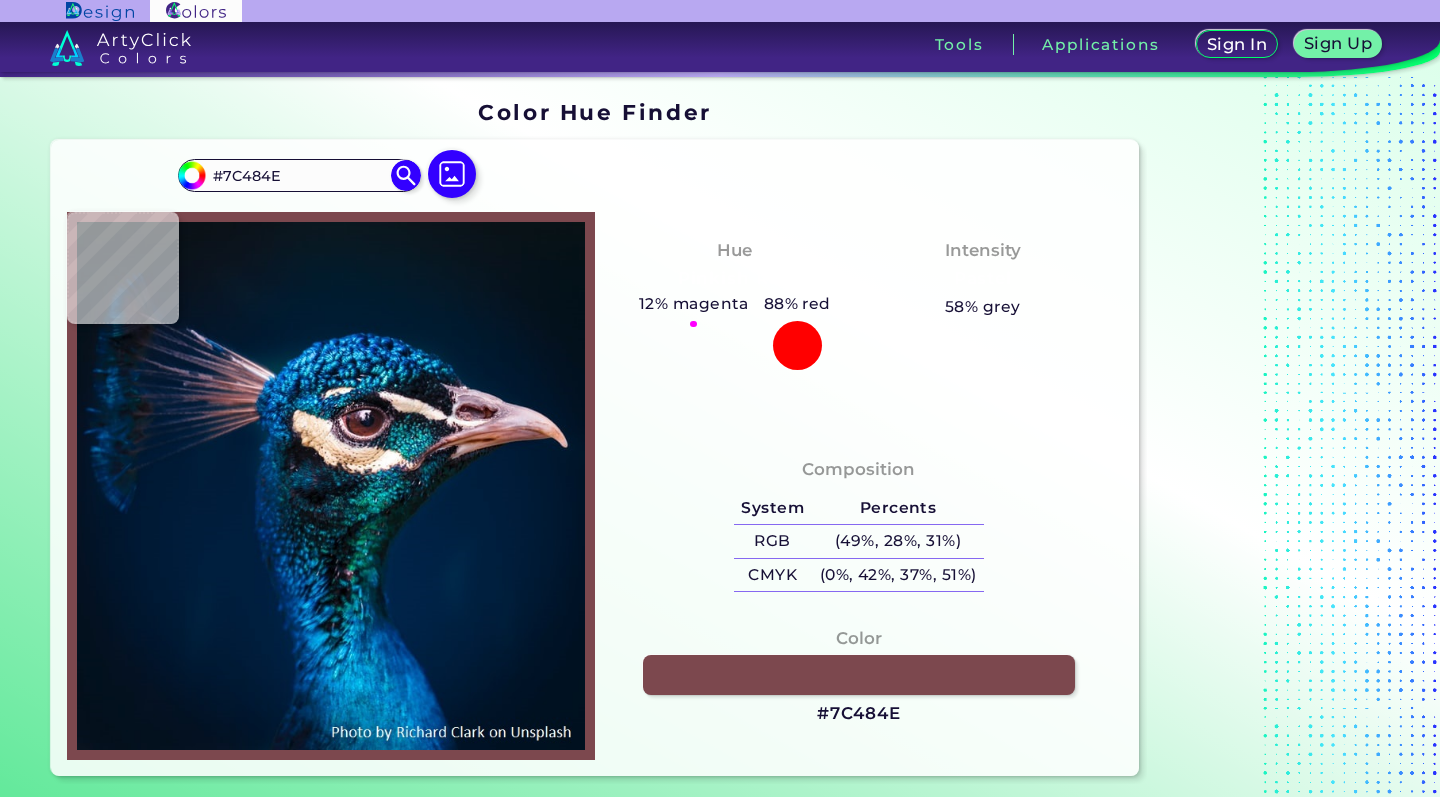 type on "#674048" 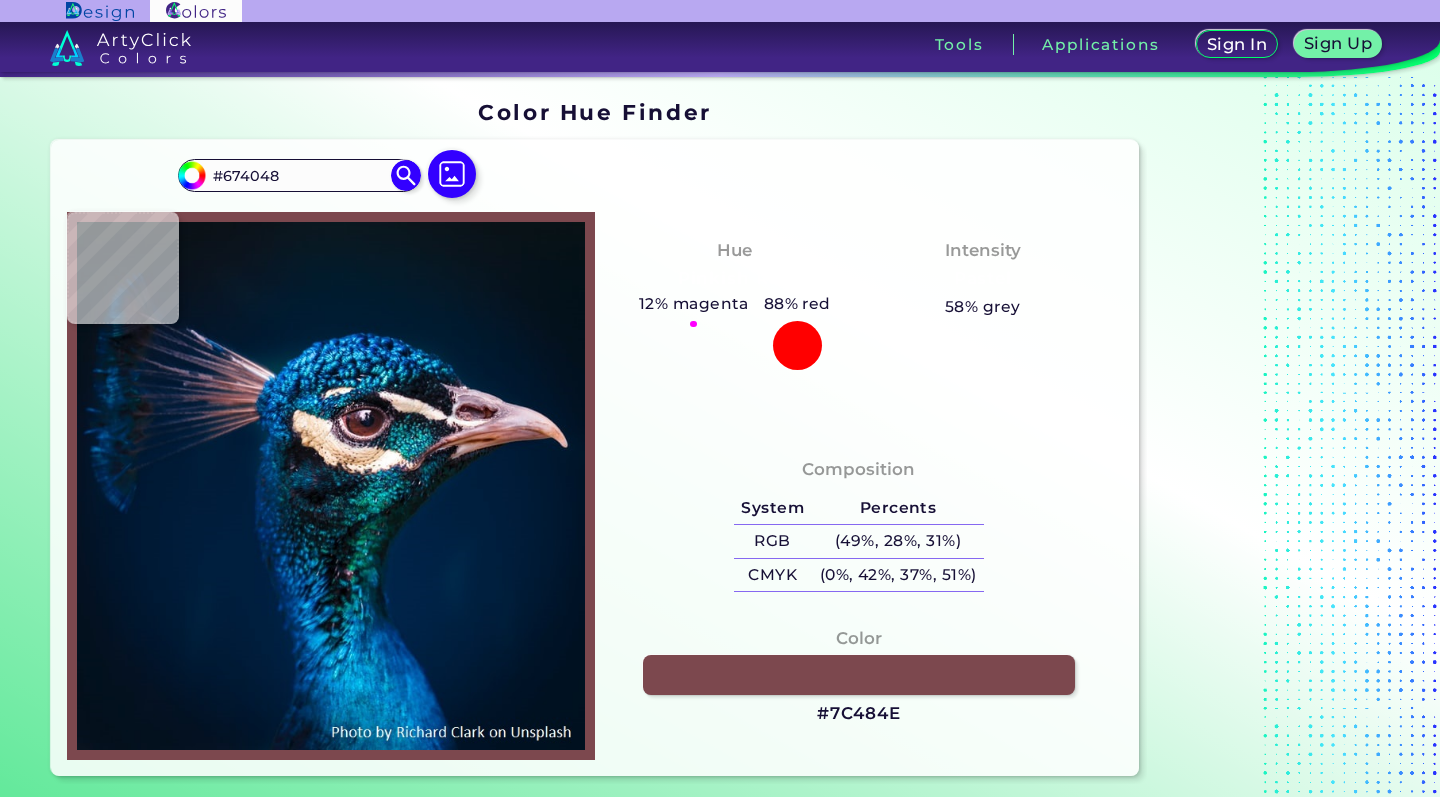 type on "#423c56" 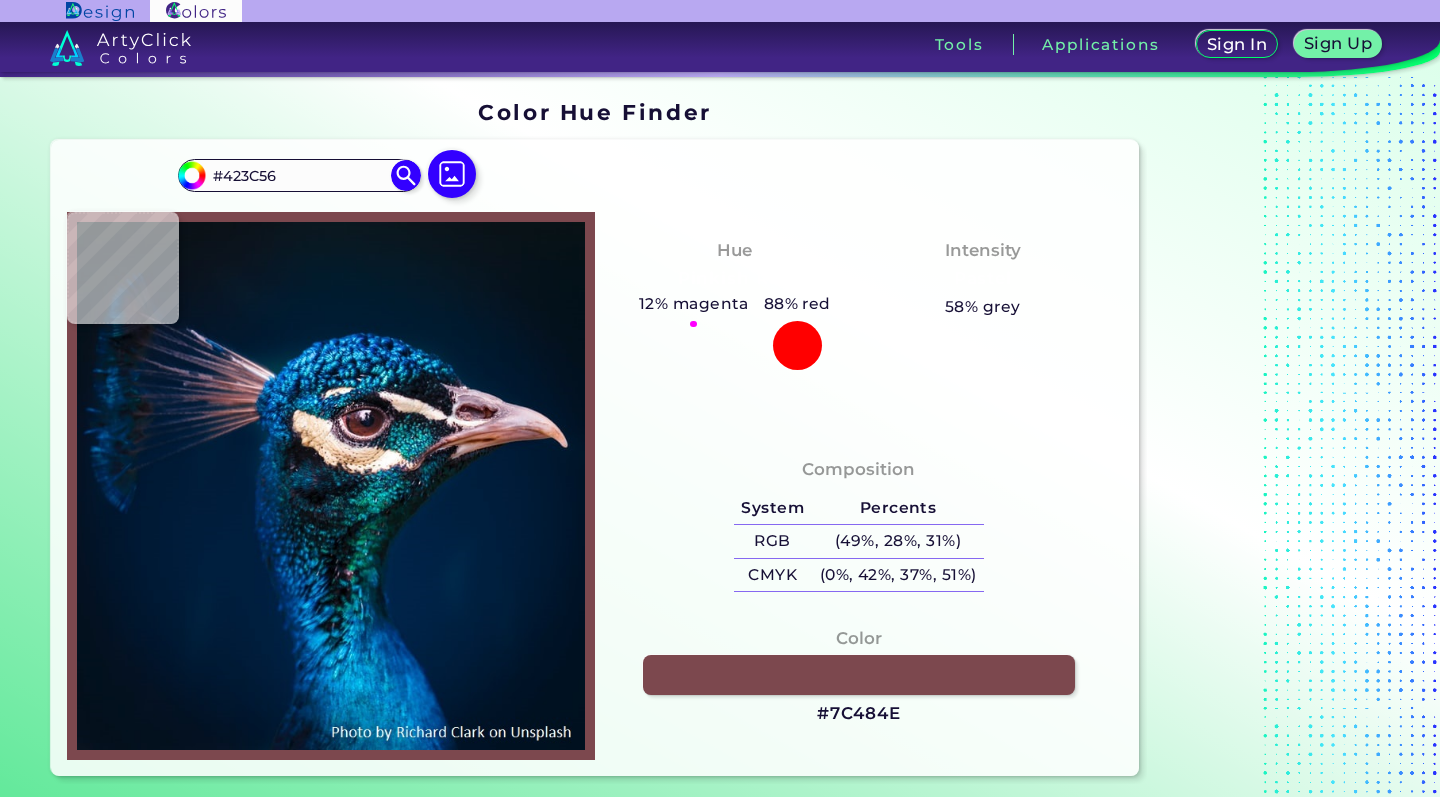 type on "#615065" 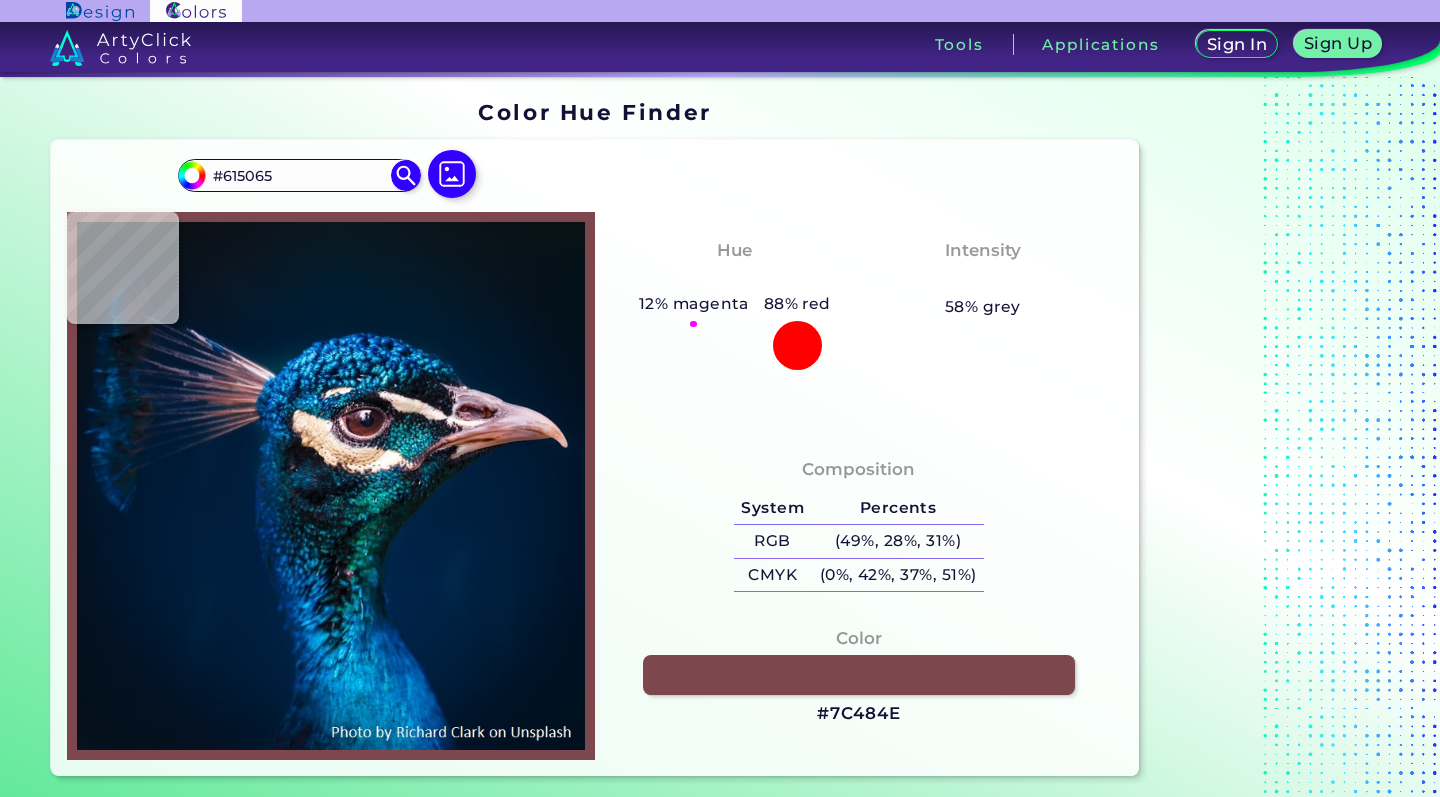 type on "#594f69" 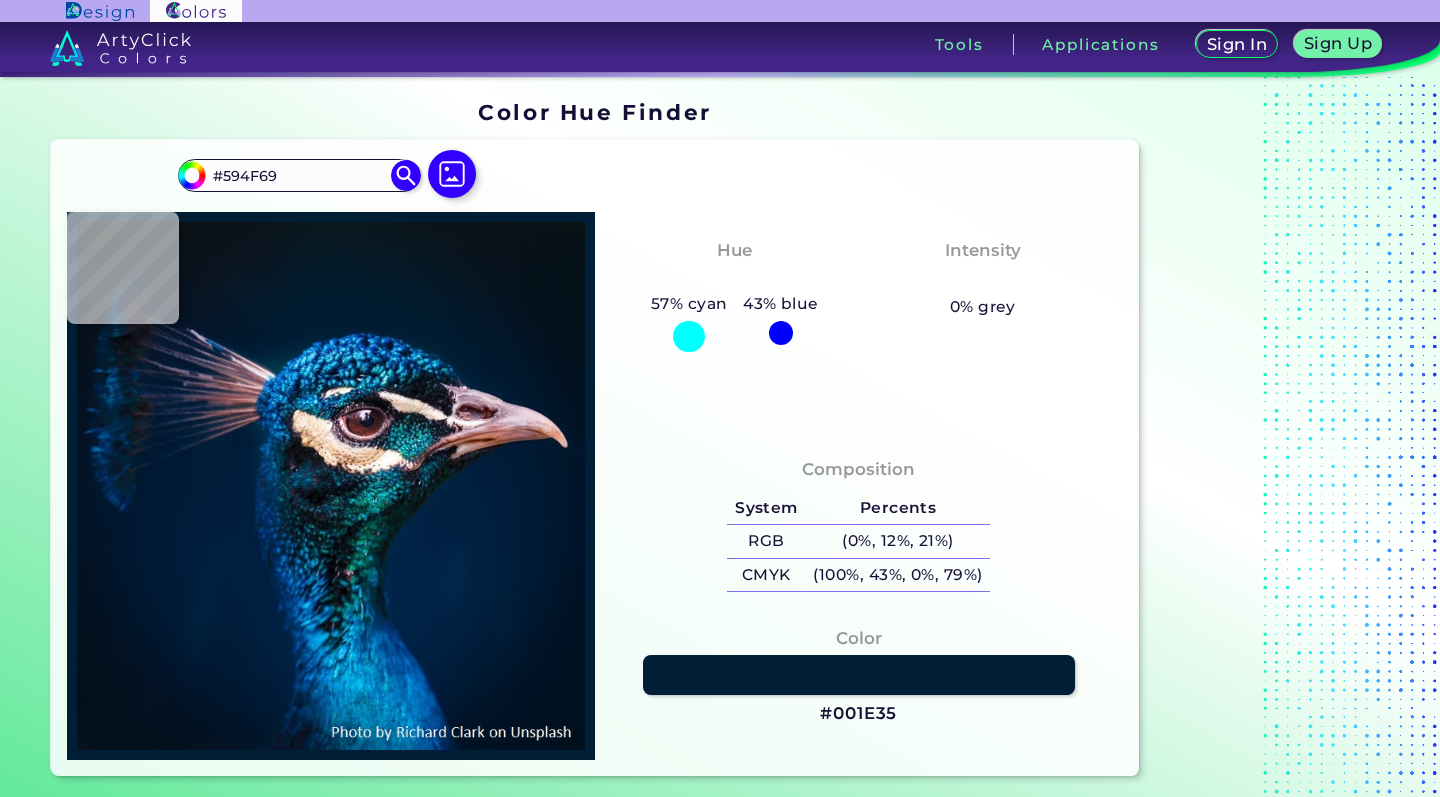 type on "#001e35" 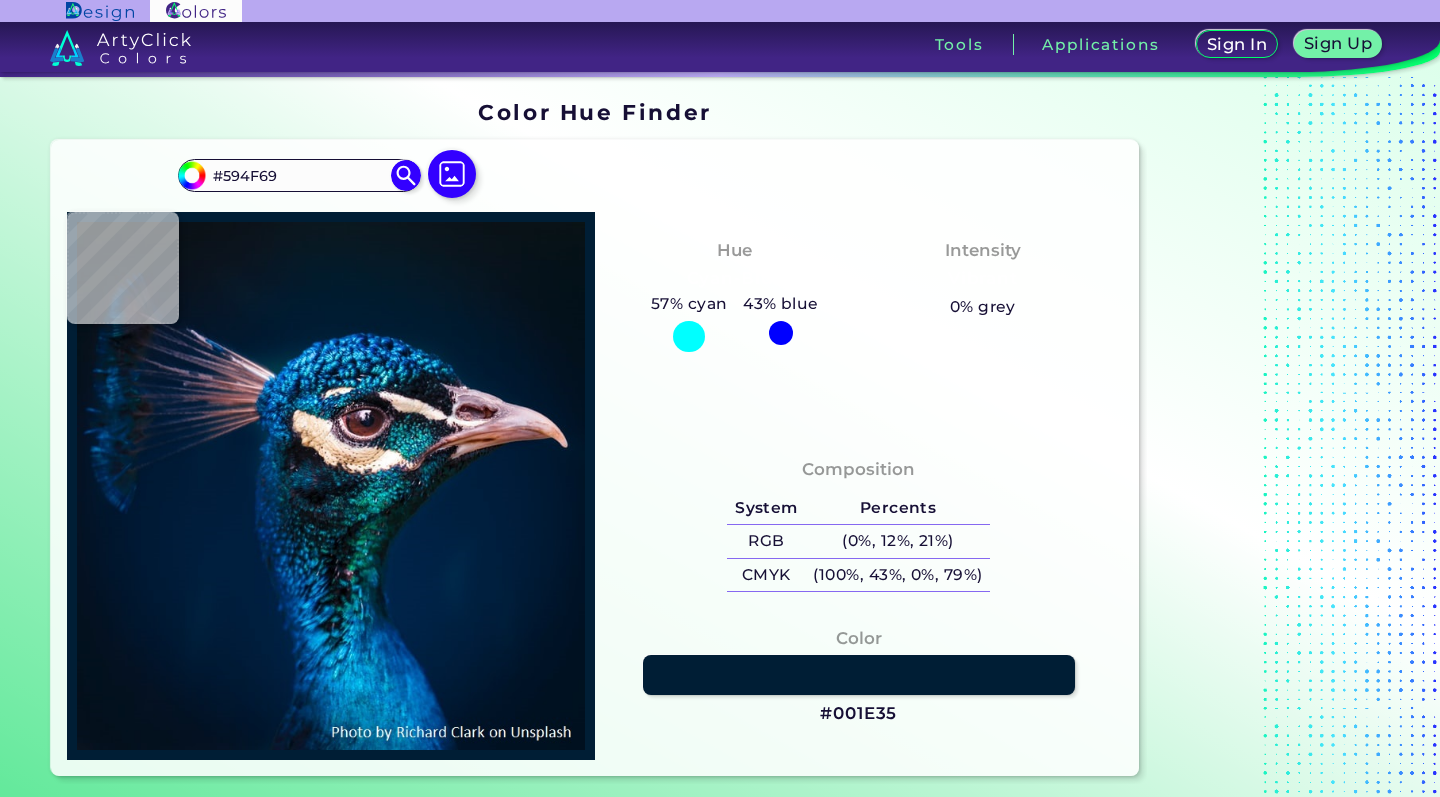 type on "#001E35" 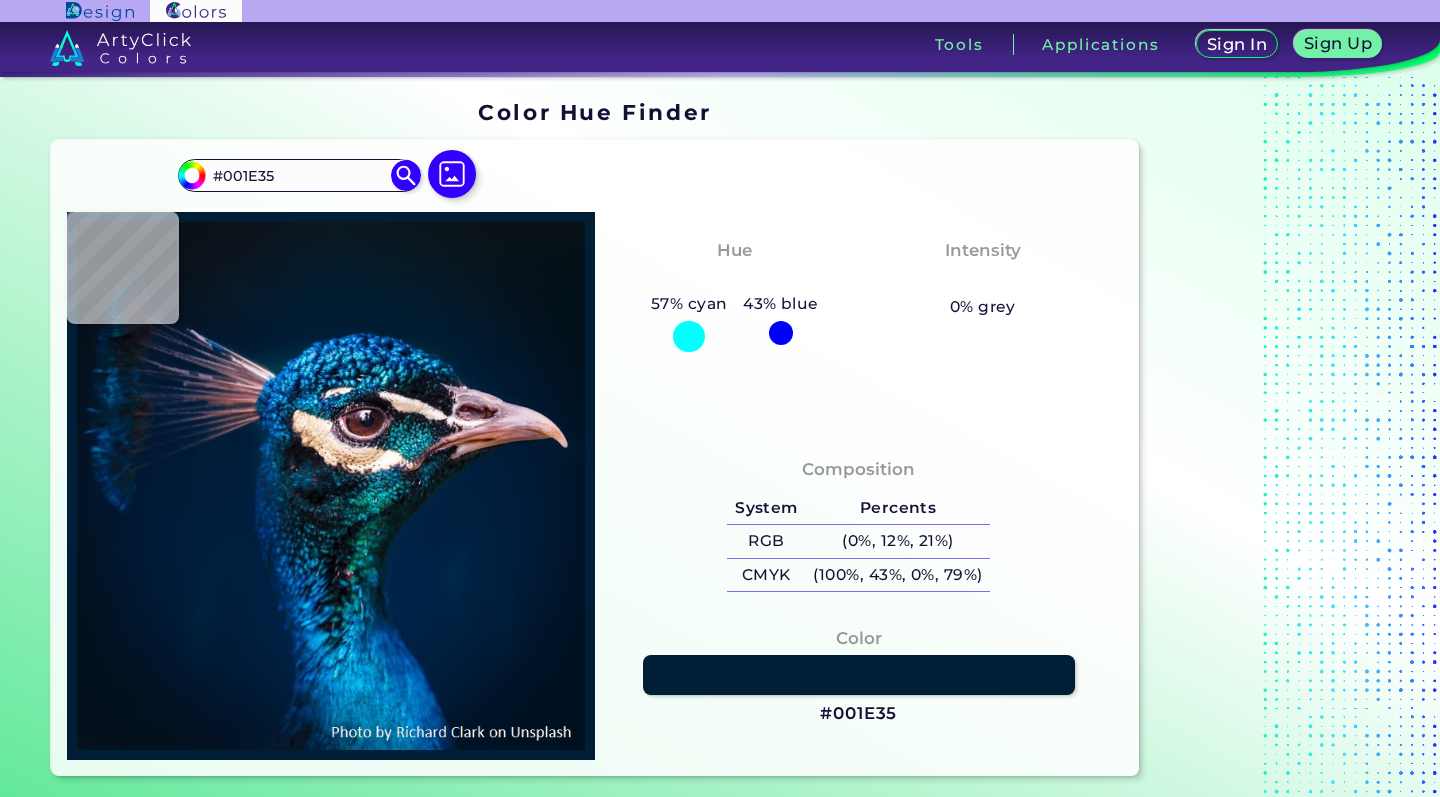 type on "#02273f" 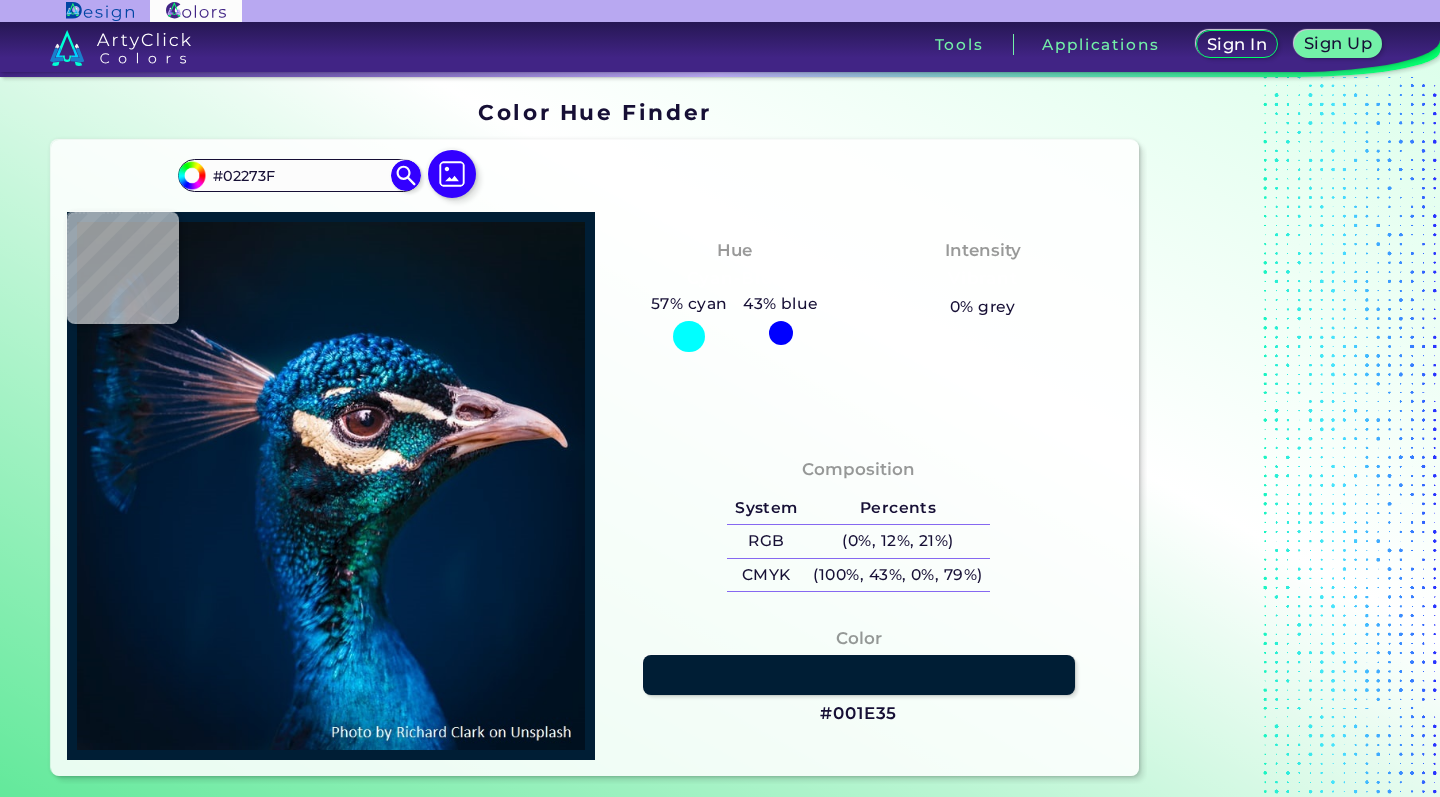 type on "#004c75" 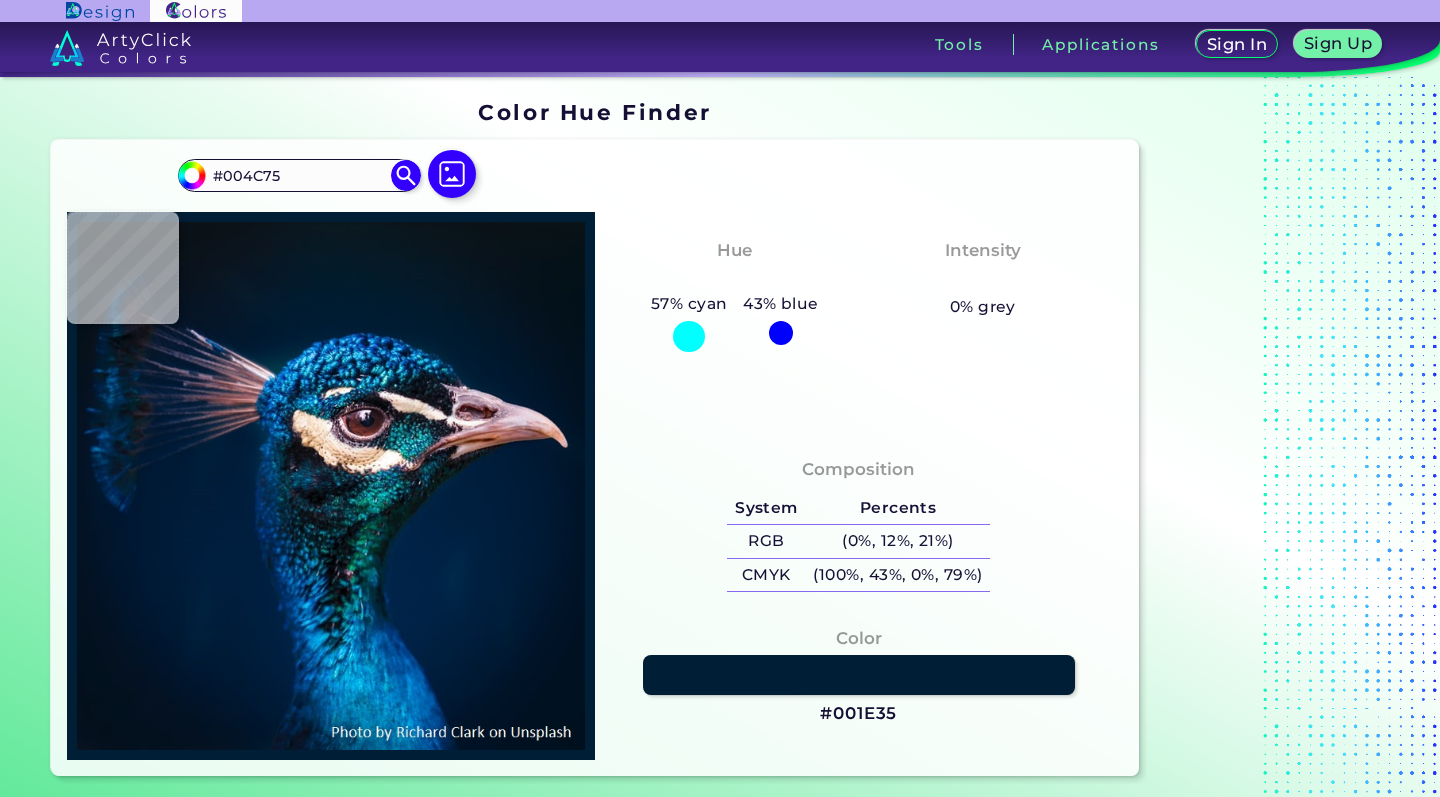 type on "#101a23" 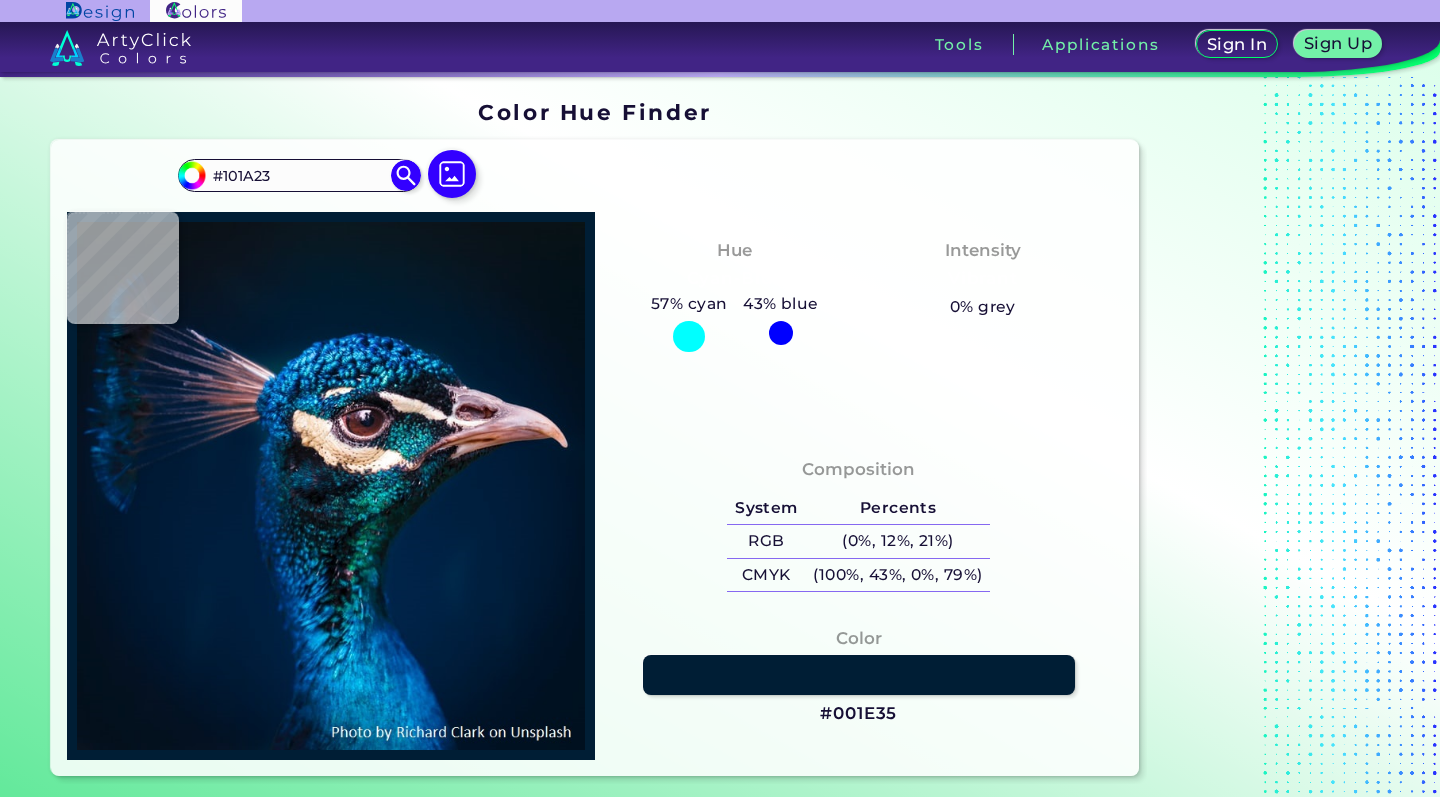 type on "#0f111e" 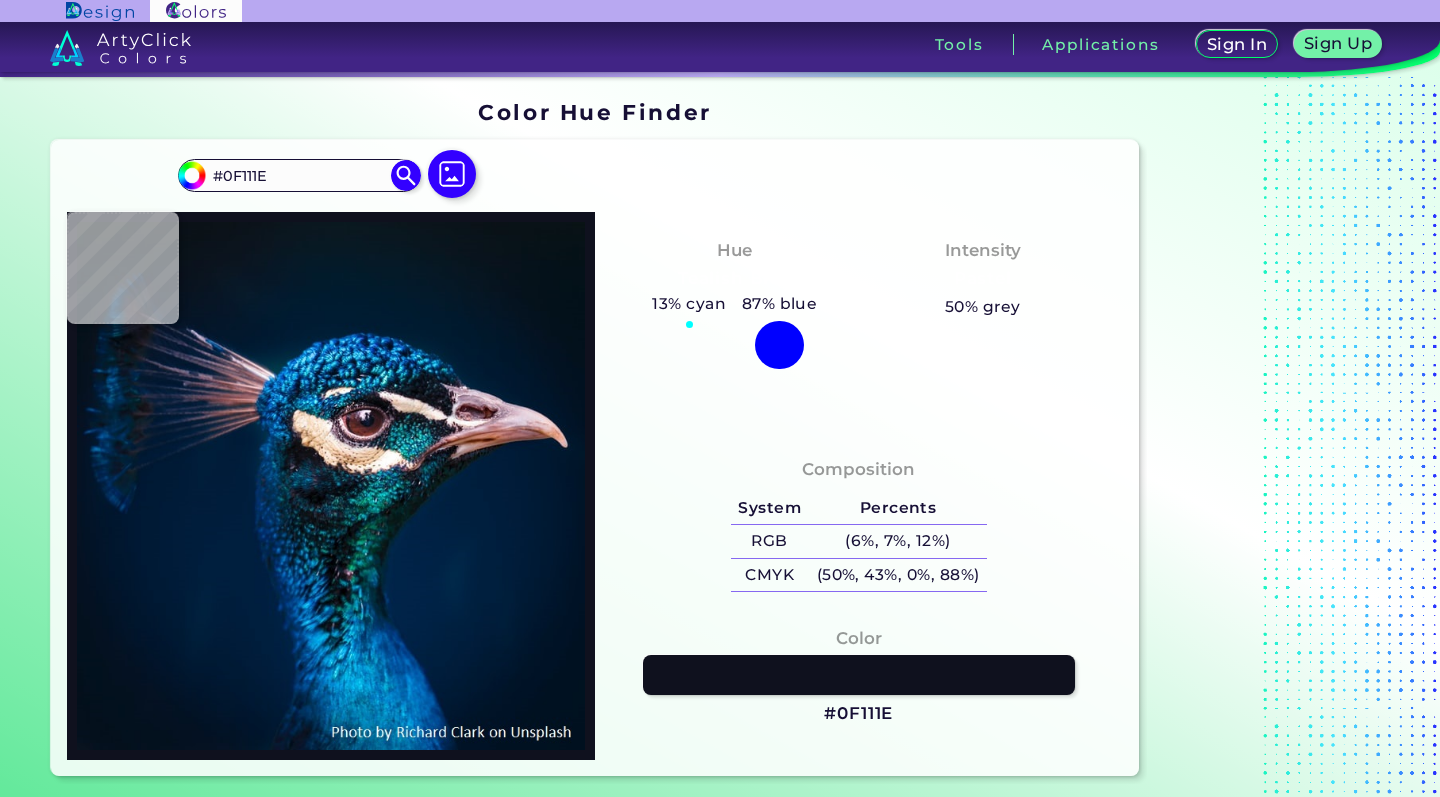 type on "#0e111c" 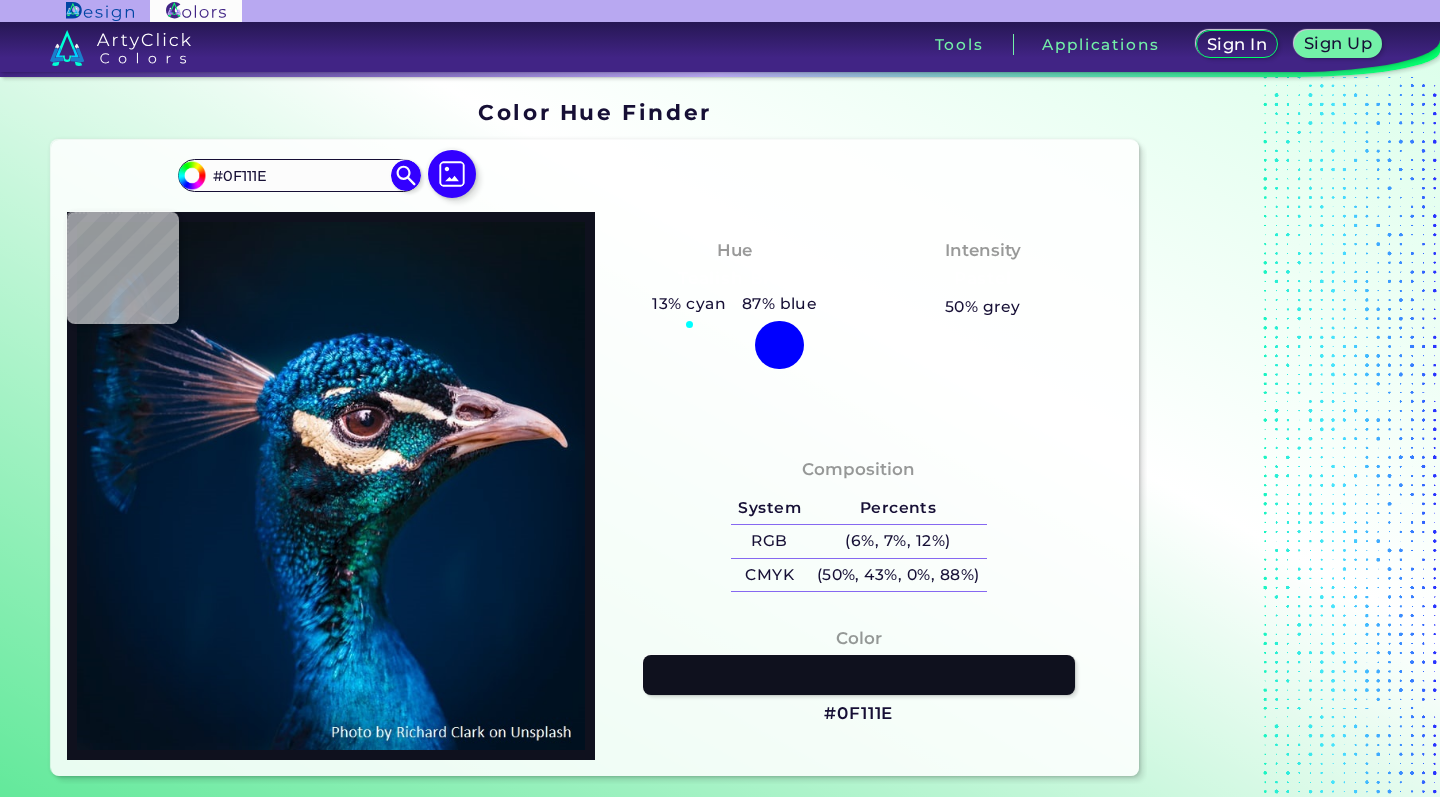 type on "#0E111C" 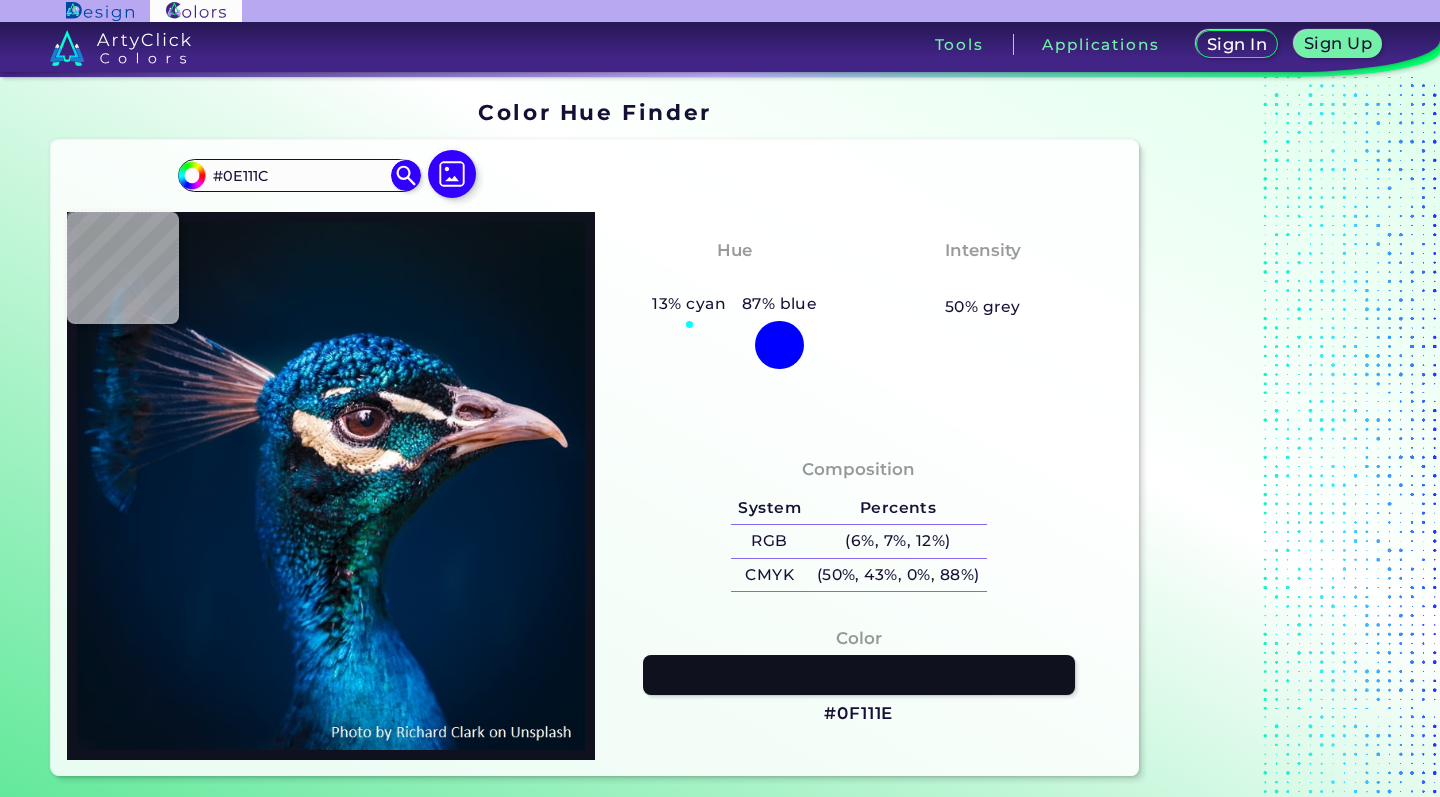 type on "#0c1016" 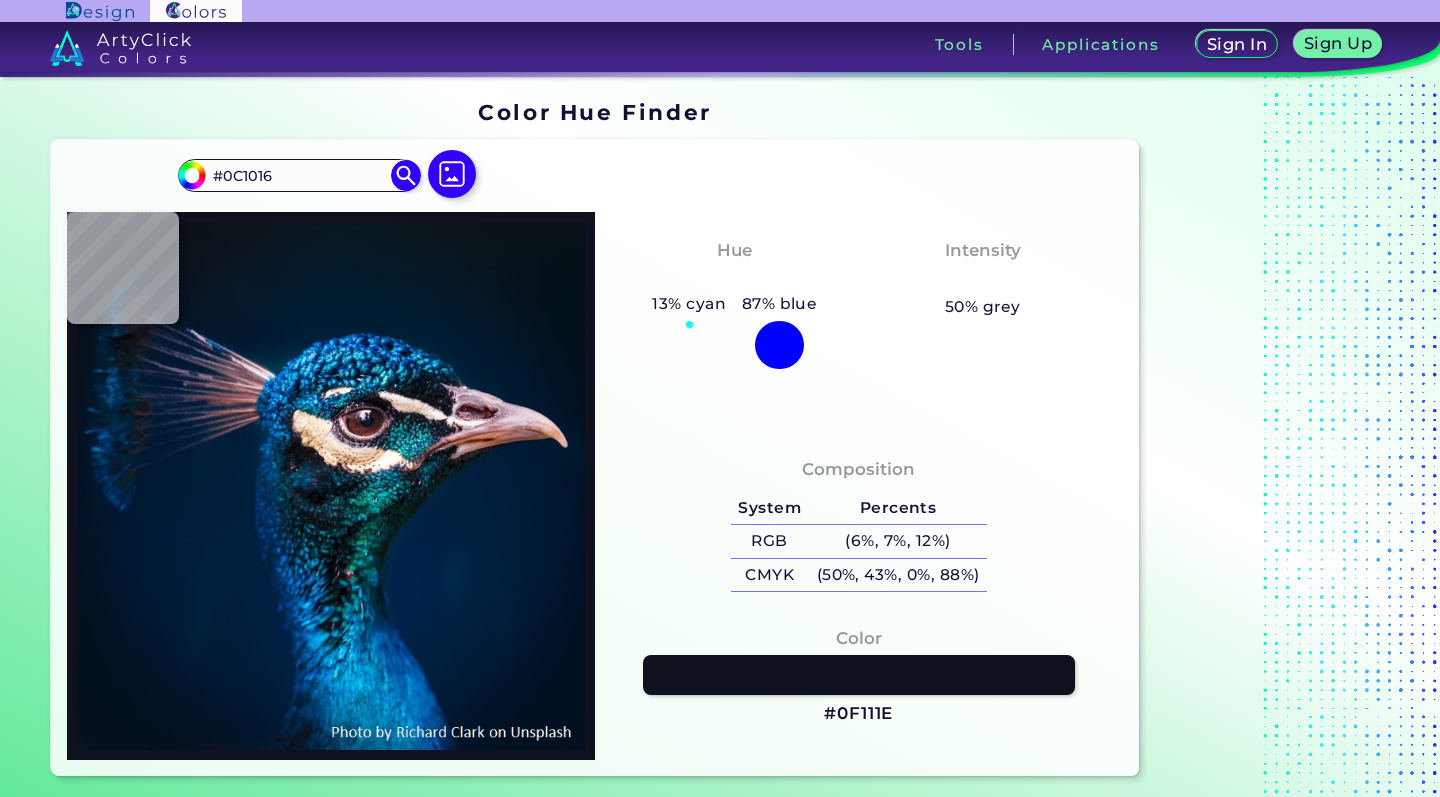 type on "#f9eff2" 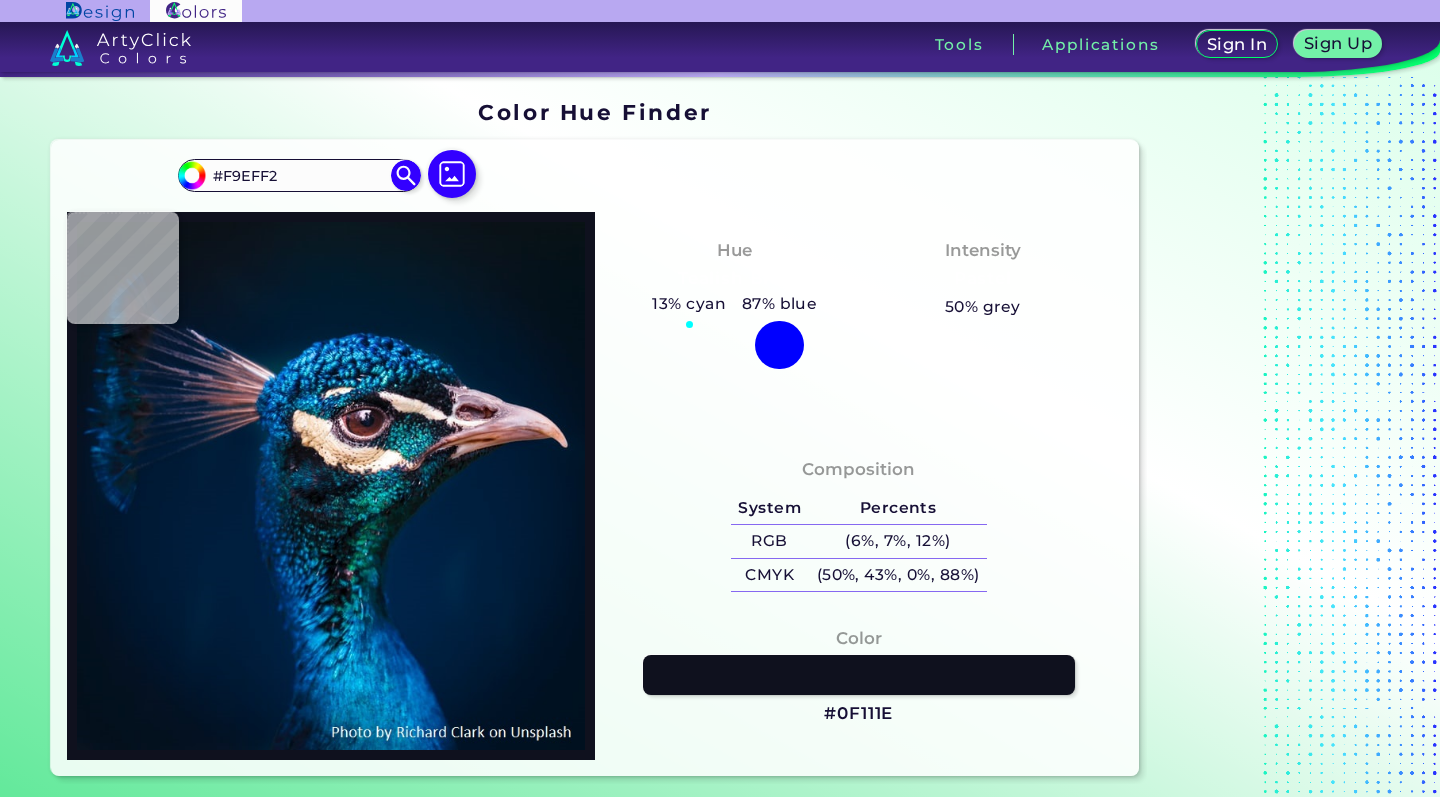type on "#023349" 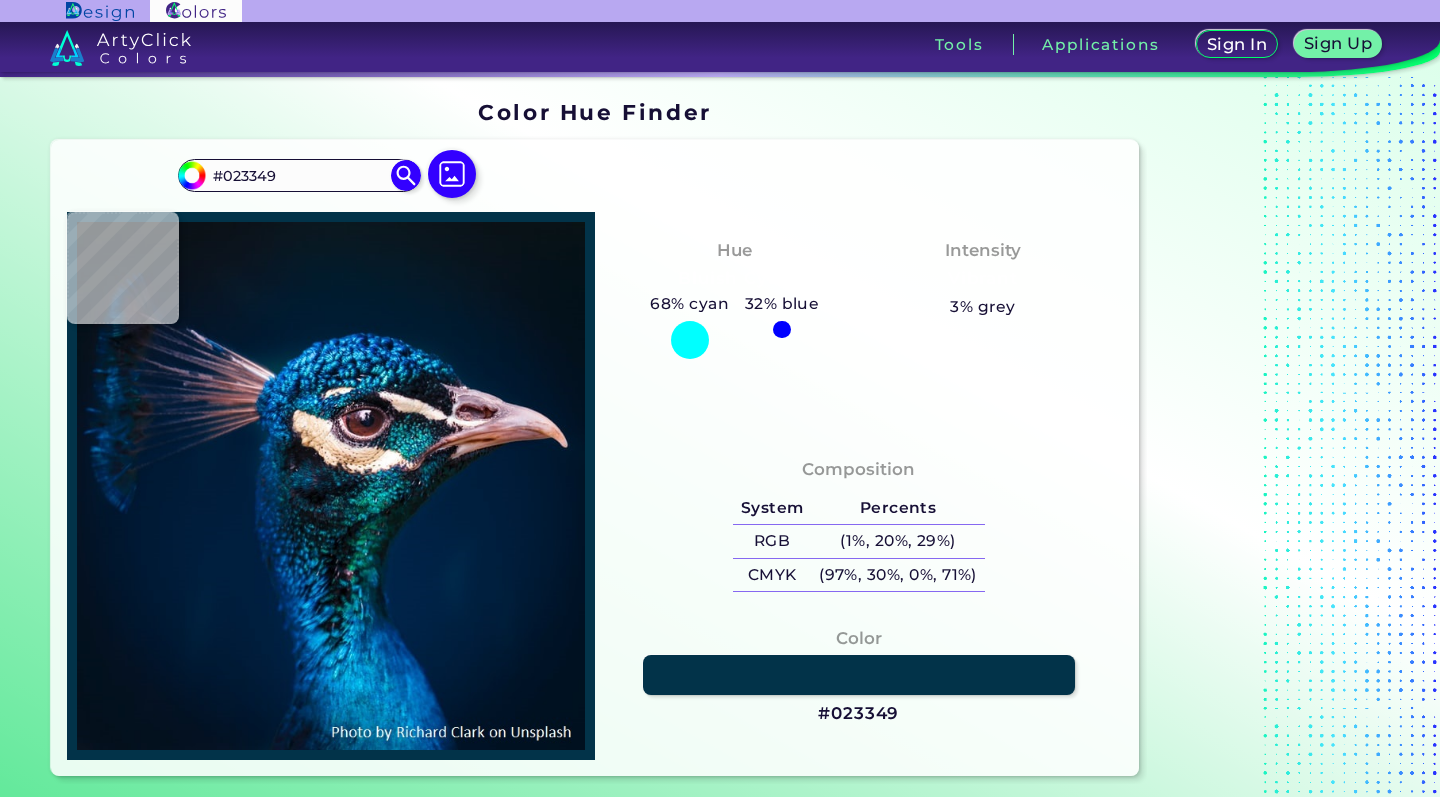 type on "#0a4582" 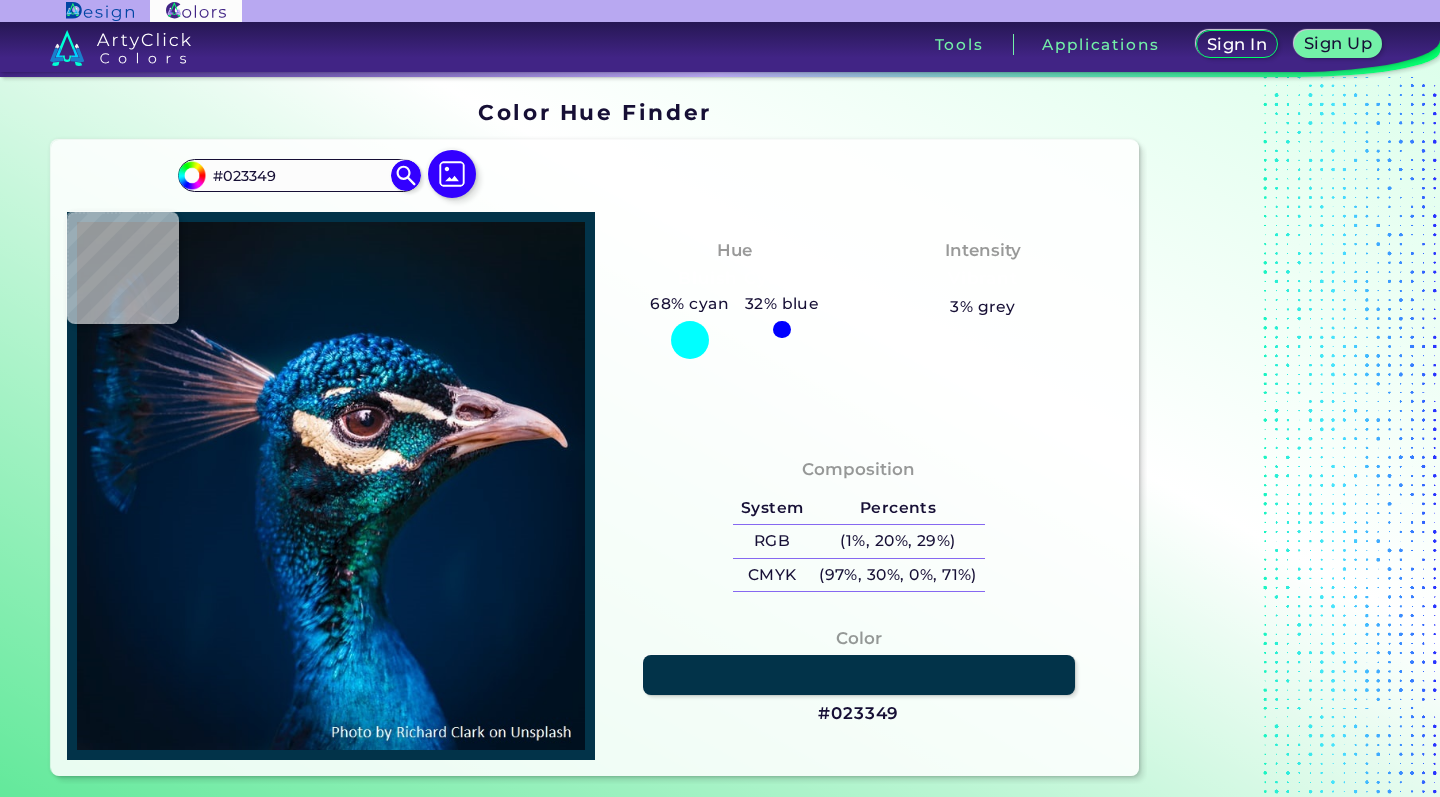 type on "#0A4582" 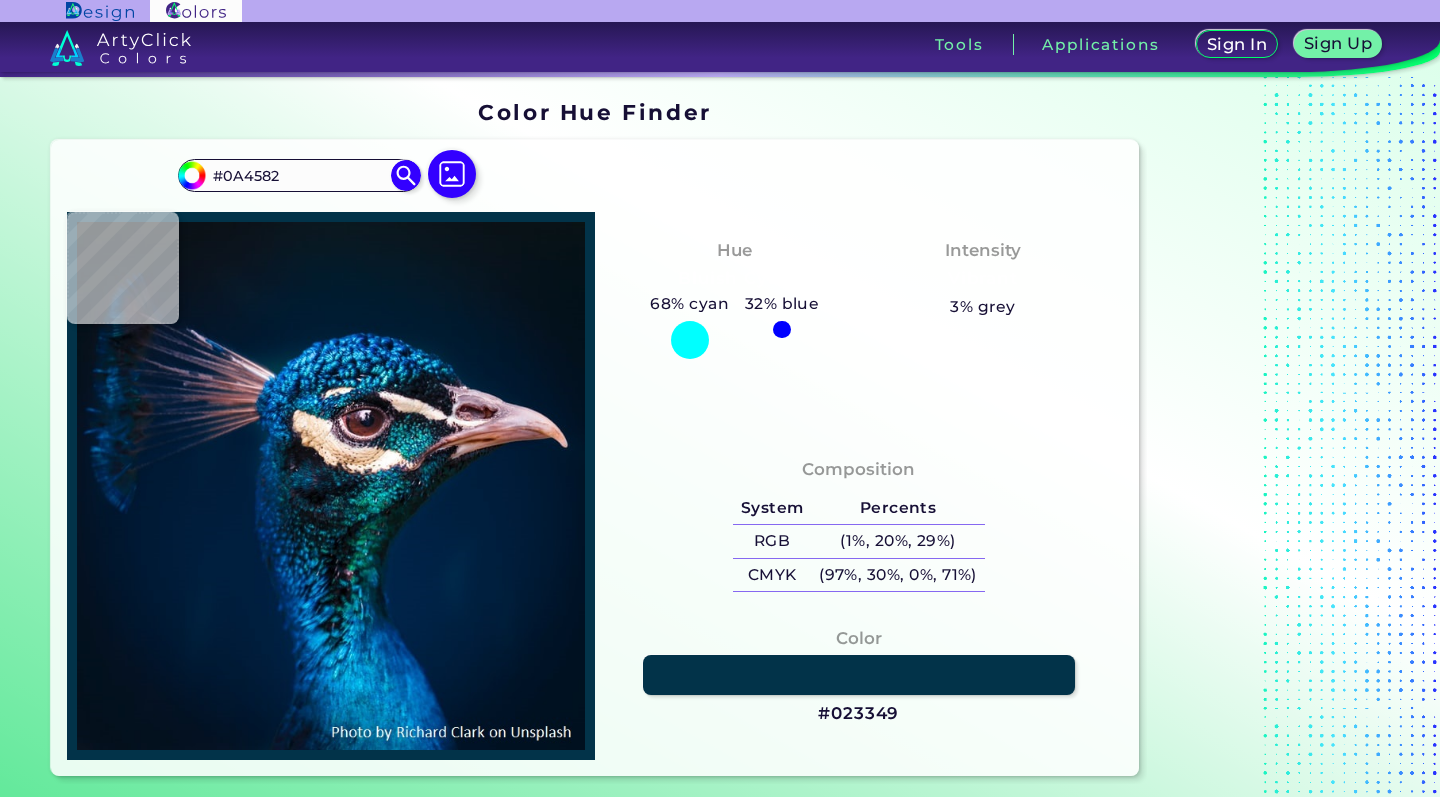 type on "#013469" 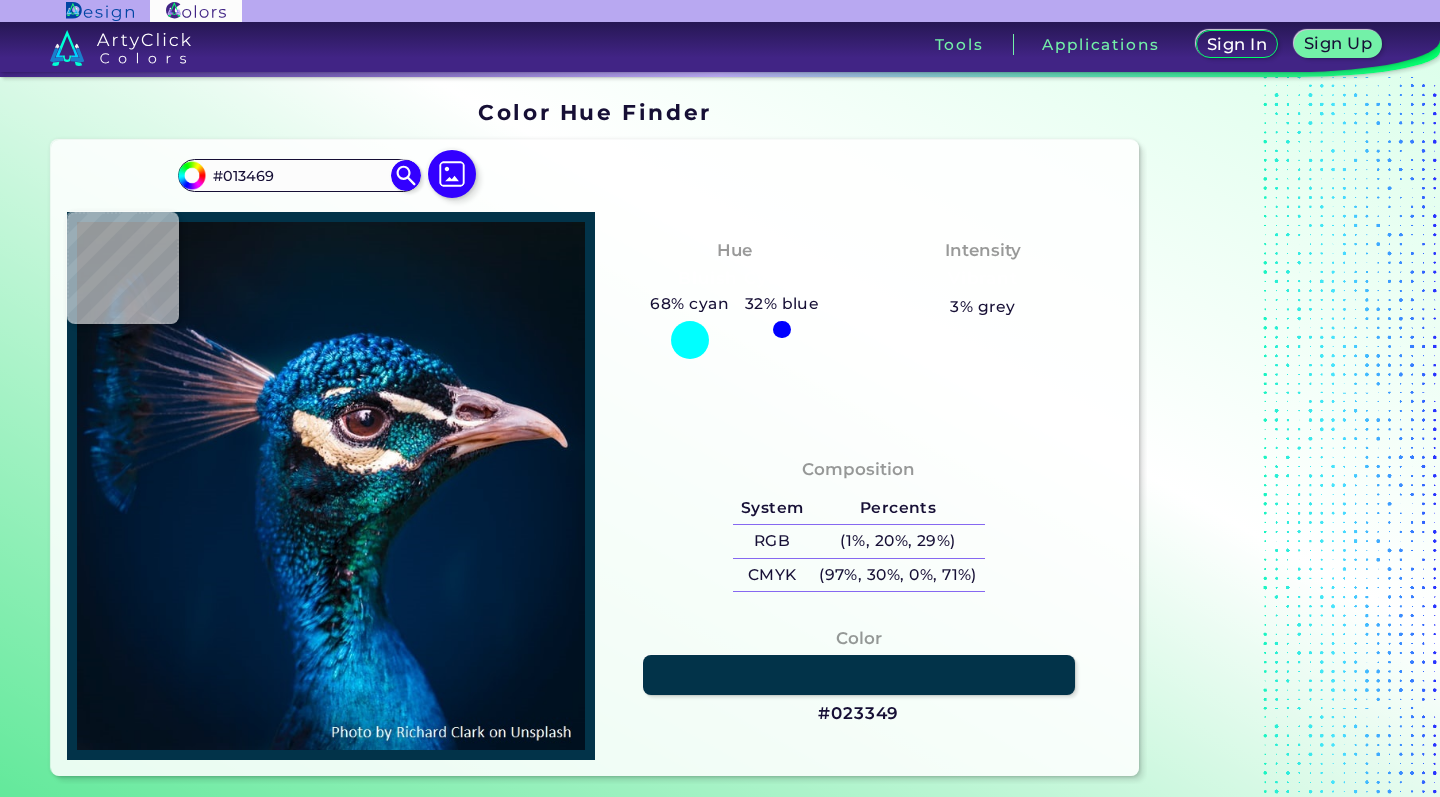type on "#011d33" 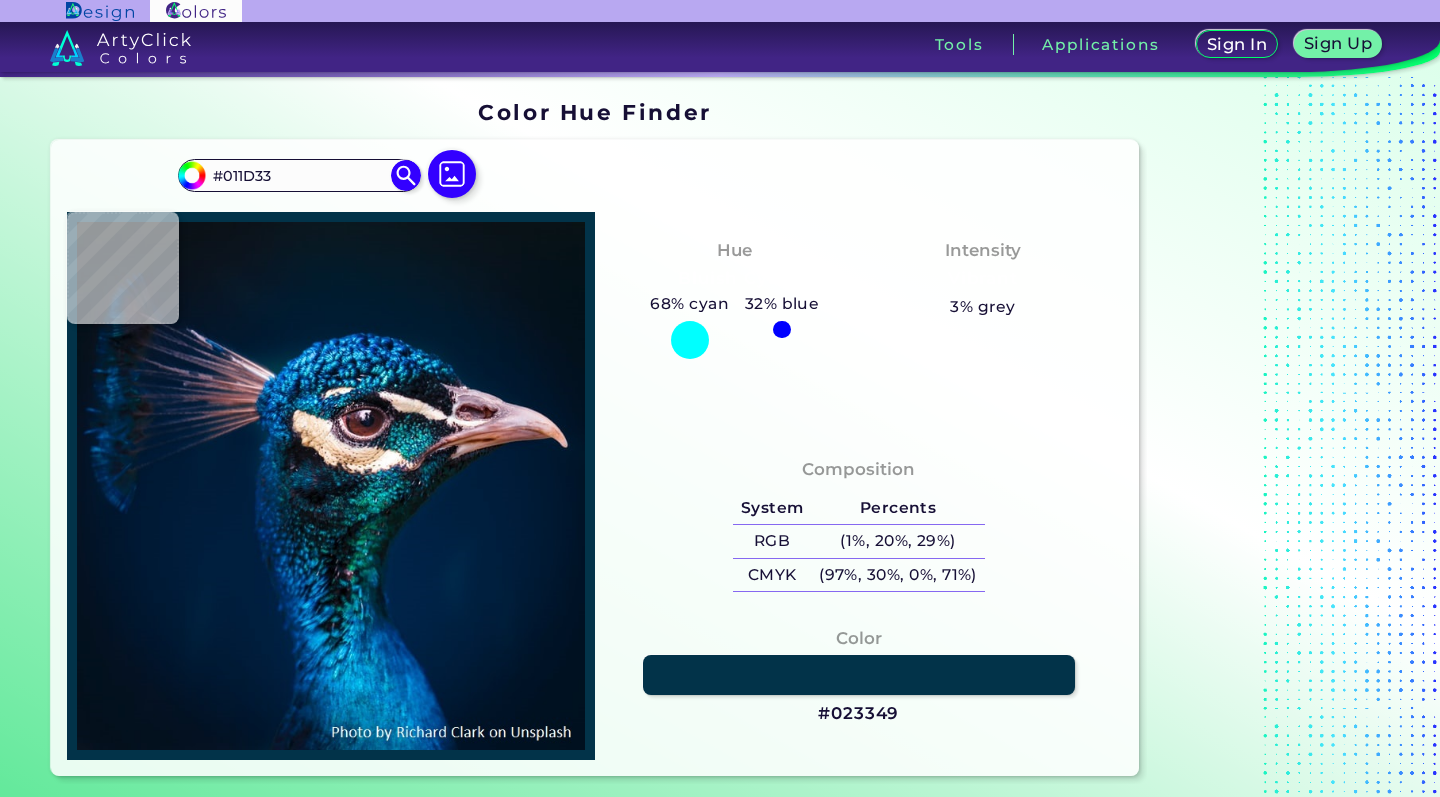 type on "#001b30" 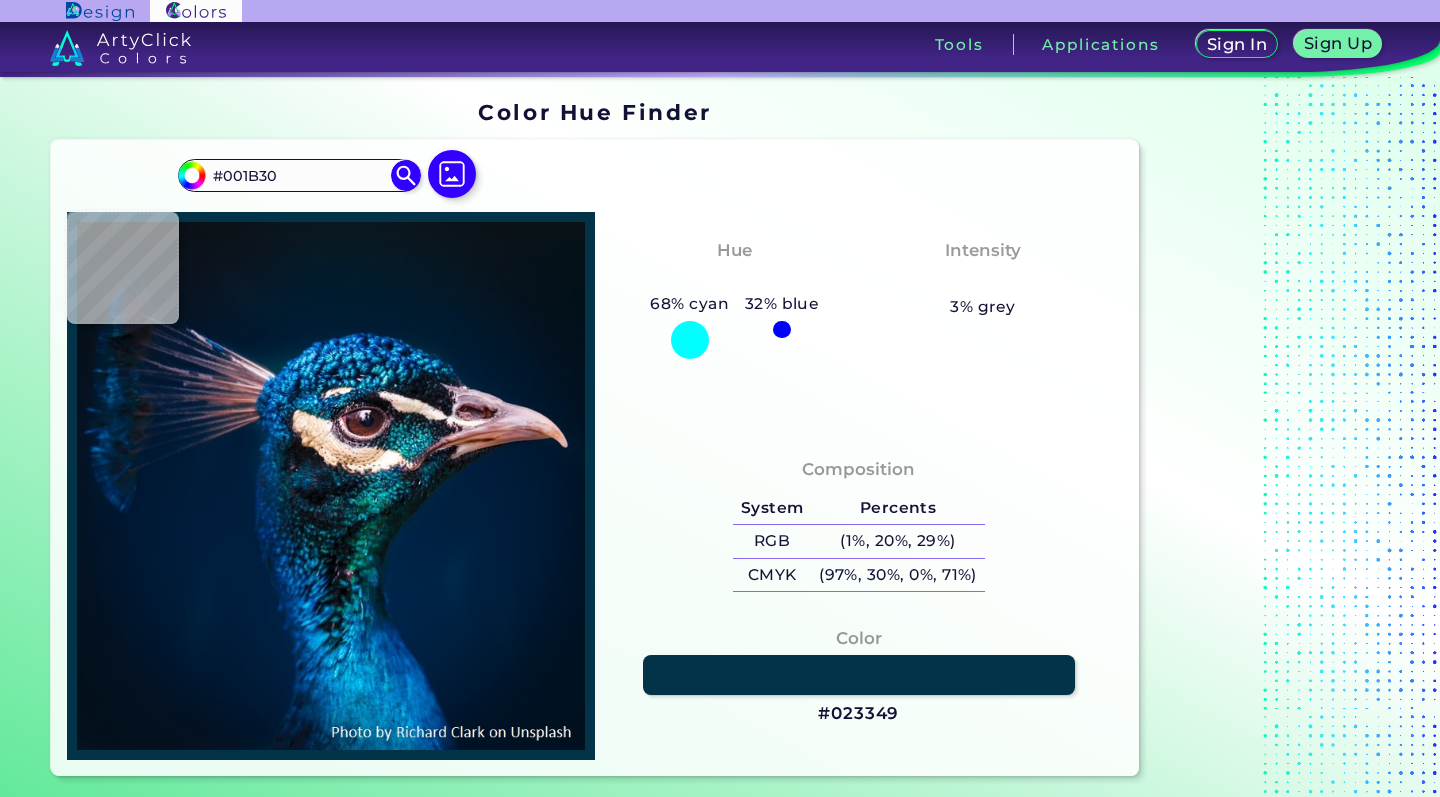 type on "#011a2e" 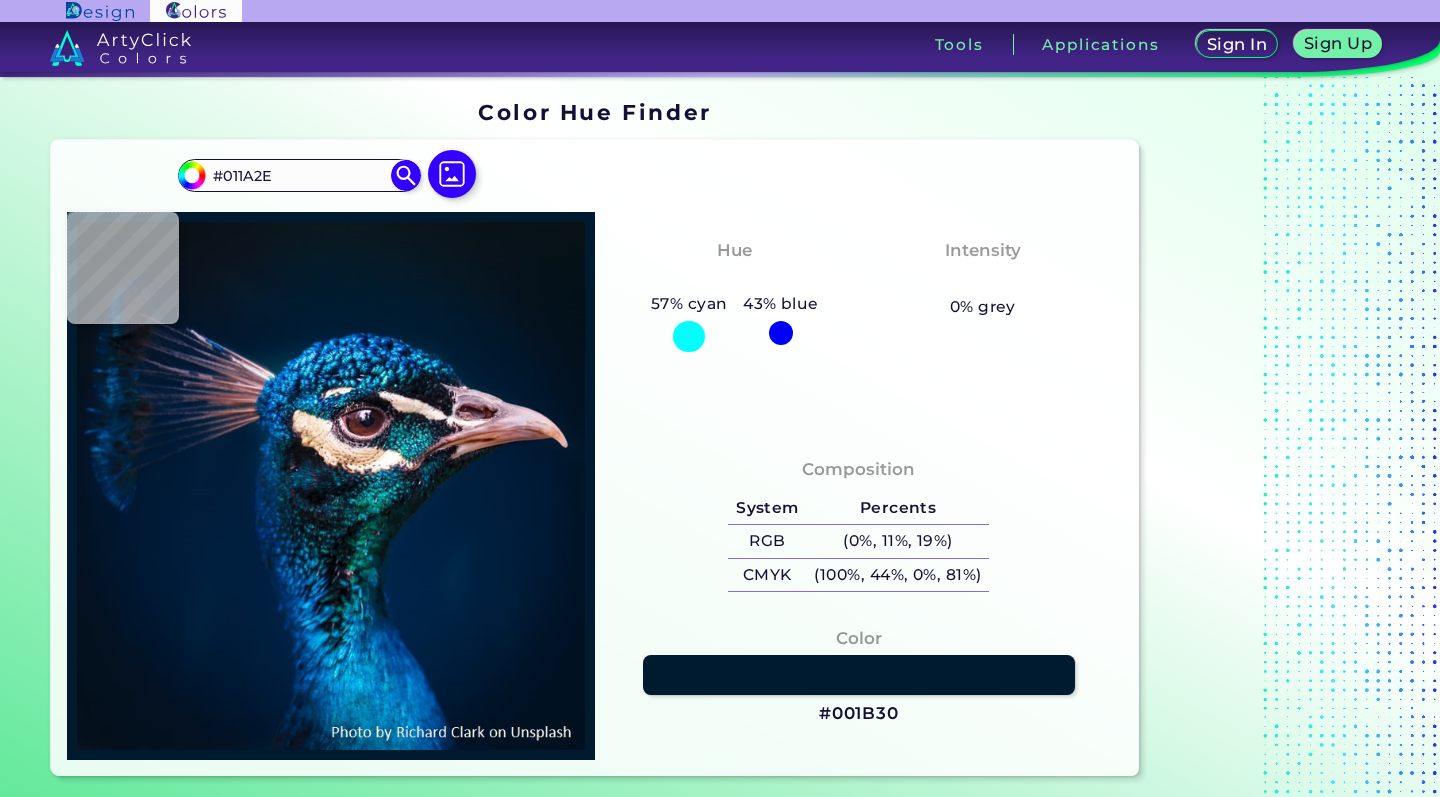 type on "#001b30" 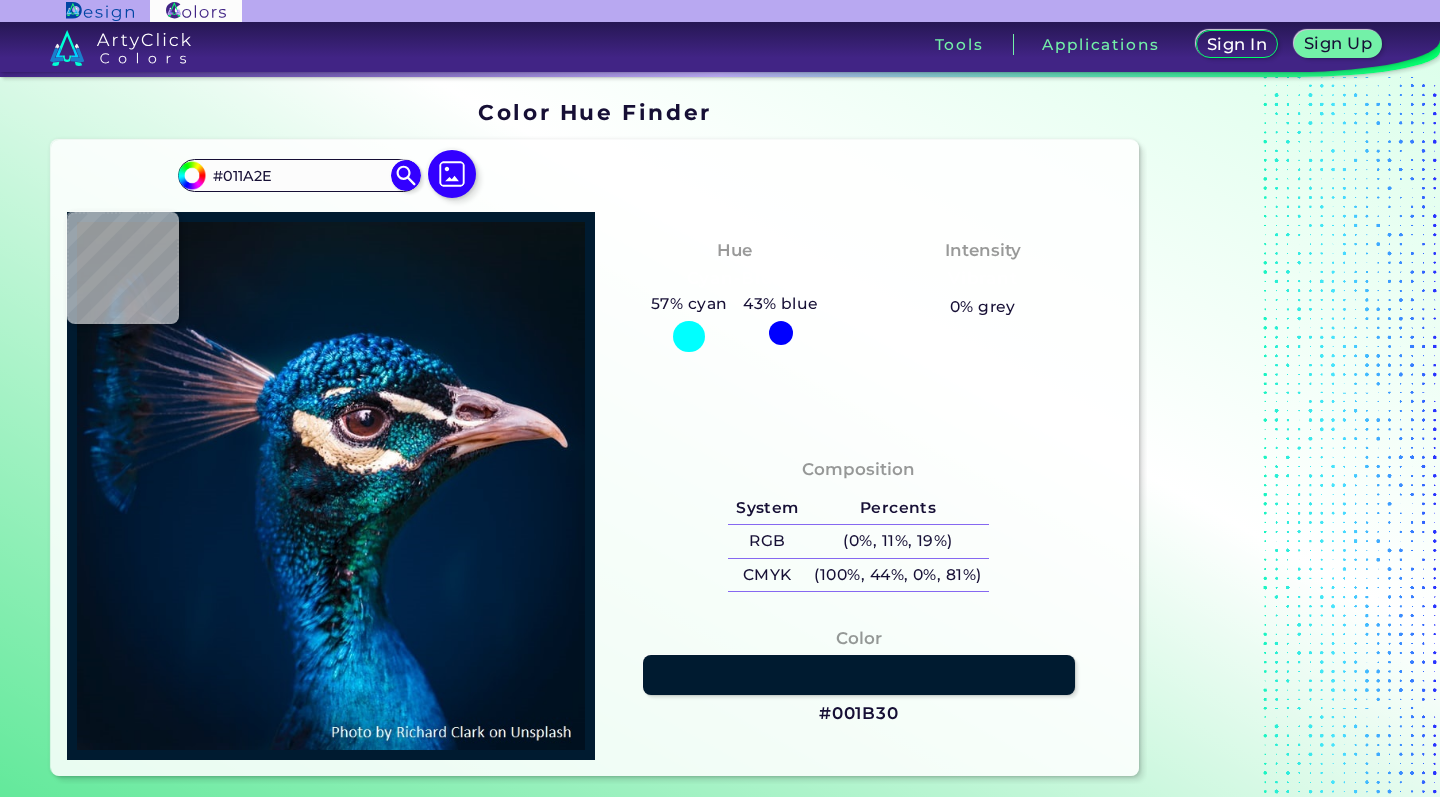 type on "#001B30" 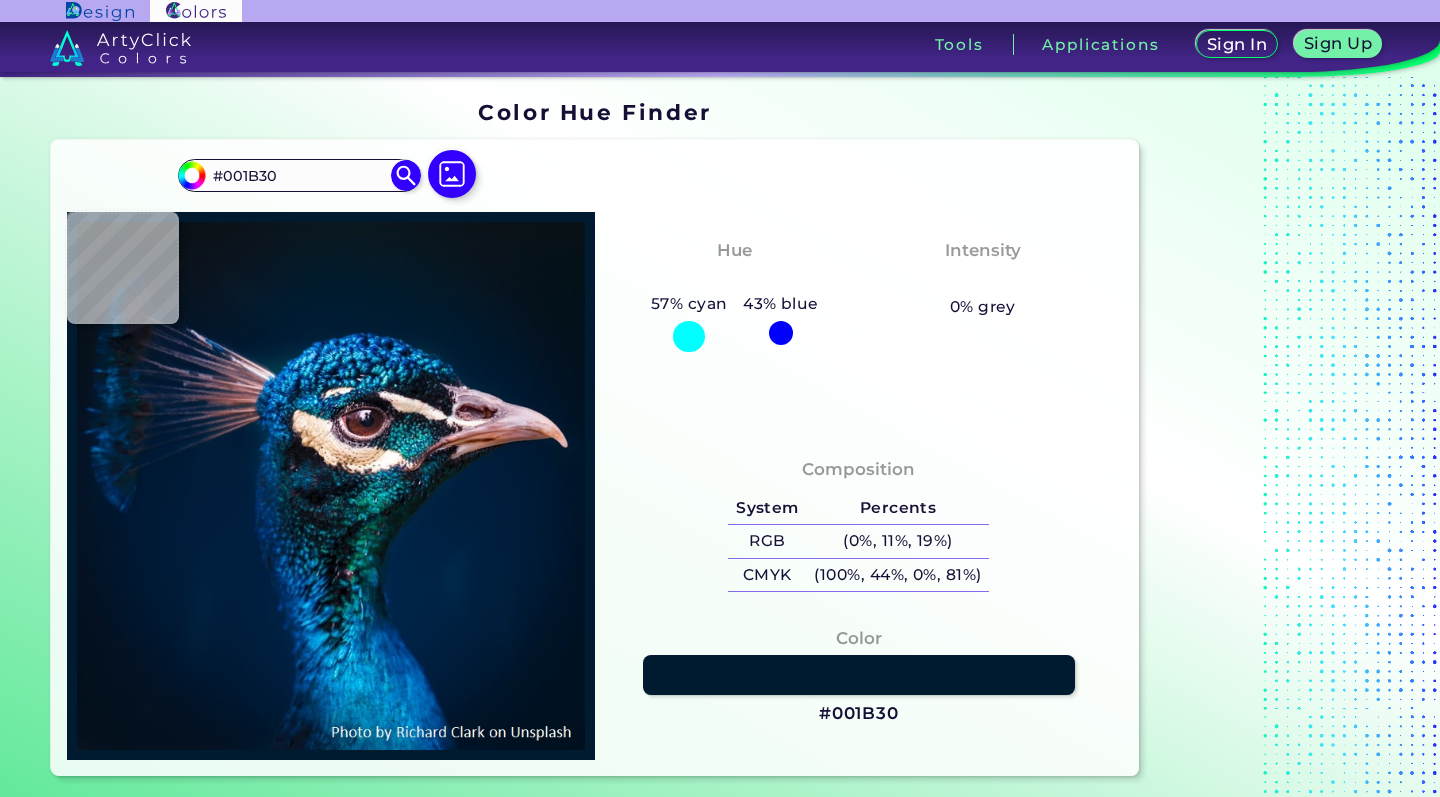 type on "#011c31" 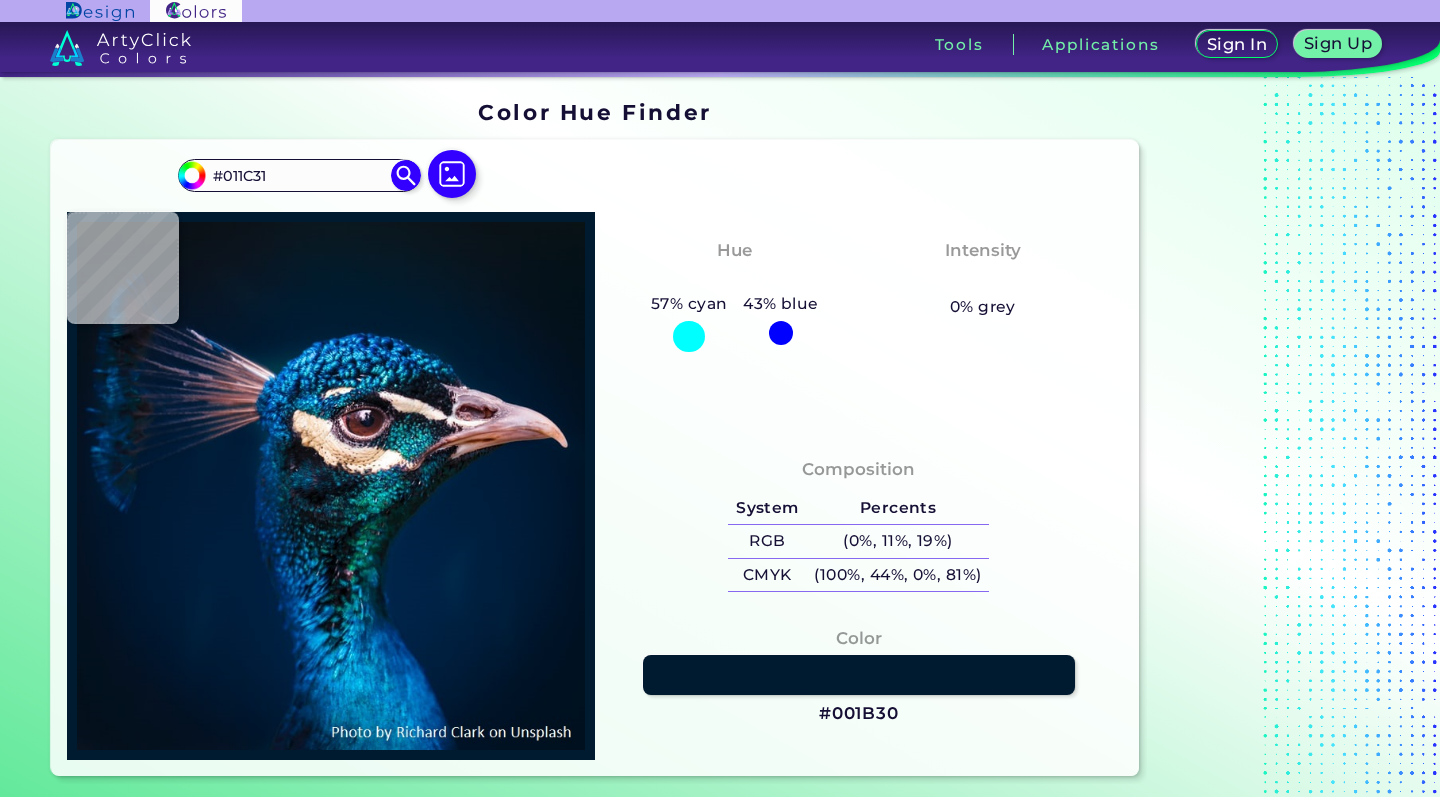 type on "#001b30" 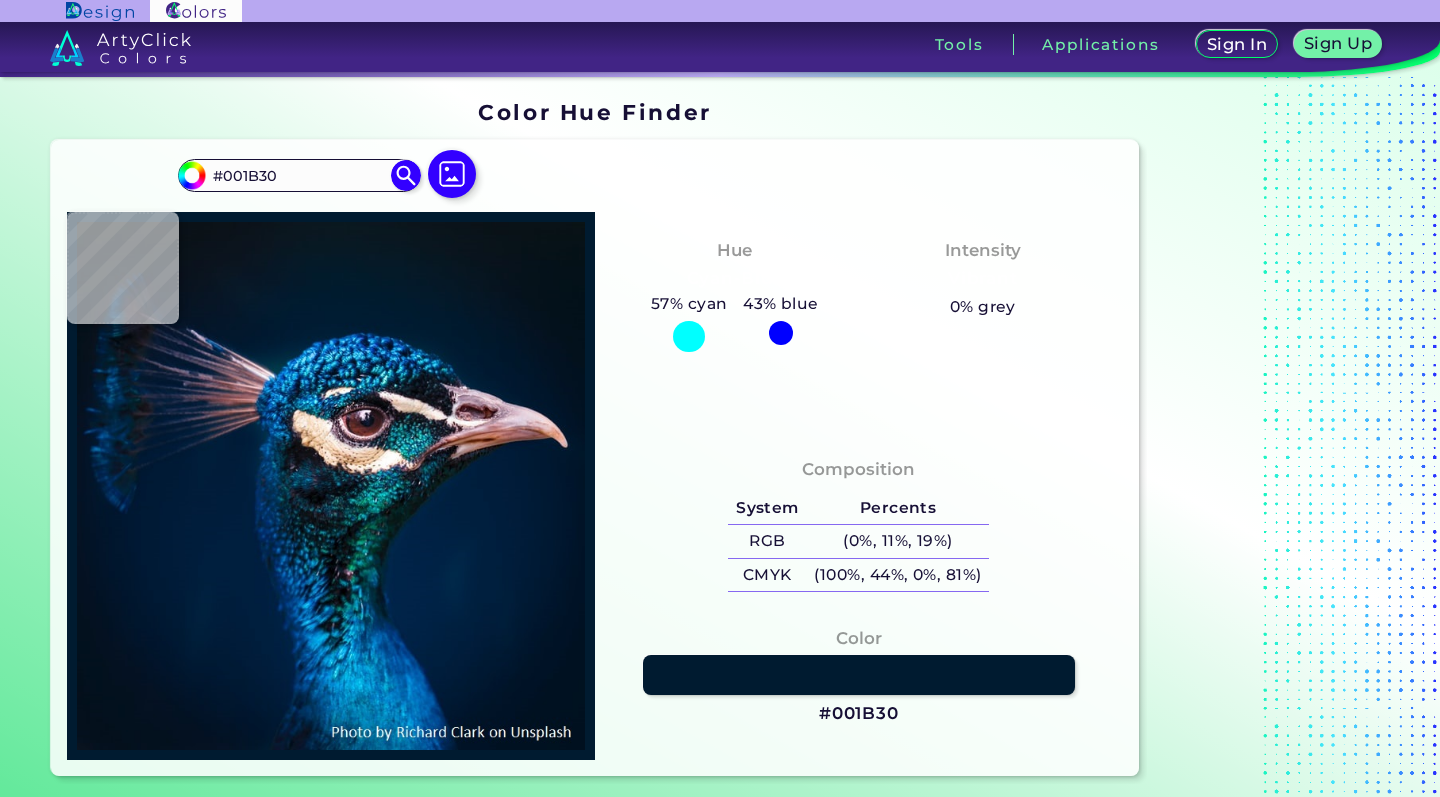 type on "#1f98d5" 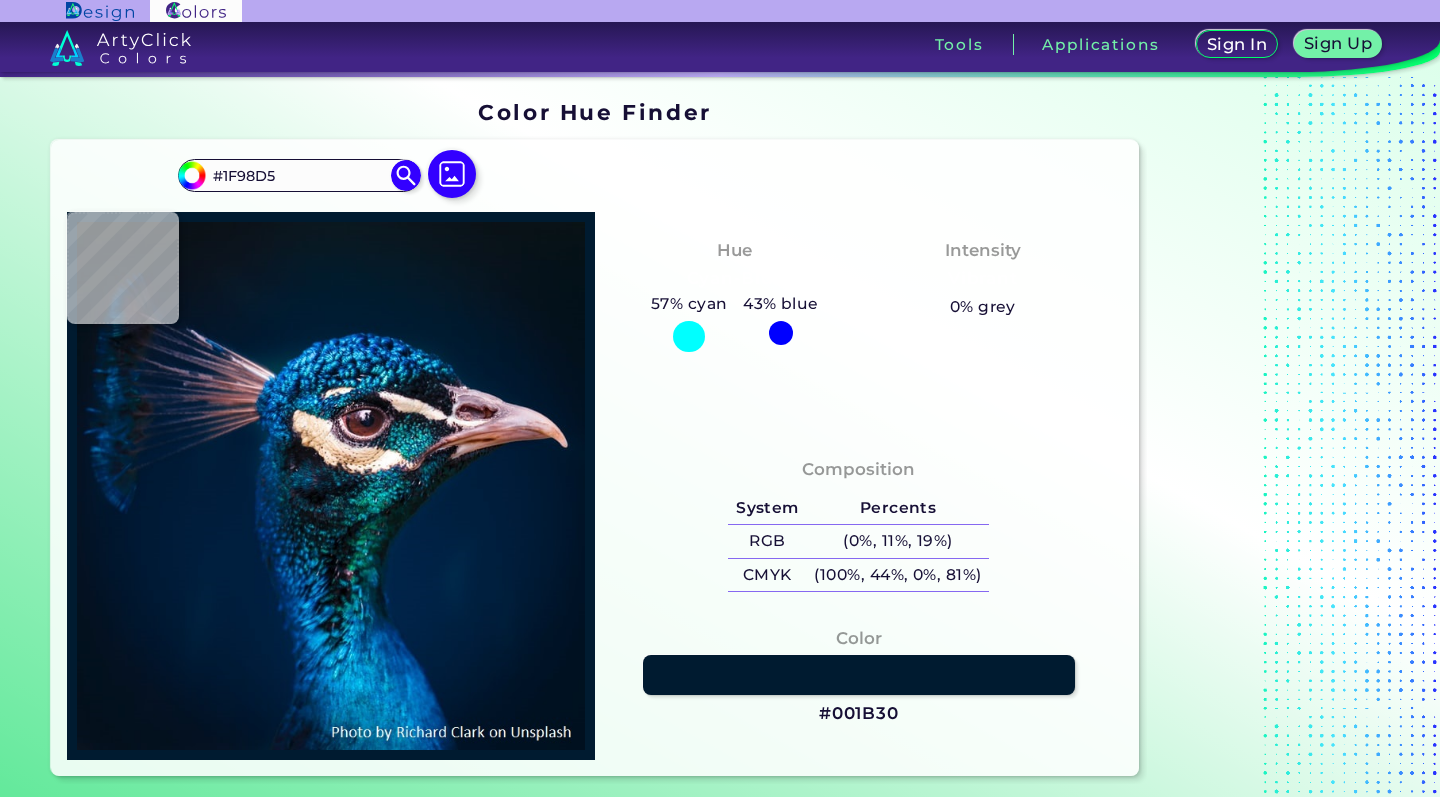type on "#107397" 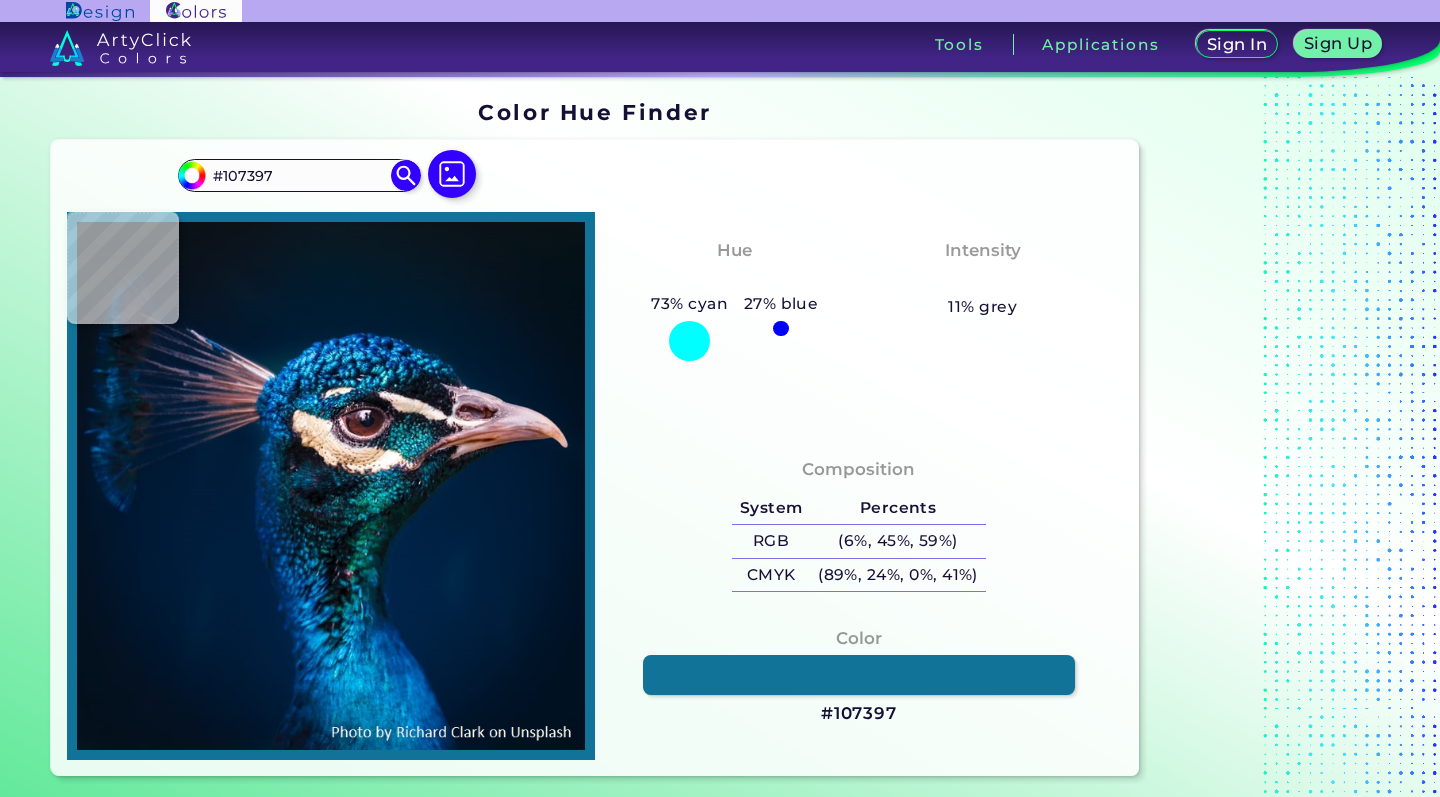 type on "#118bae" 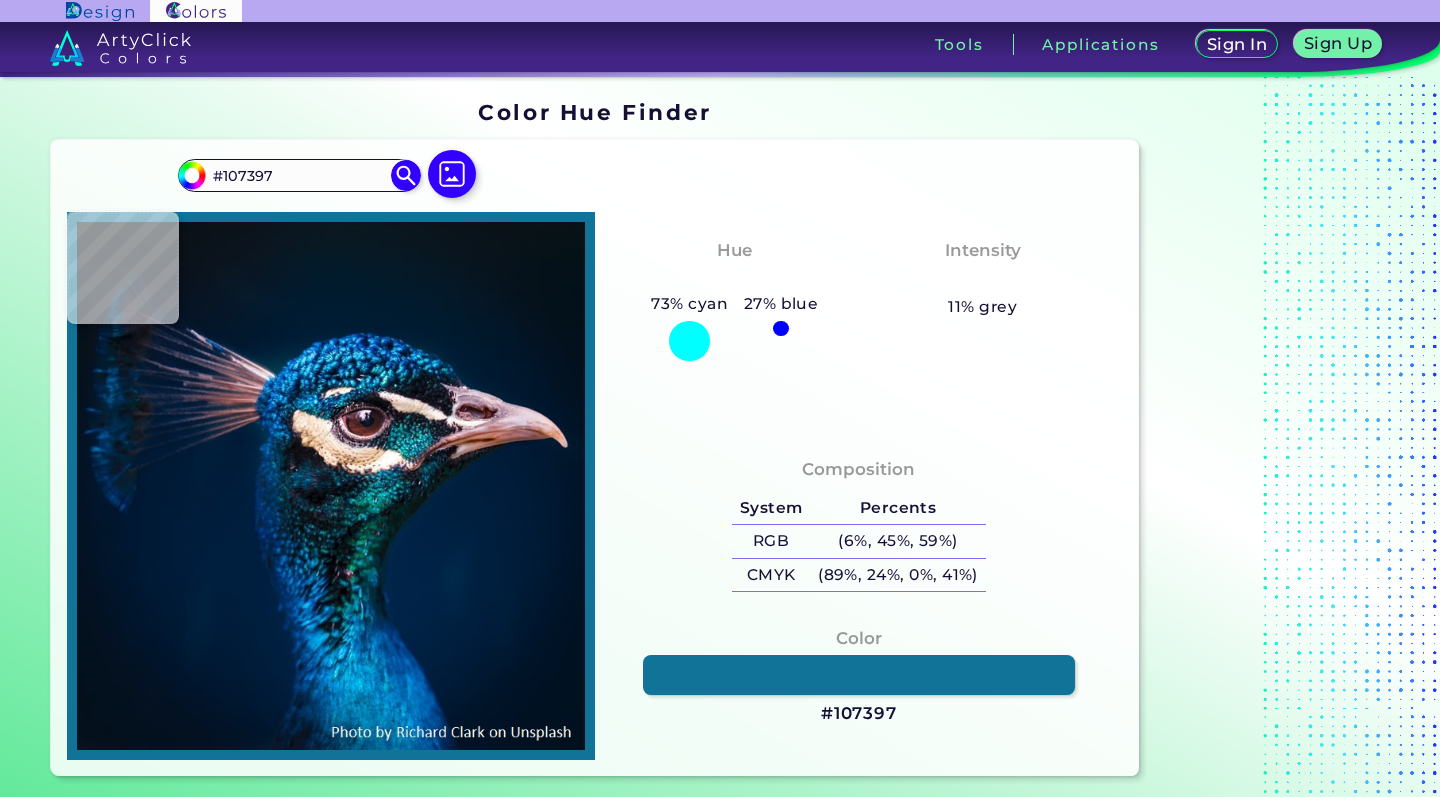 type on "#118BAE" 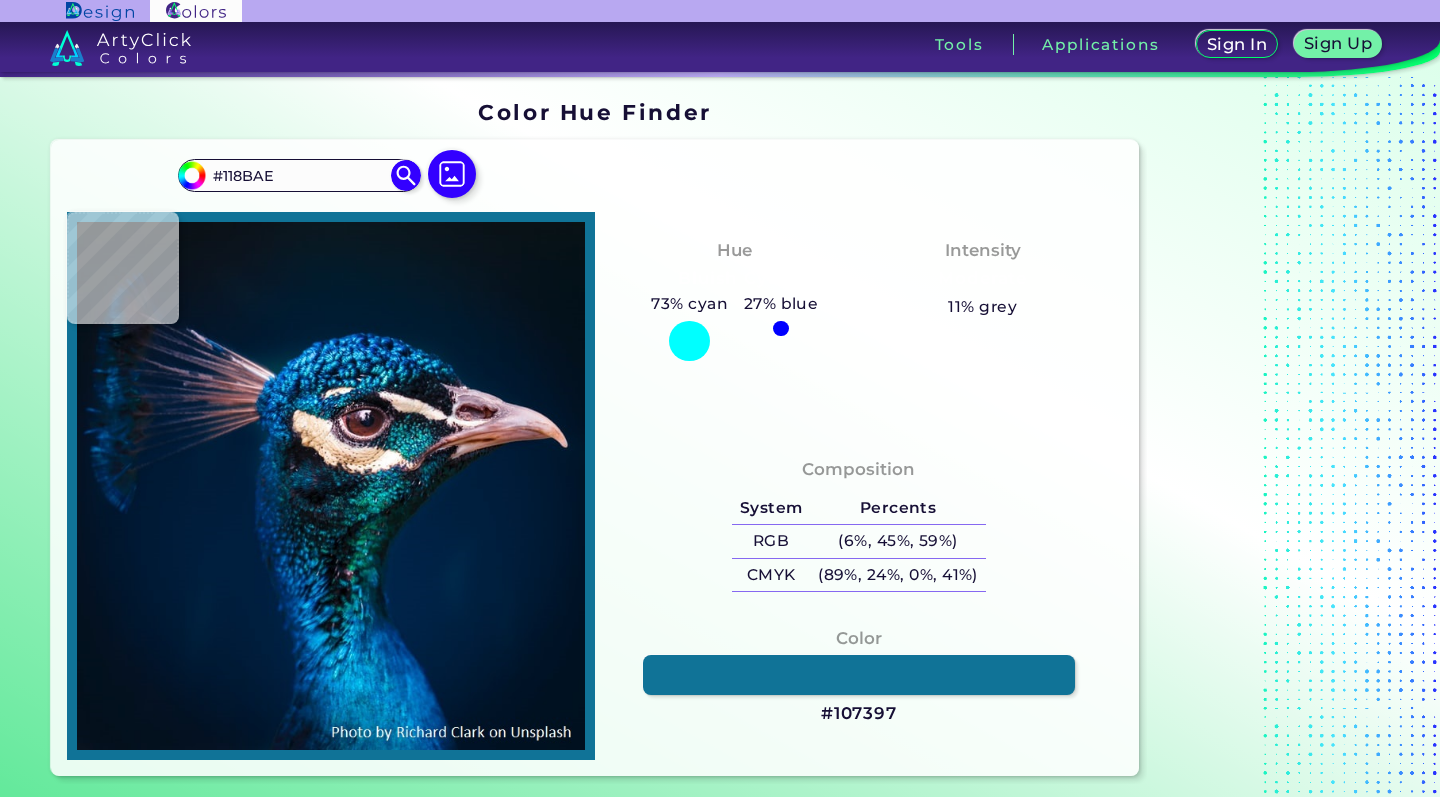 type on "#076489" 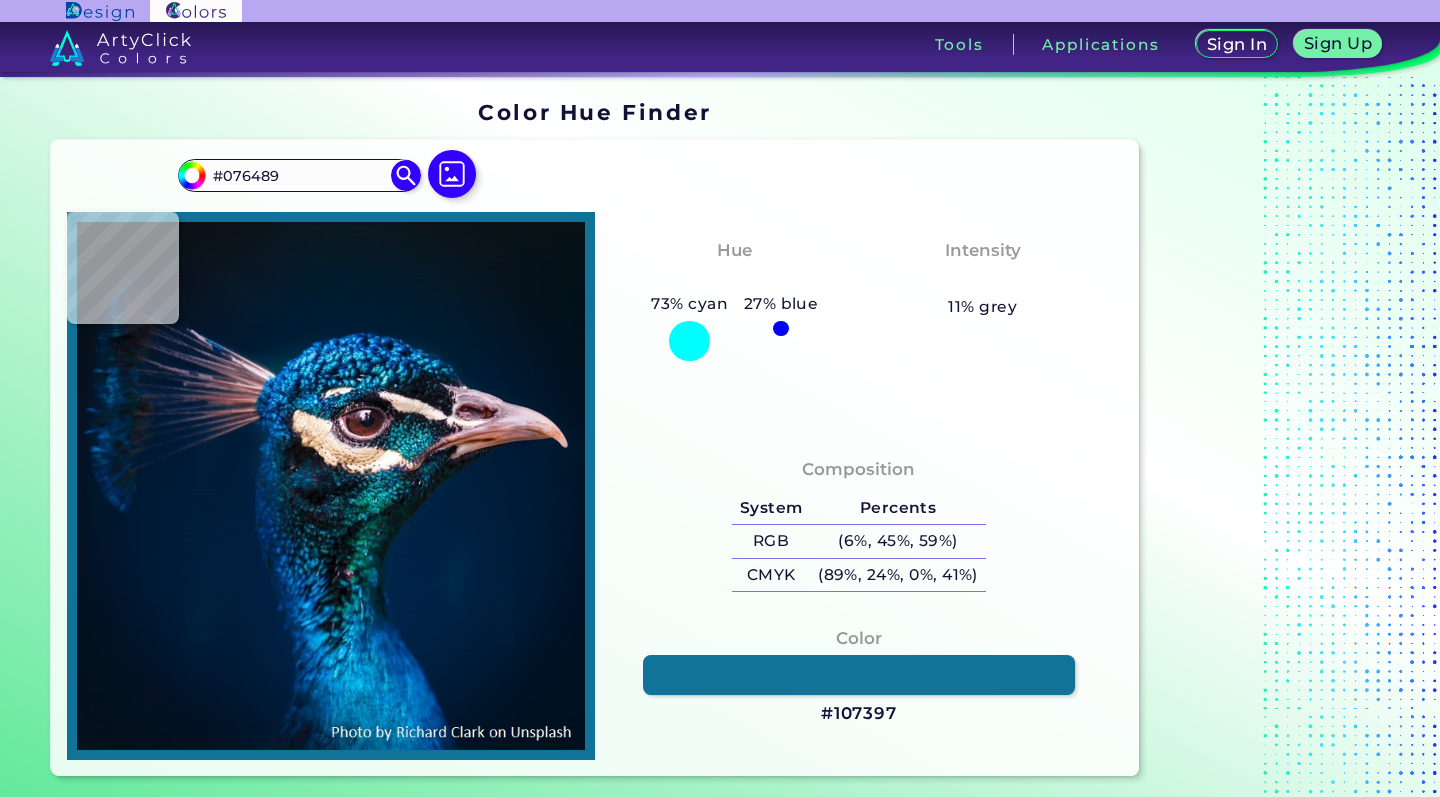 type on "#fcf4f0" 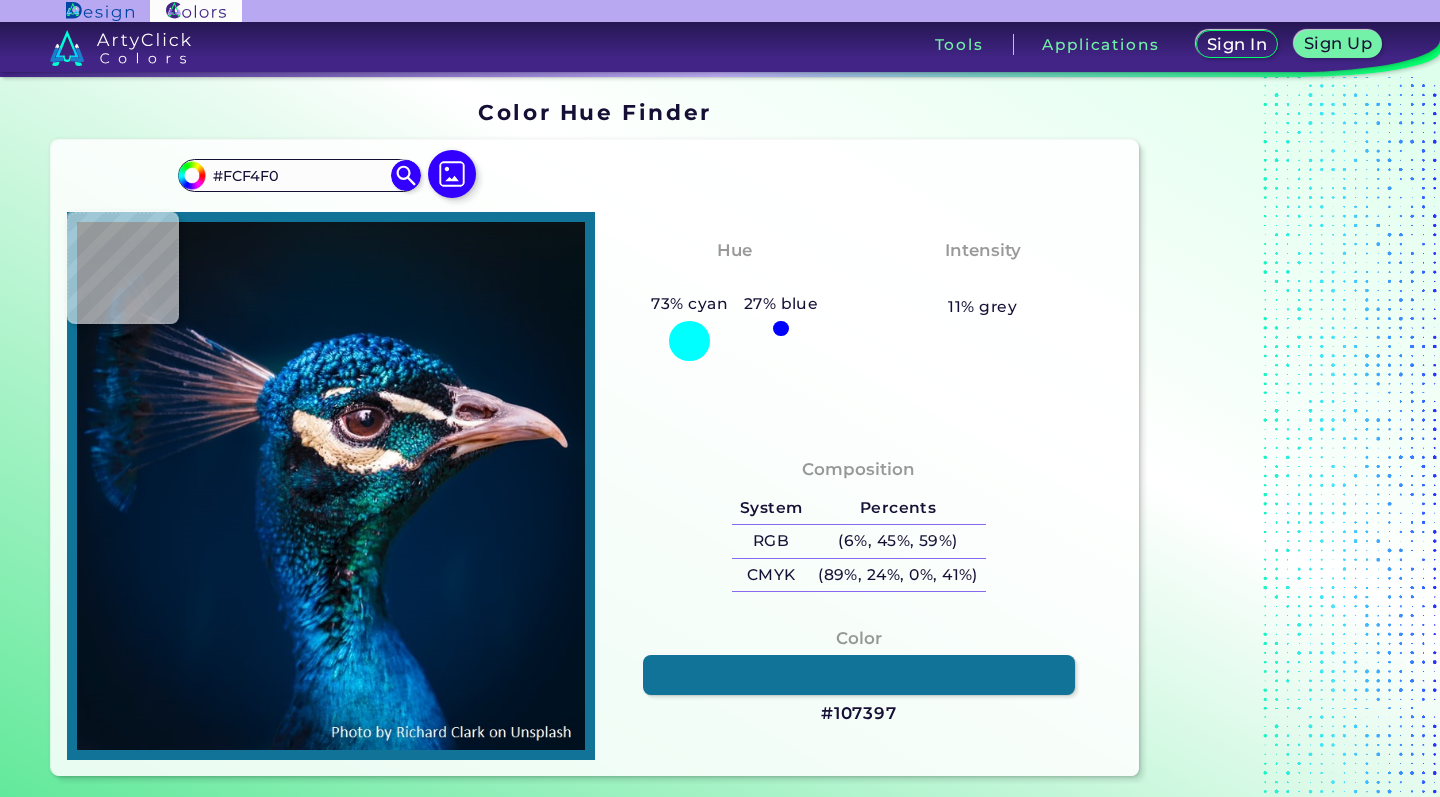 type 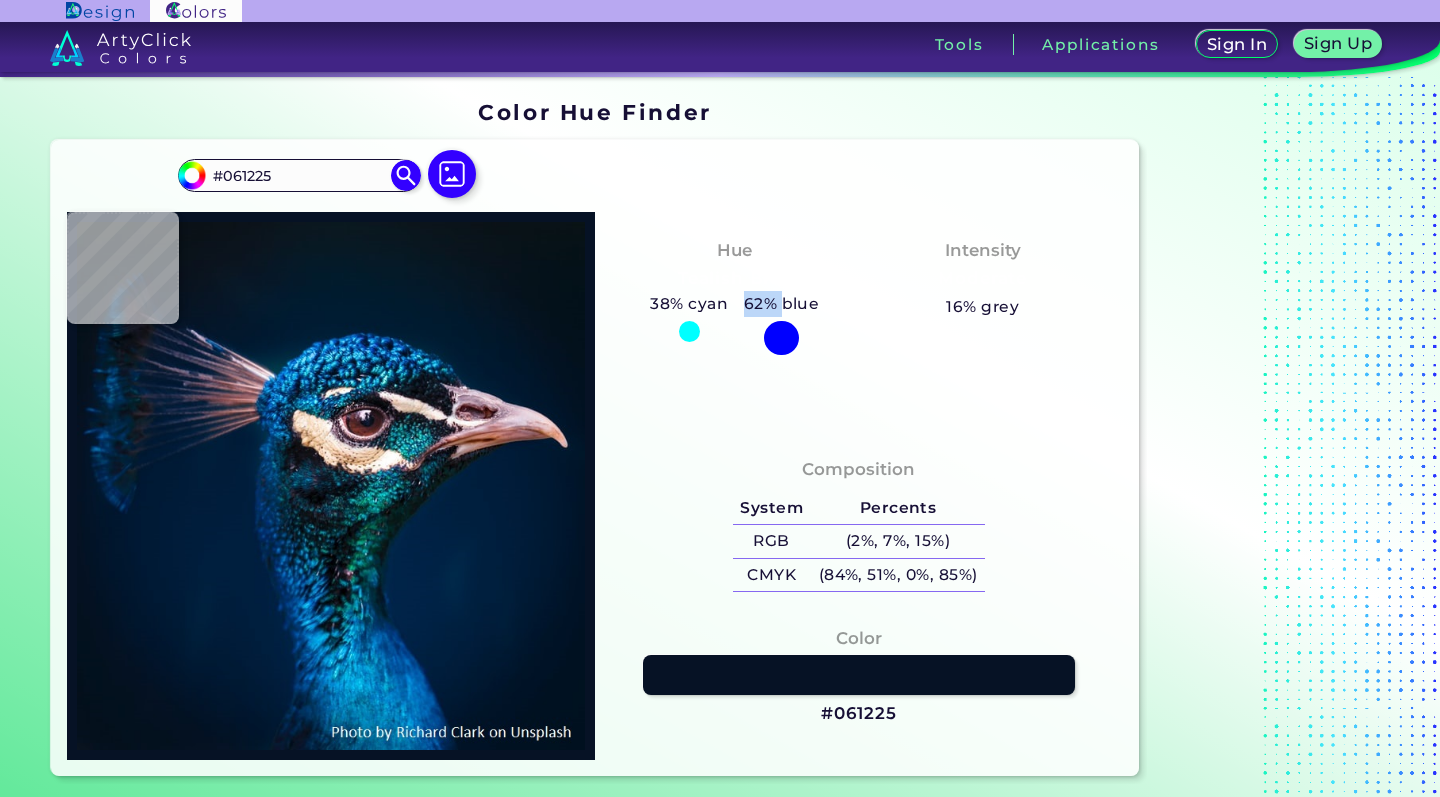 drag, startPoint x: 748, startPoint y: 303, endPoint x: 783, endPoint y: 308, distance: 35.35534 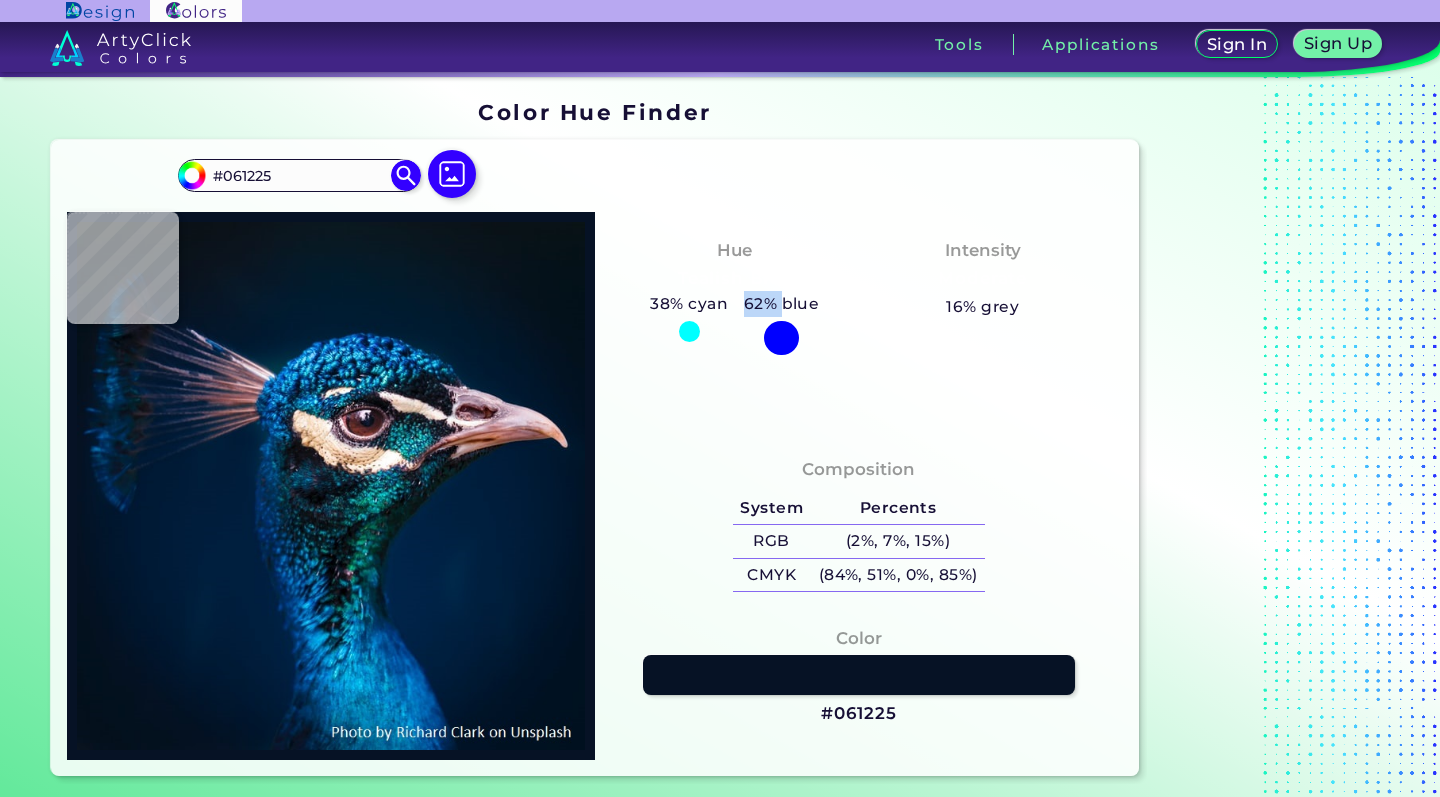 click on "62% blue" at bounding box center (781, 304) 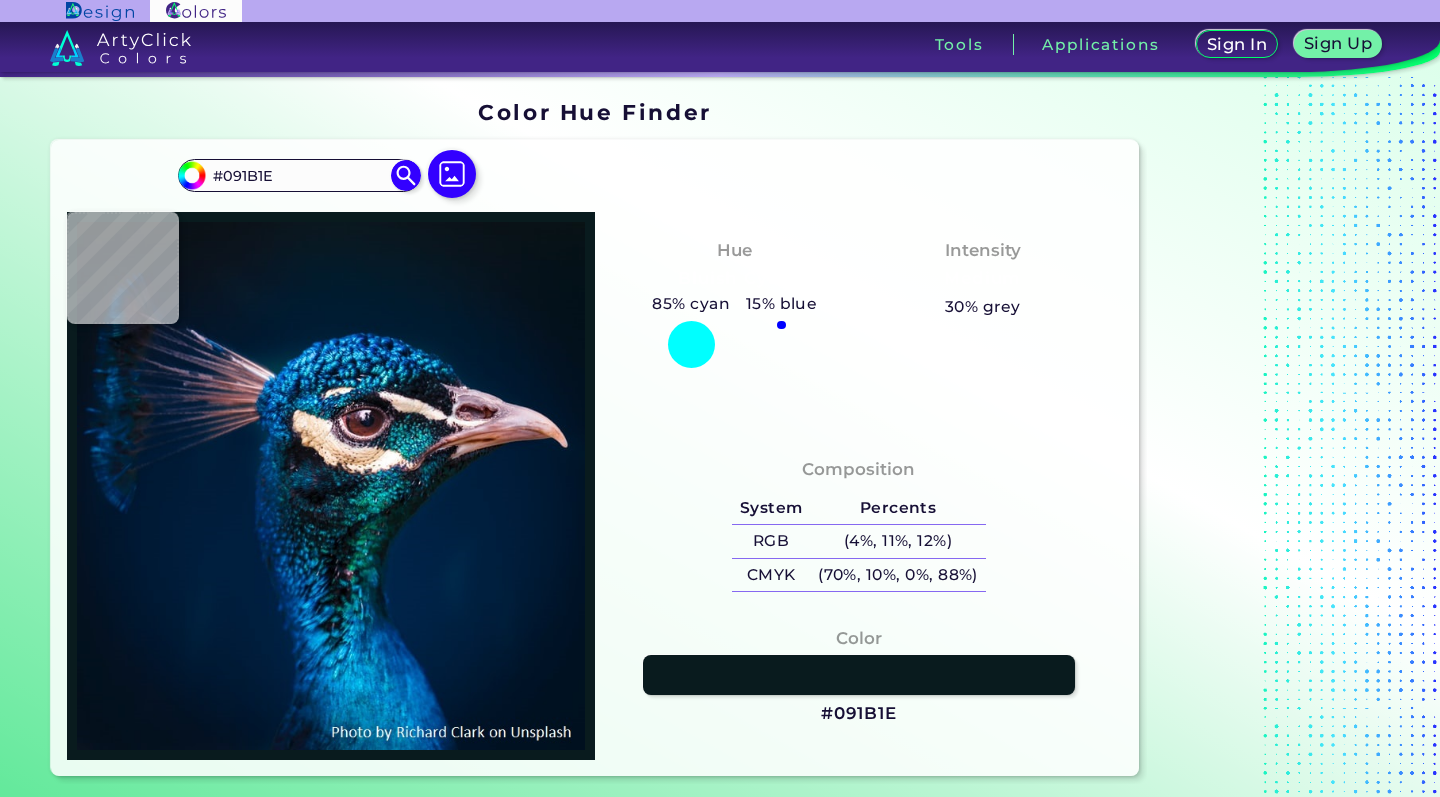 scroll, scrollTop: 0, scrollLeft: 0, axis: both 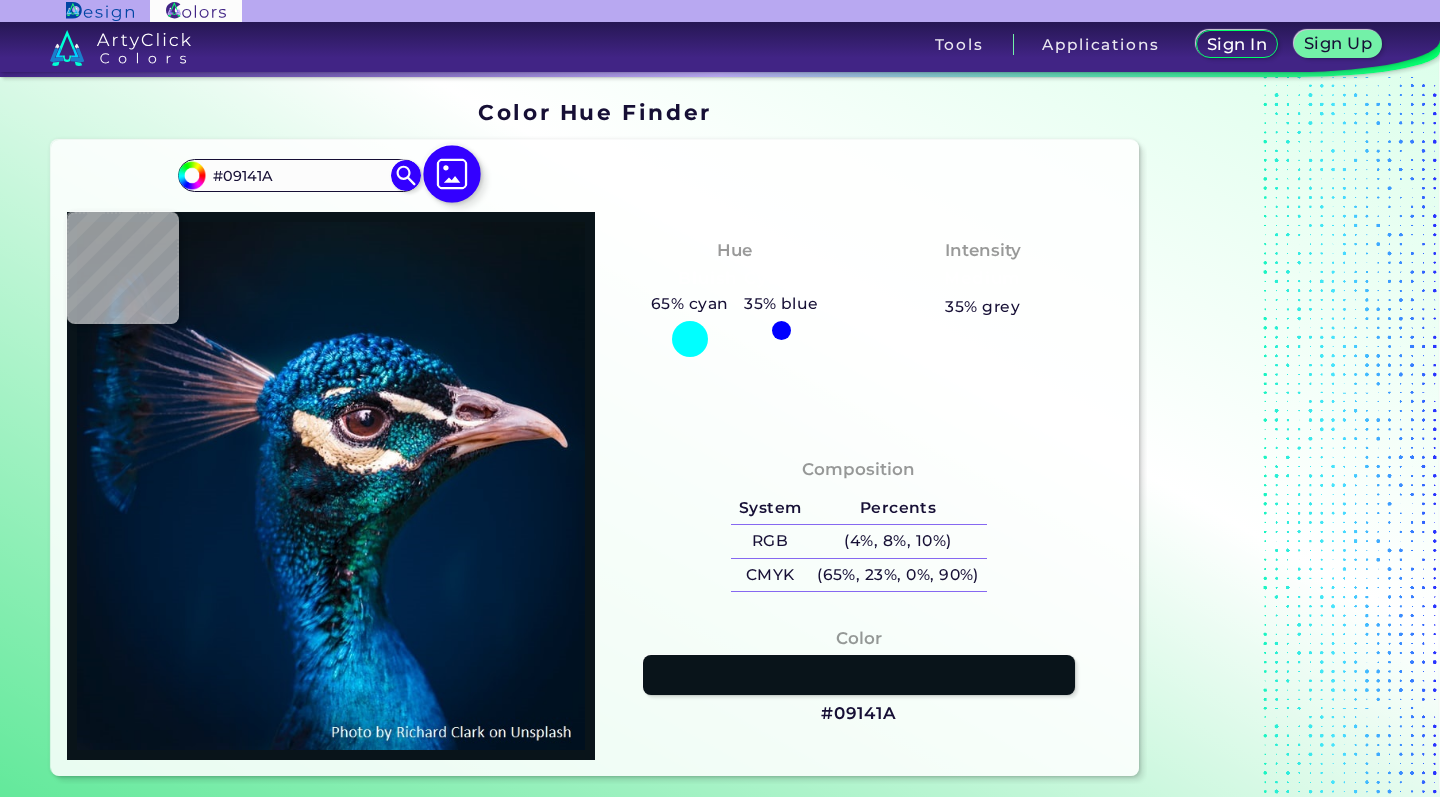 click at bounding box center (452, 174) 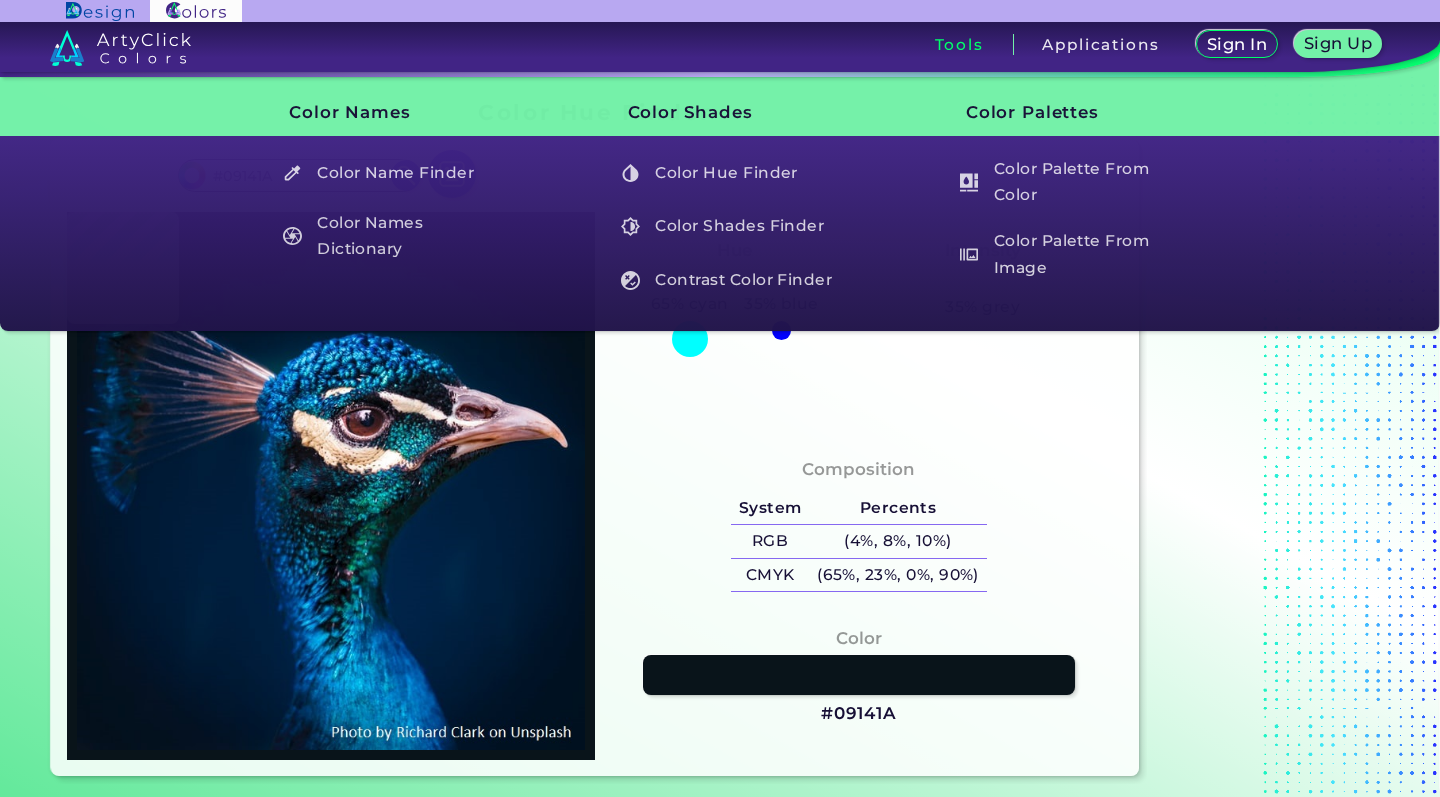 click on "Tools" at bounding box center [959, 44] 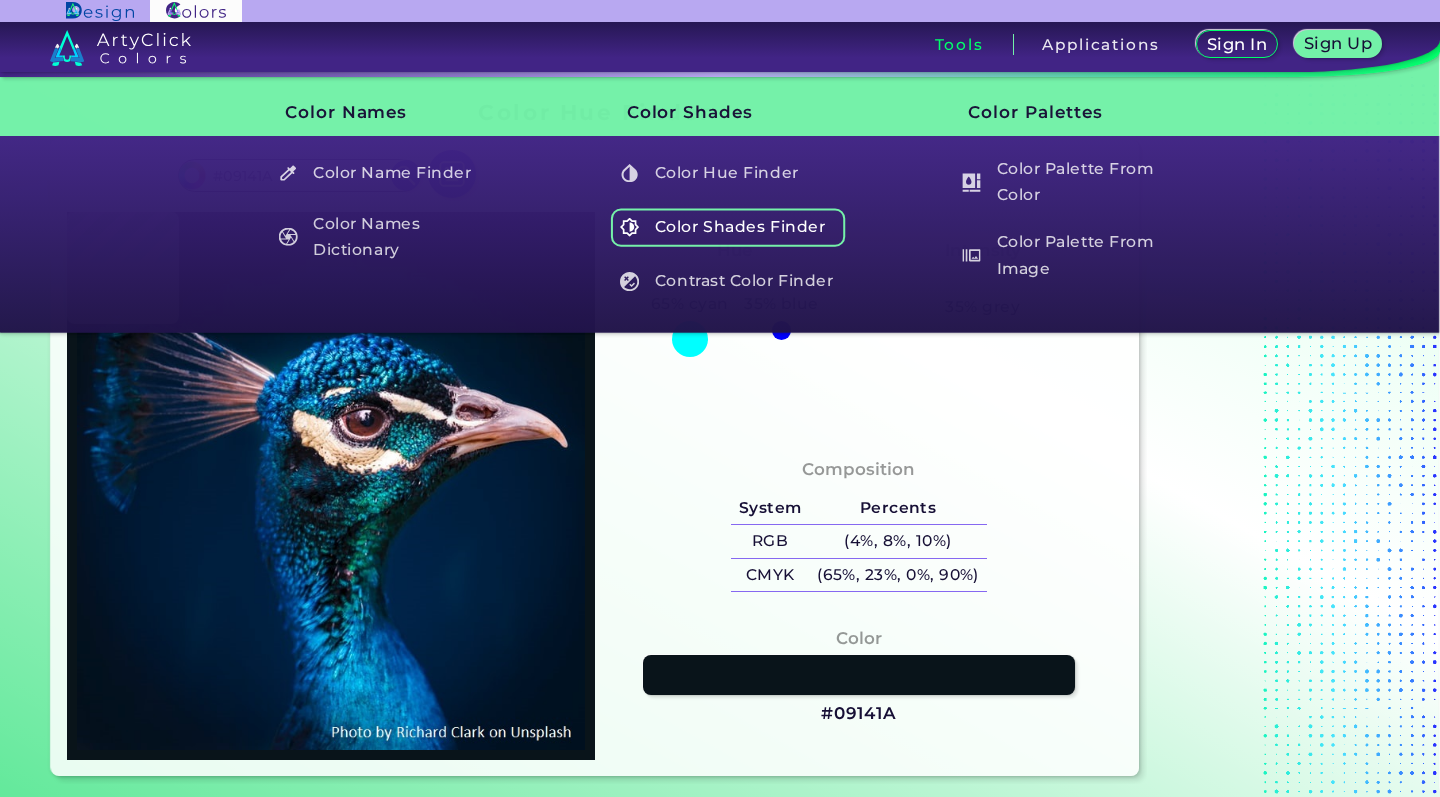 click on "Color Shades Finder" at bounding box center (728, 227) 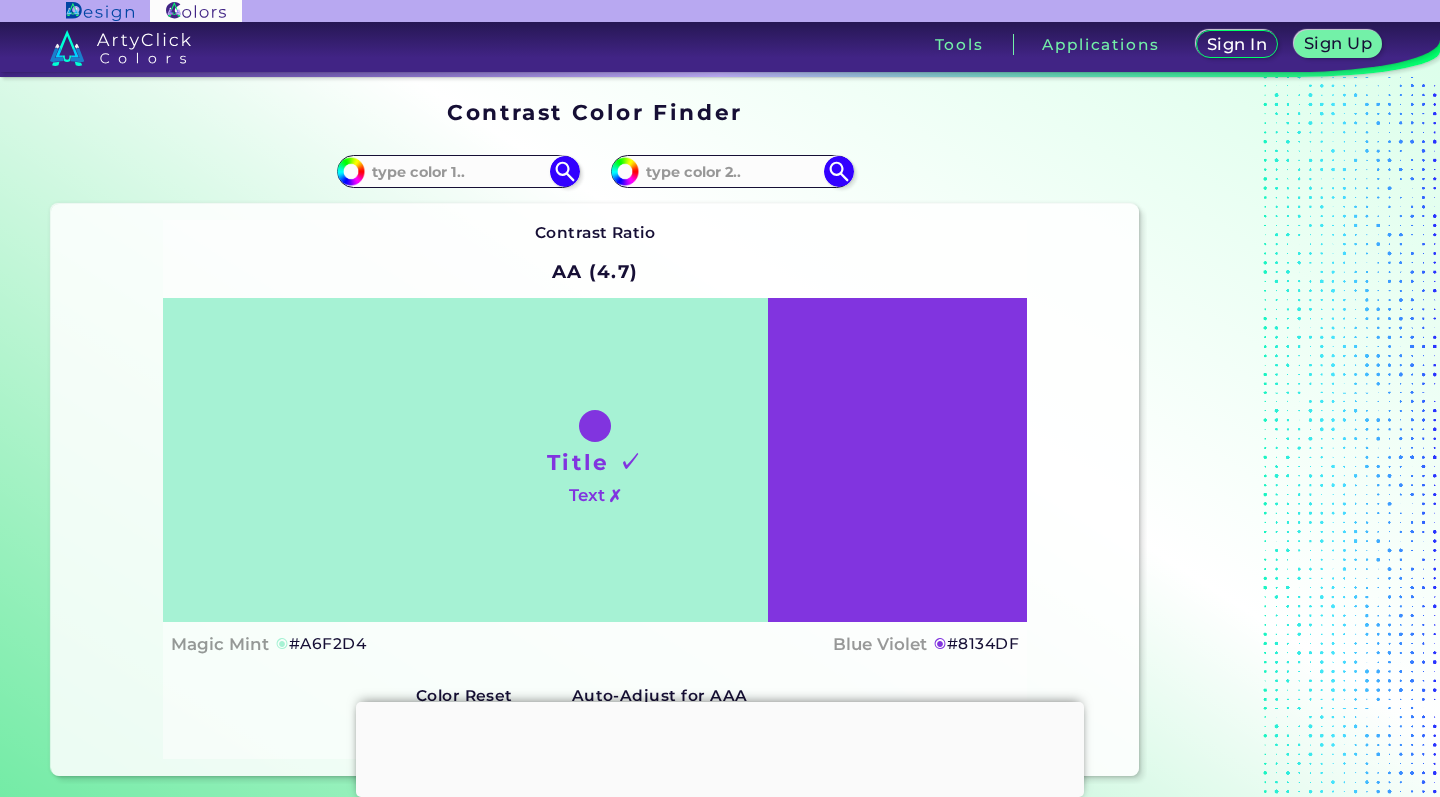 scroll, scrollTop: 0, scrollLeft: 0, axis: both 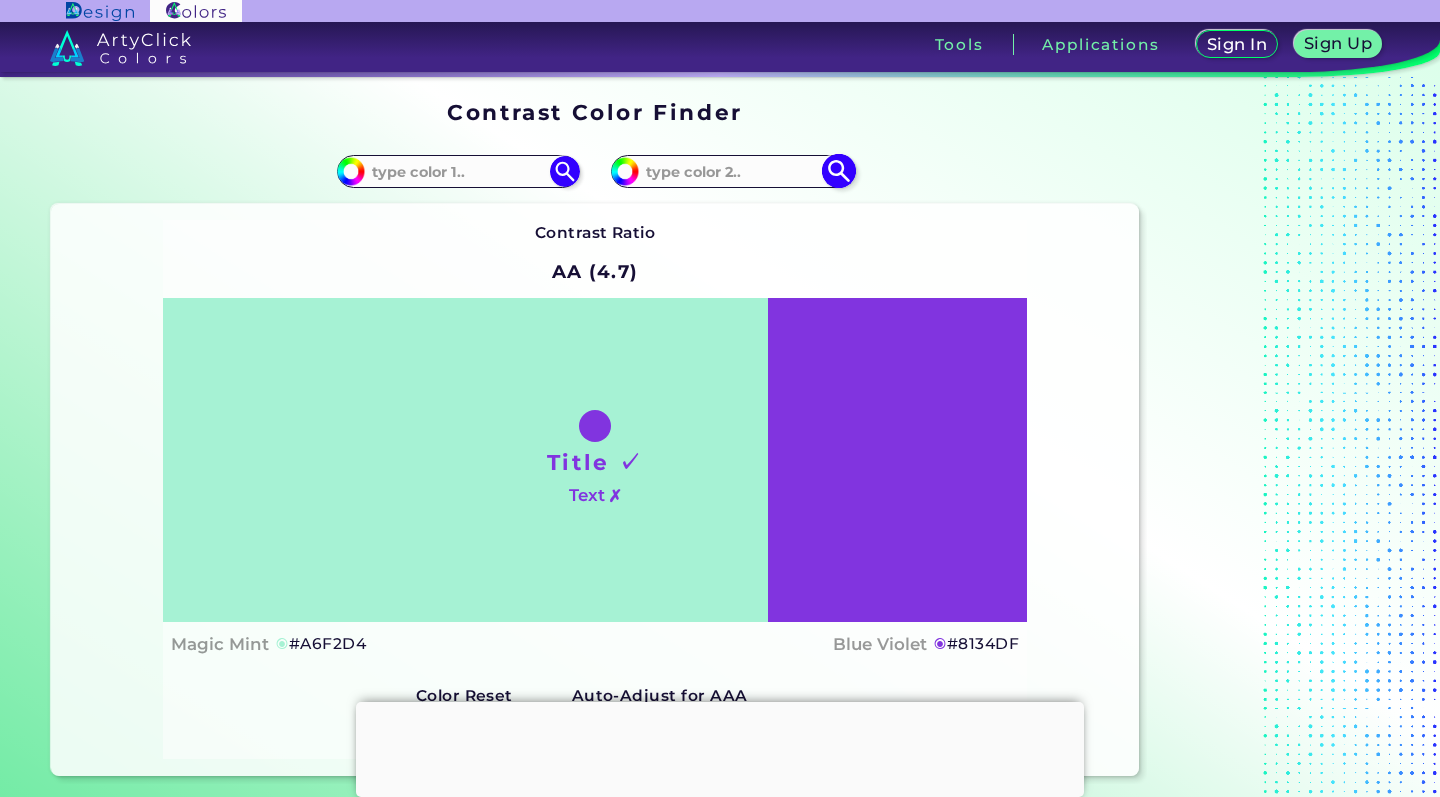 click at bounding box center [732, 171] 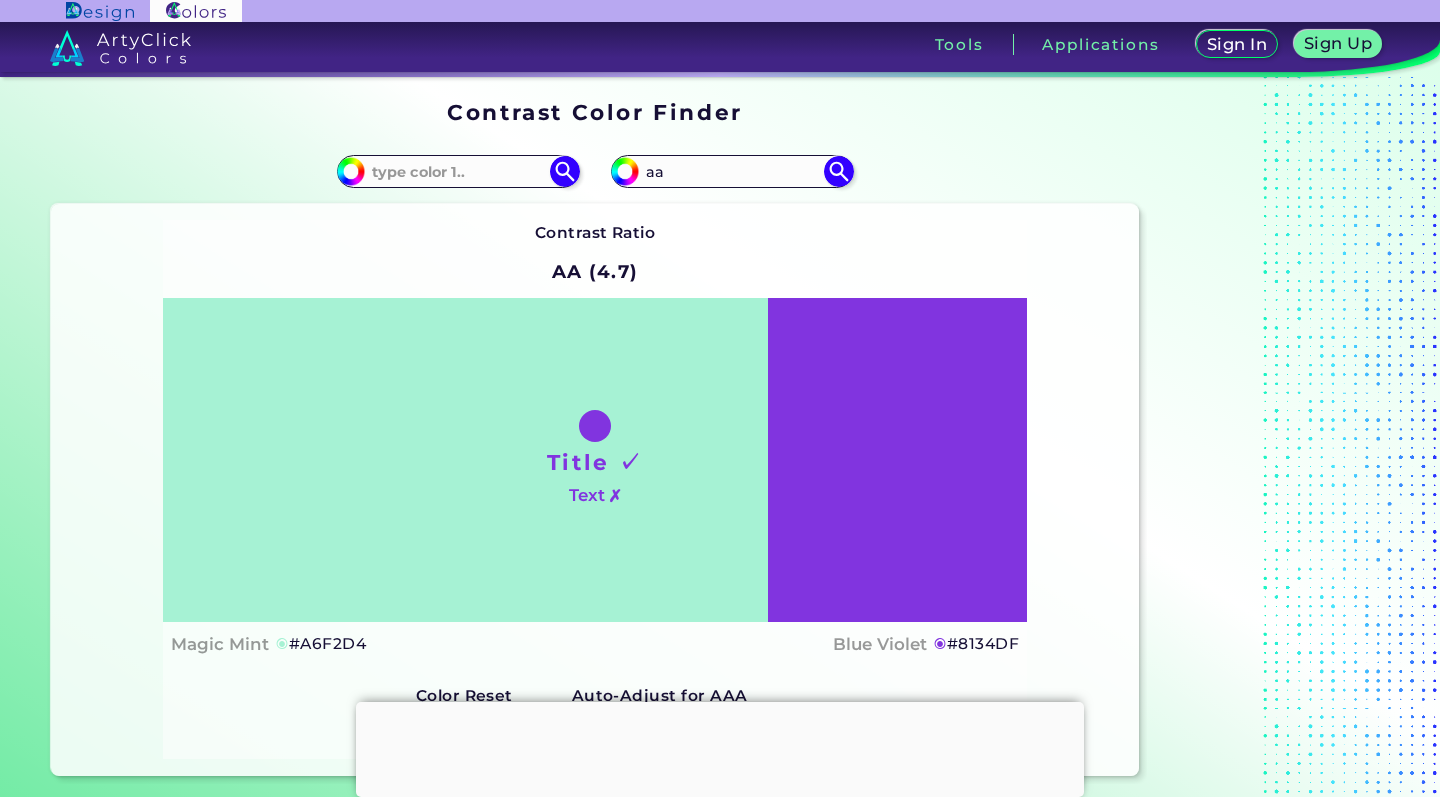 type on "a" 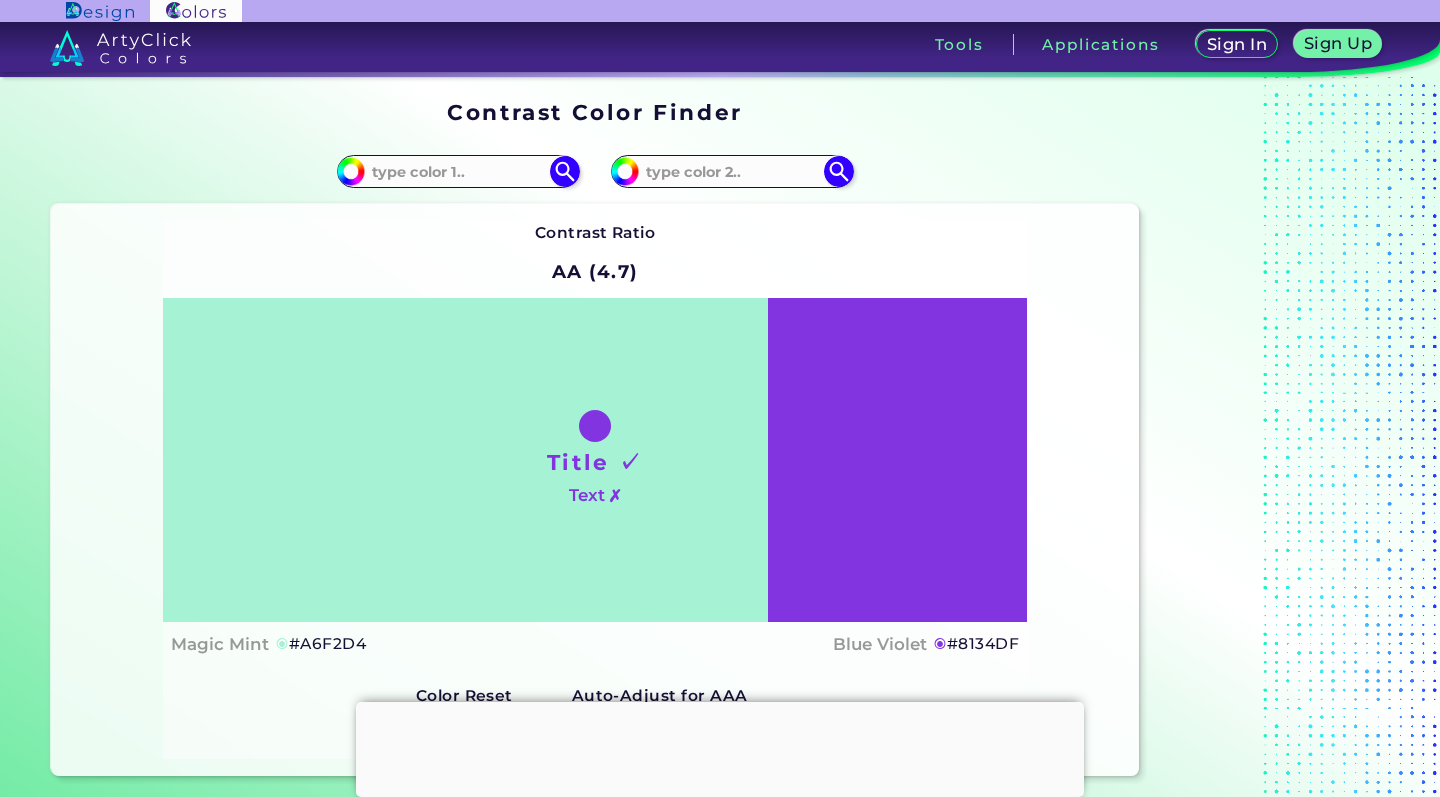 type on "b" 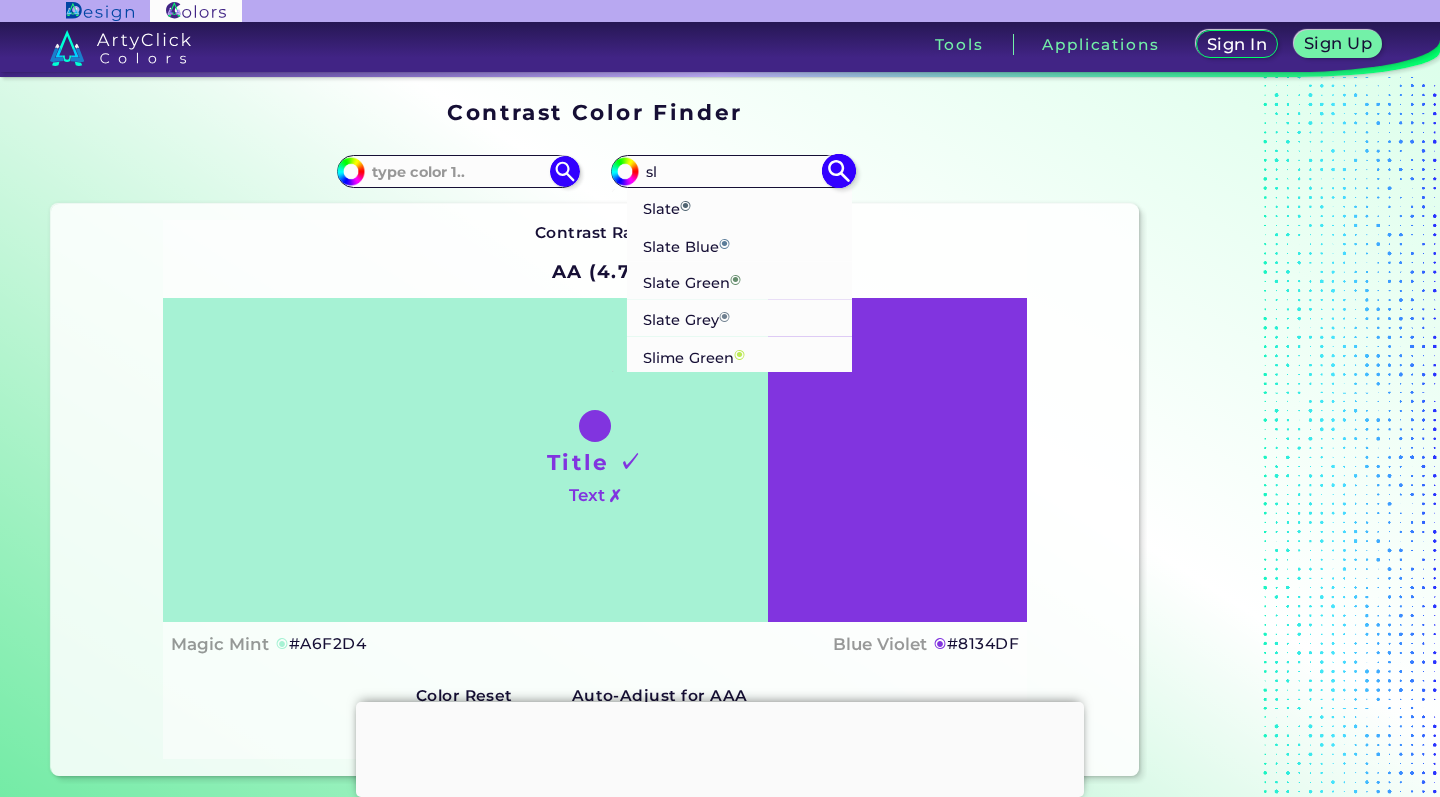 type on "sl" 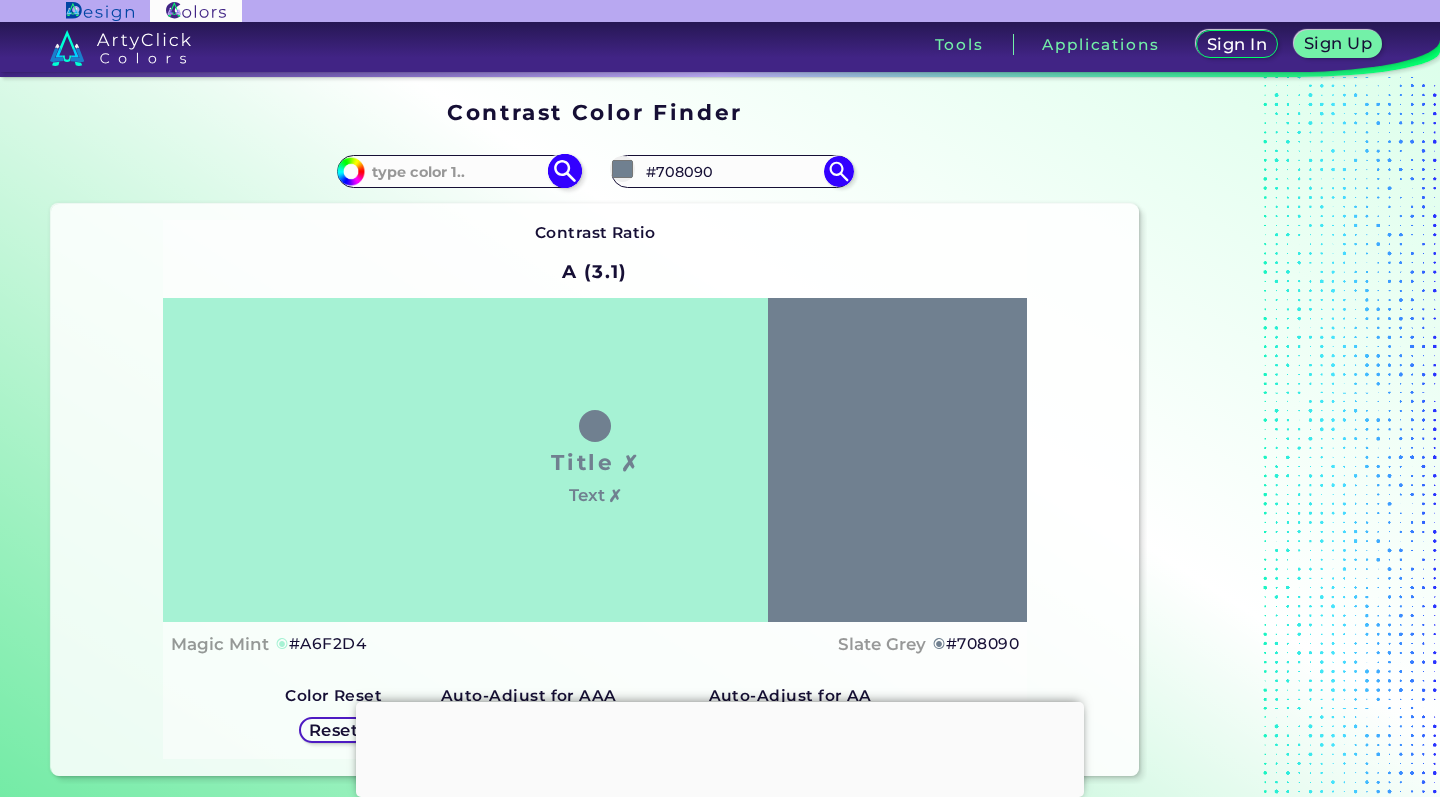 click at bounding box center [458, 171] 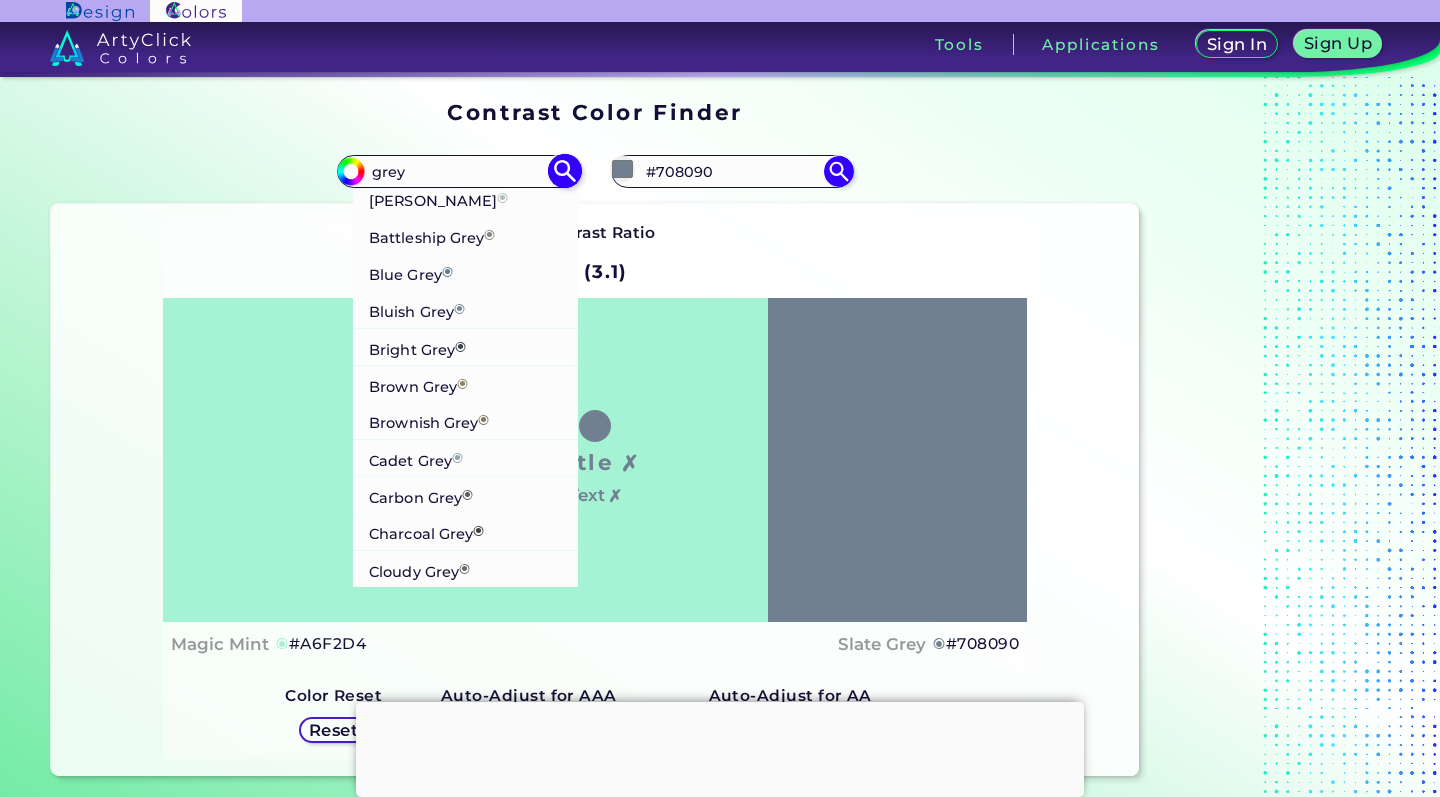 type on "grey" 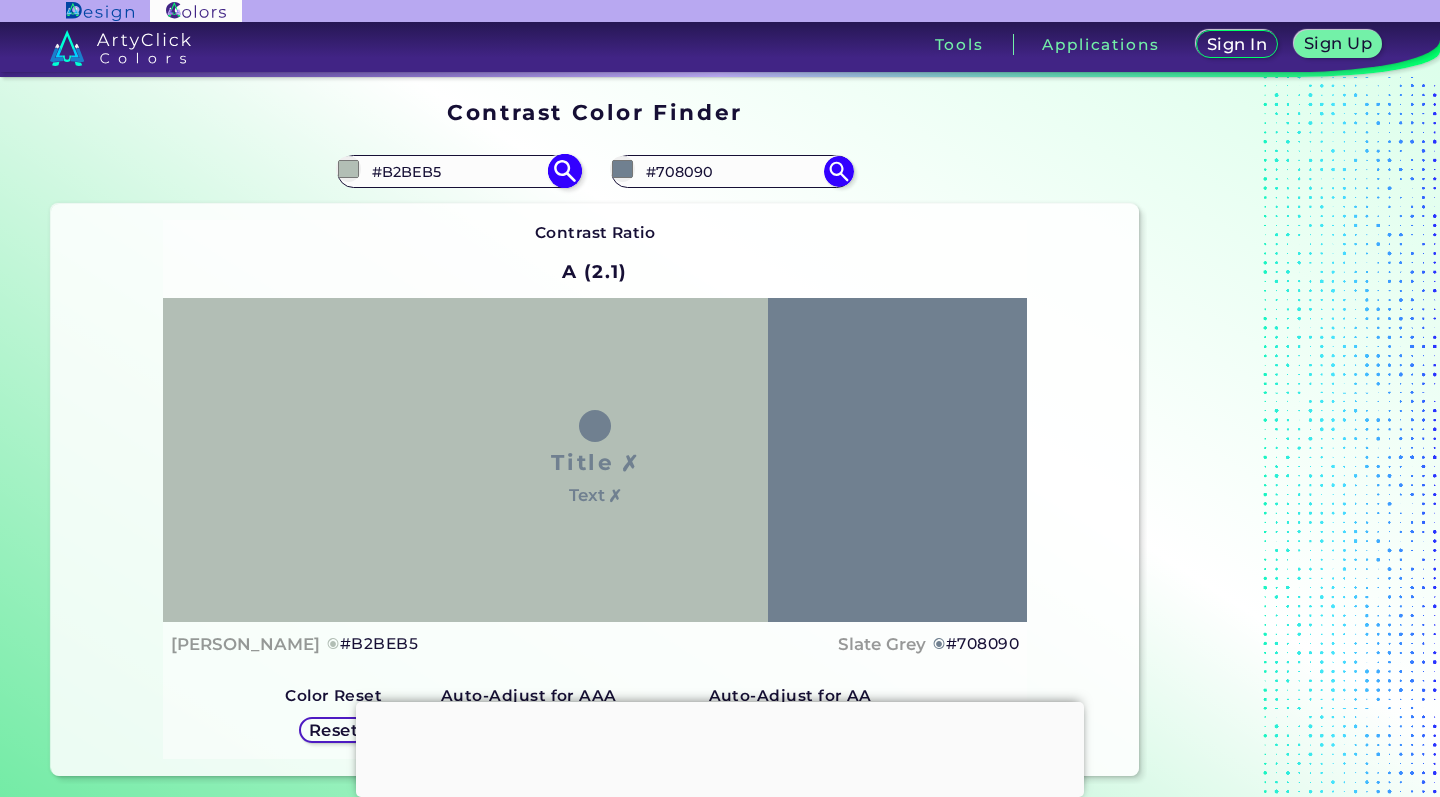 click on "#B2BEB5" at bounding box center (458, 171) 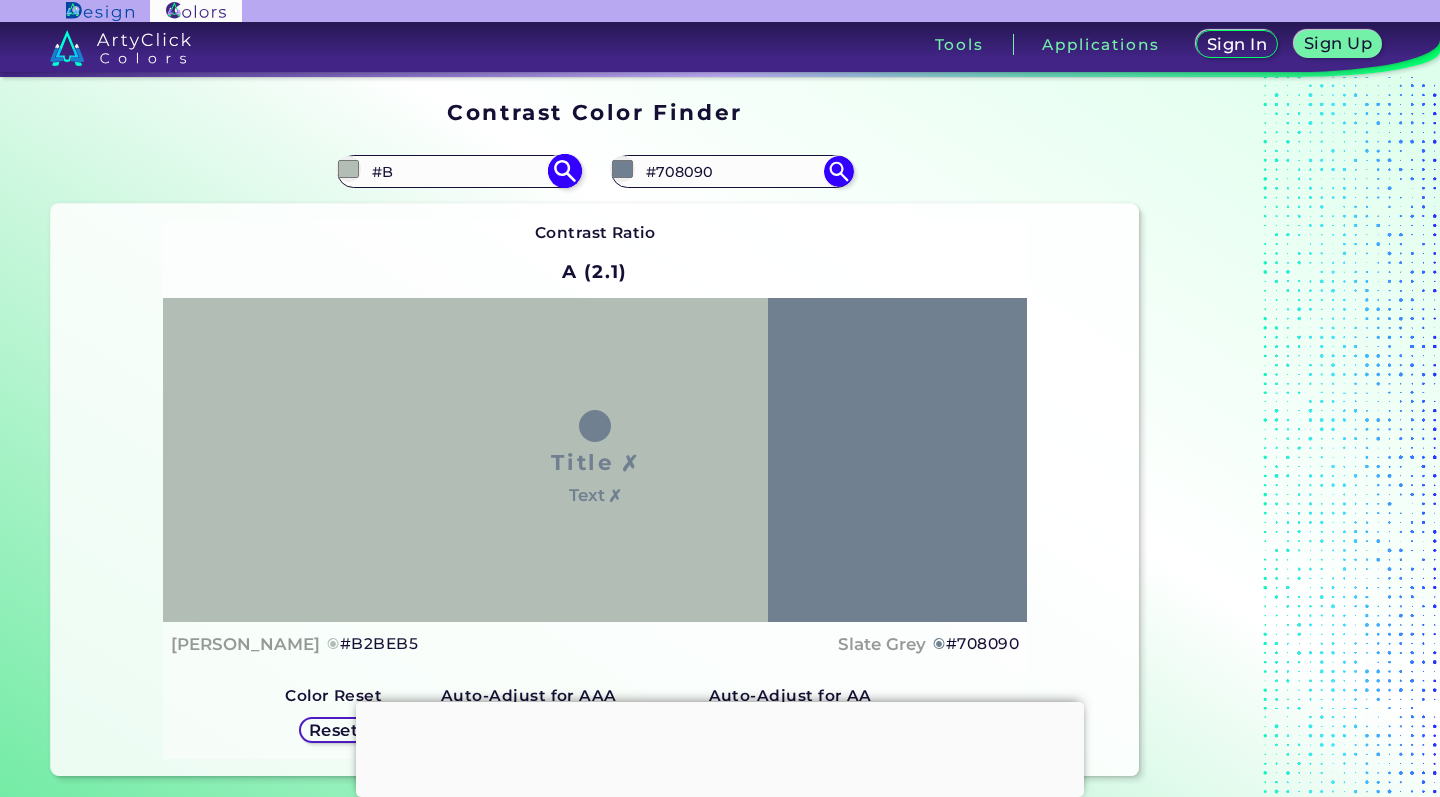 type on "#" 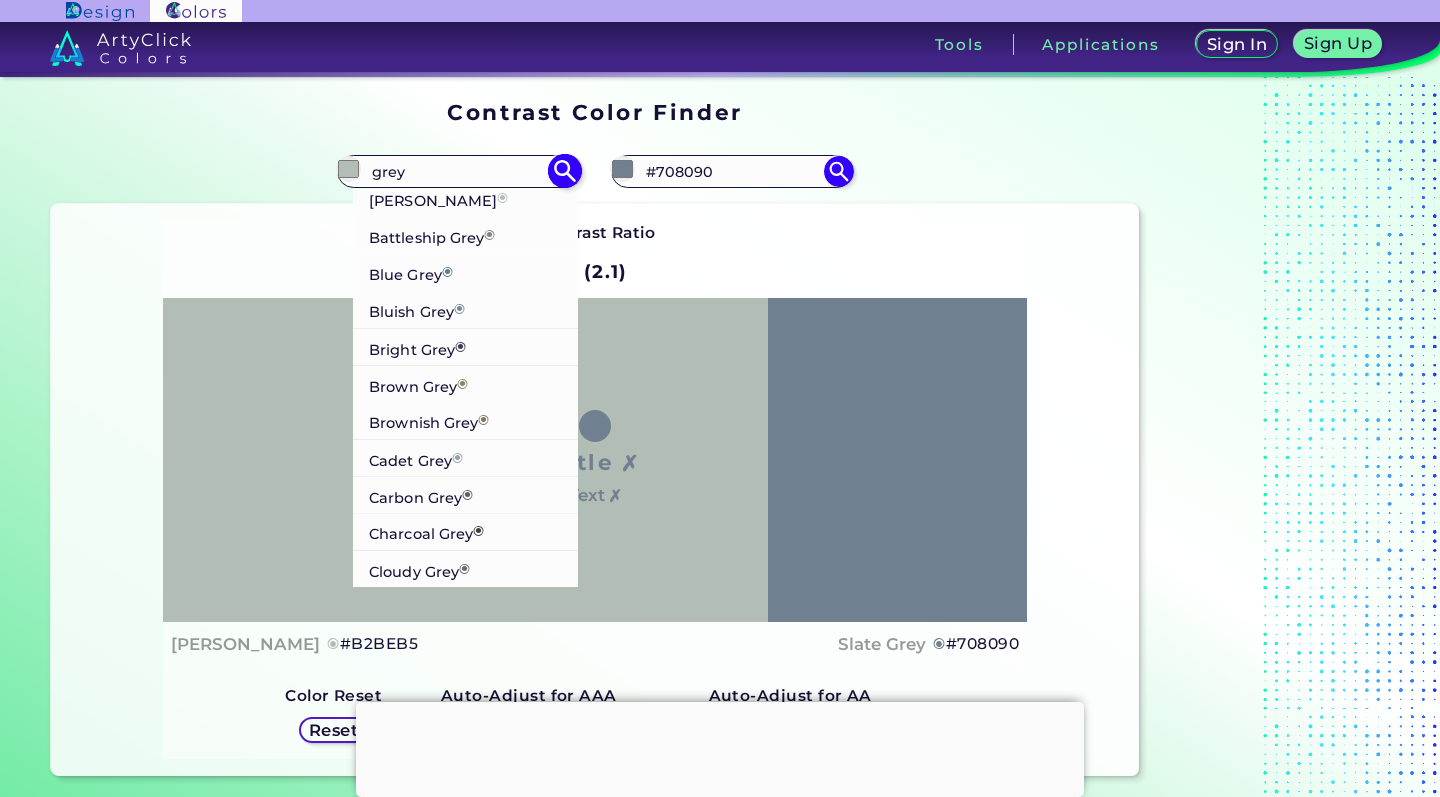 type on "grey" 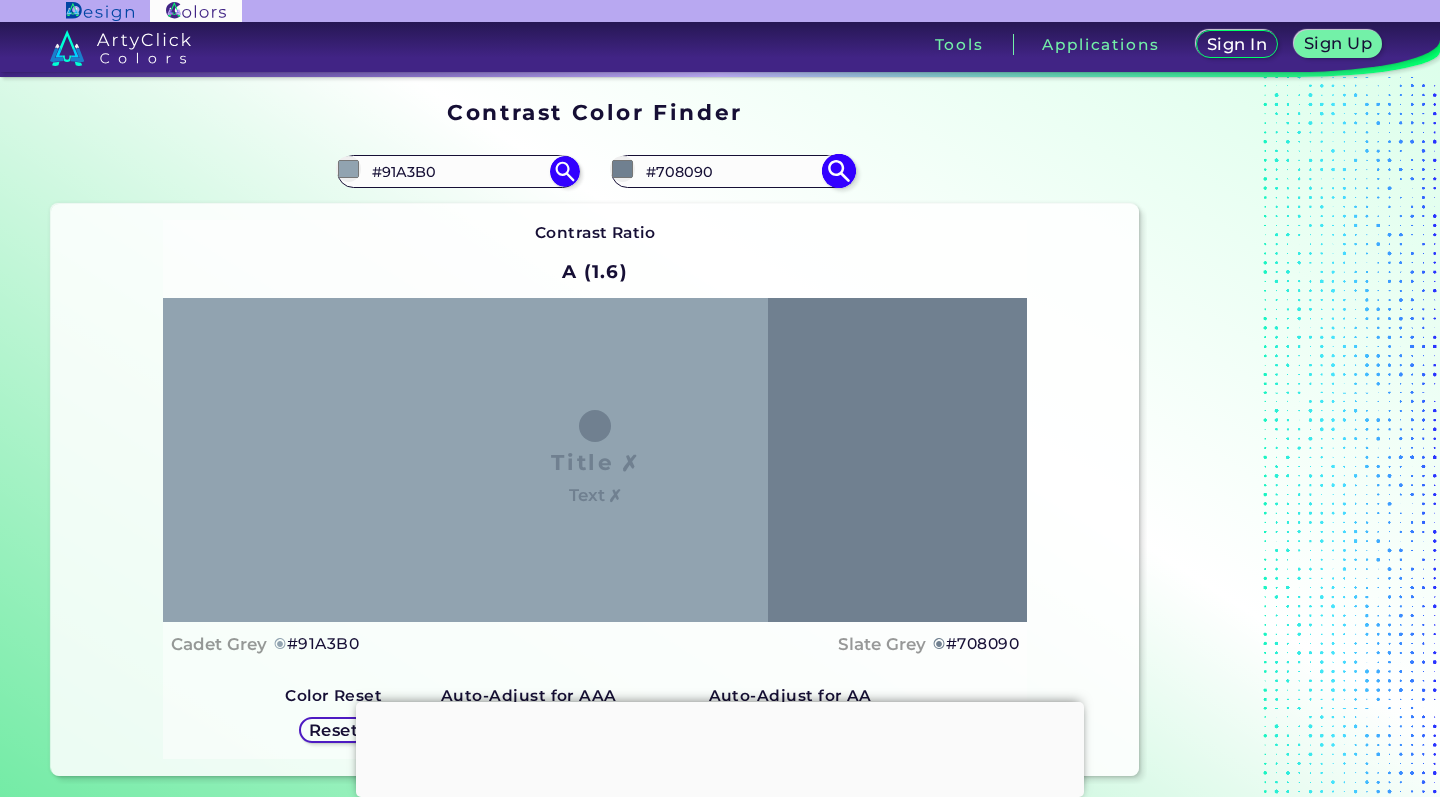 click on "#708090" at bounding box center [732, 171] 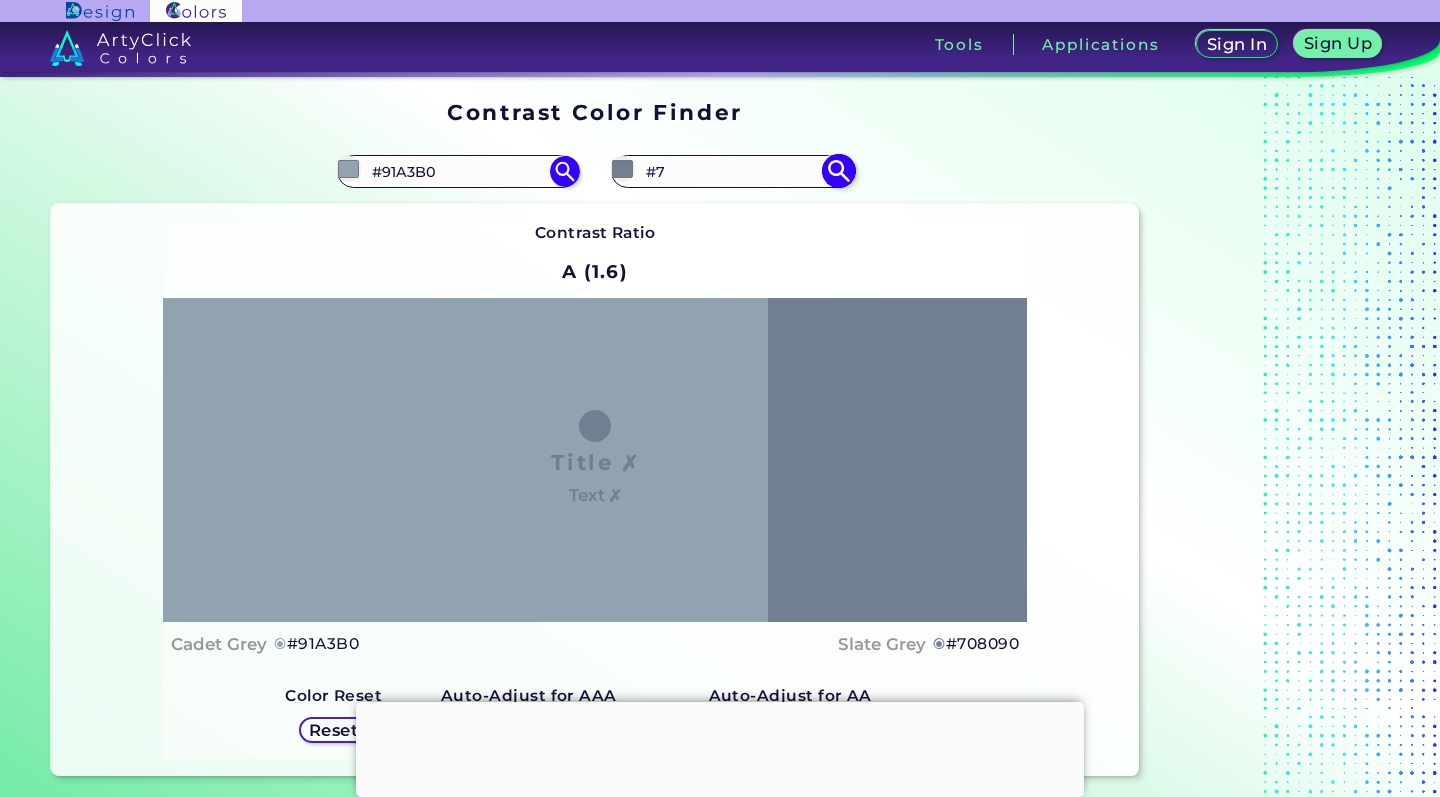 type on "#" 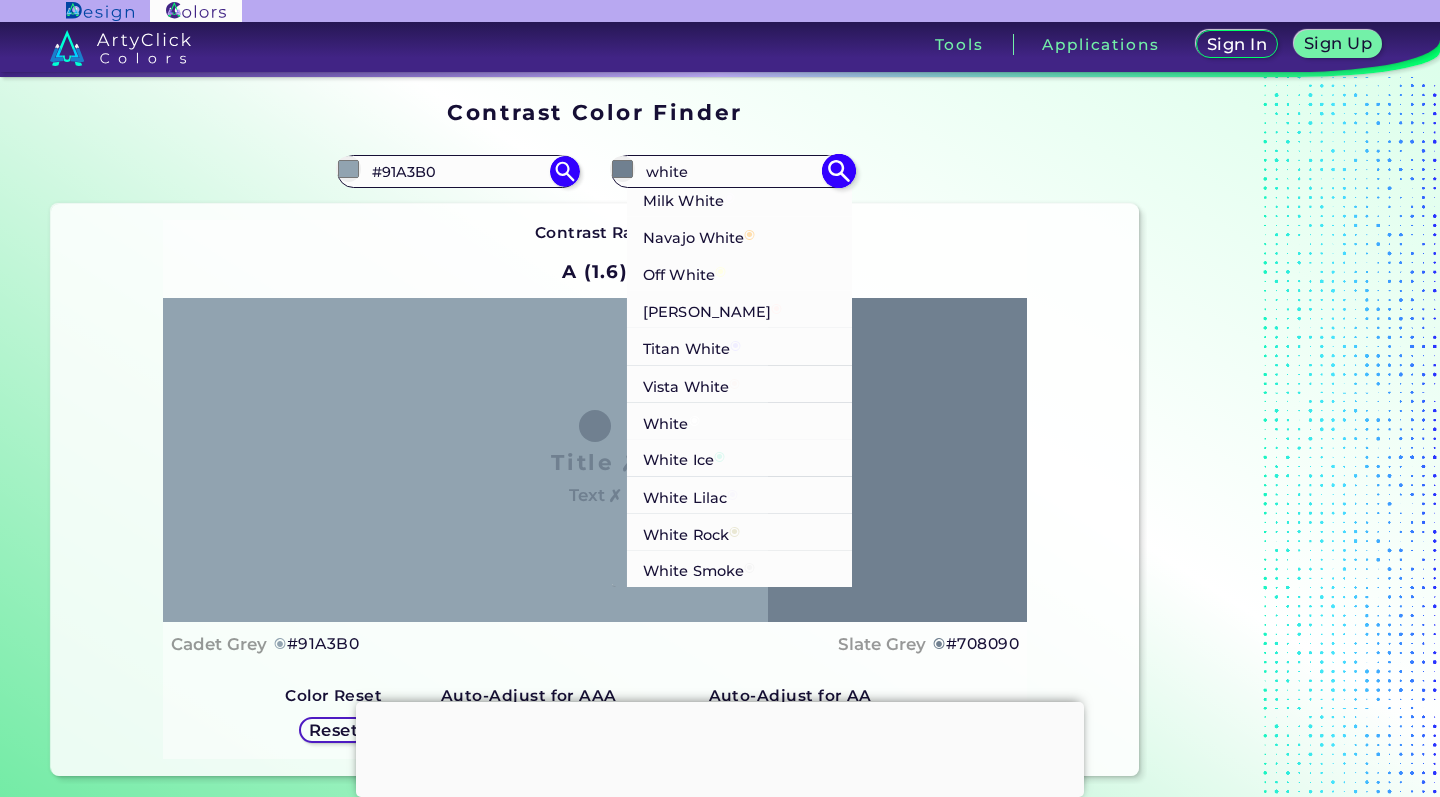 scroll, scrollTop: 729, scrollLeft: 0, axis: vertical 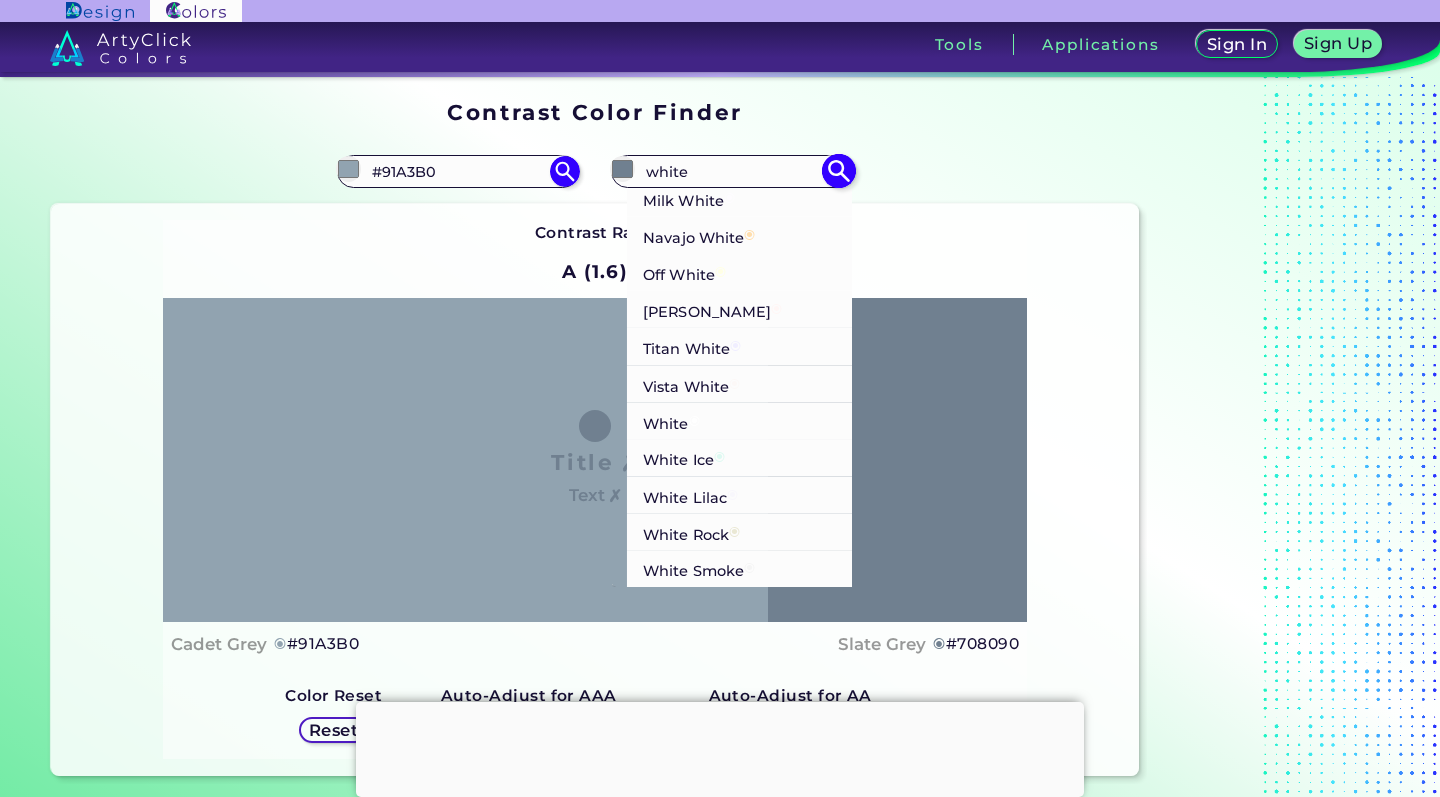 type on "white" 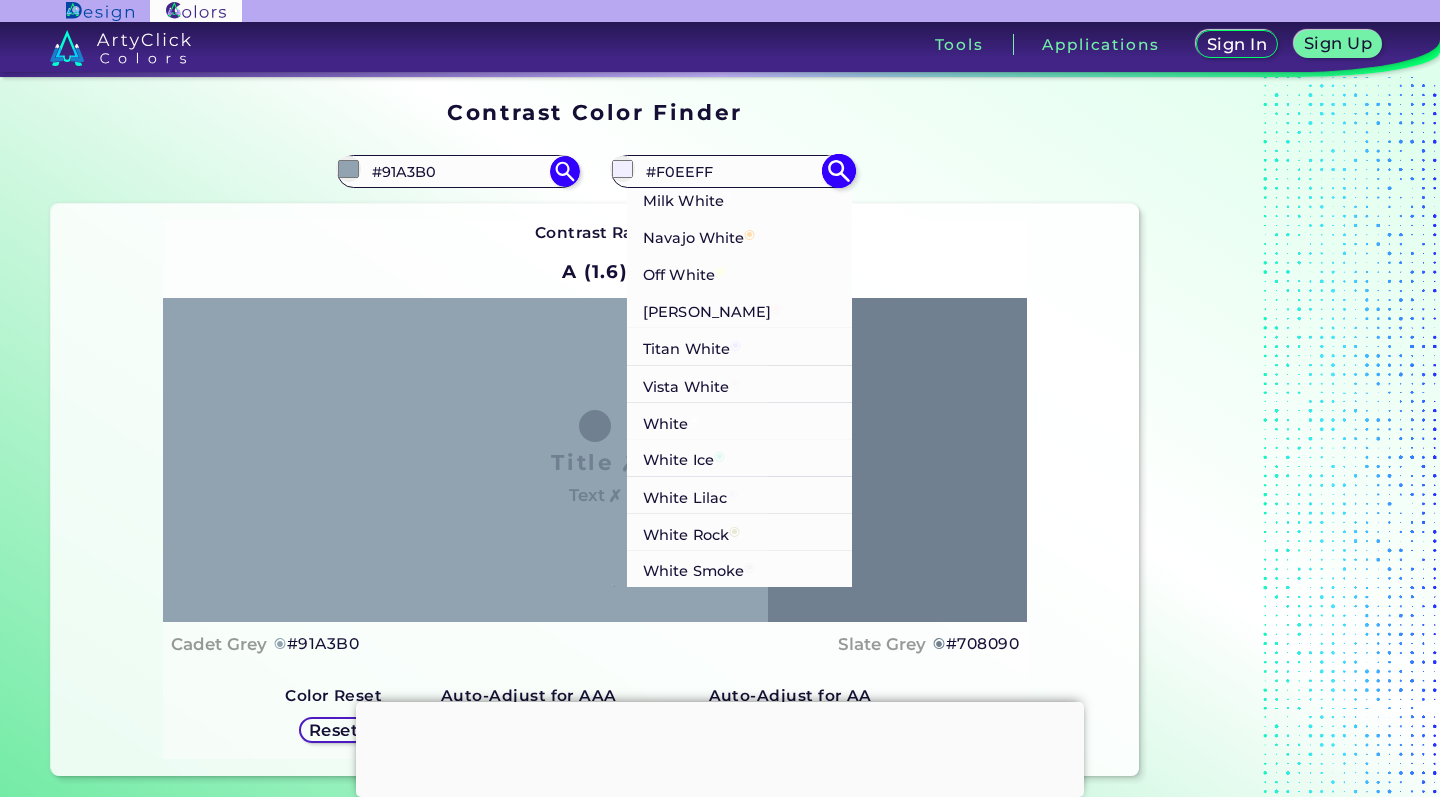 scroll, scrollTop: 0, scrollLeft: 0, axis: both 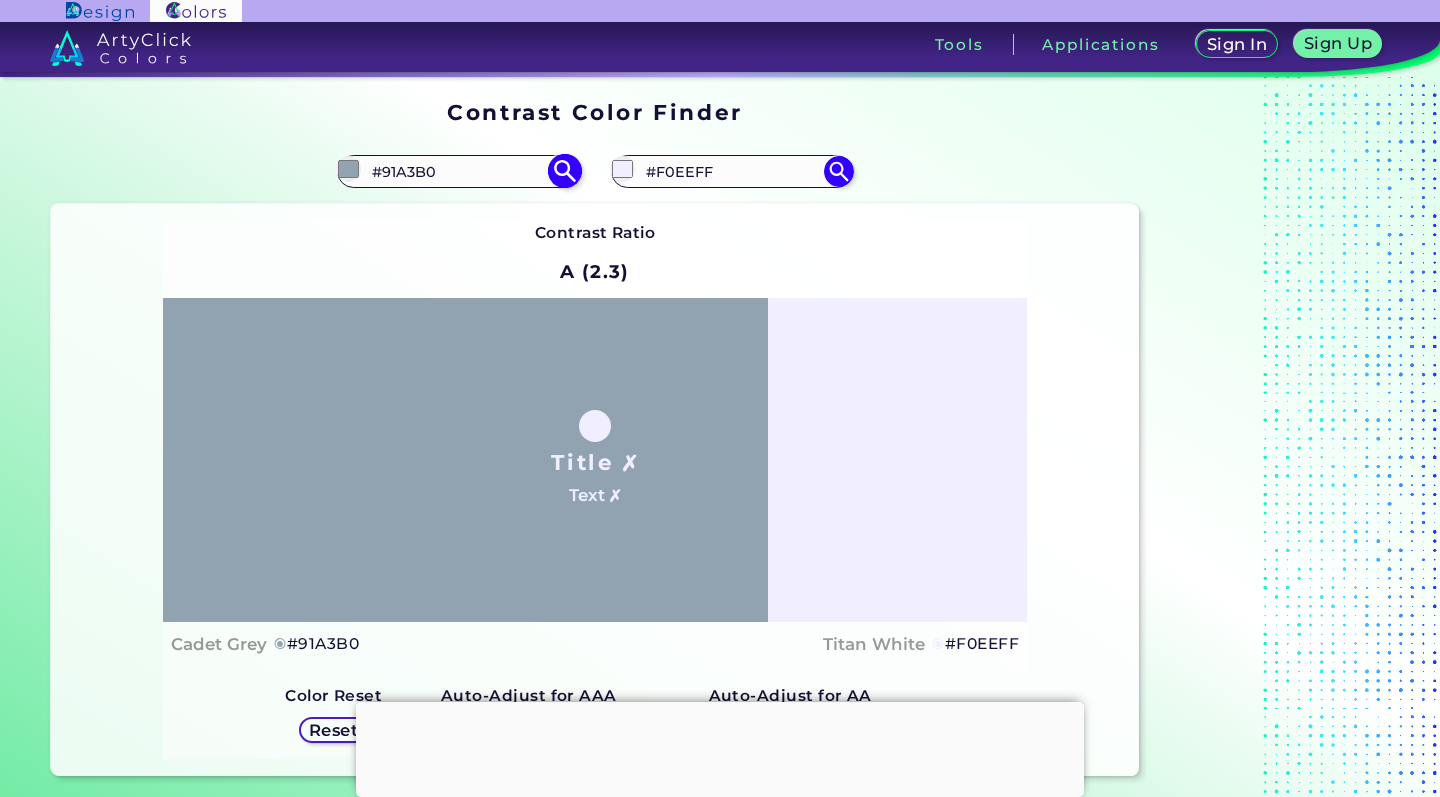 click on "#91A3B0" at bounding box center (458, 171) 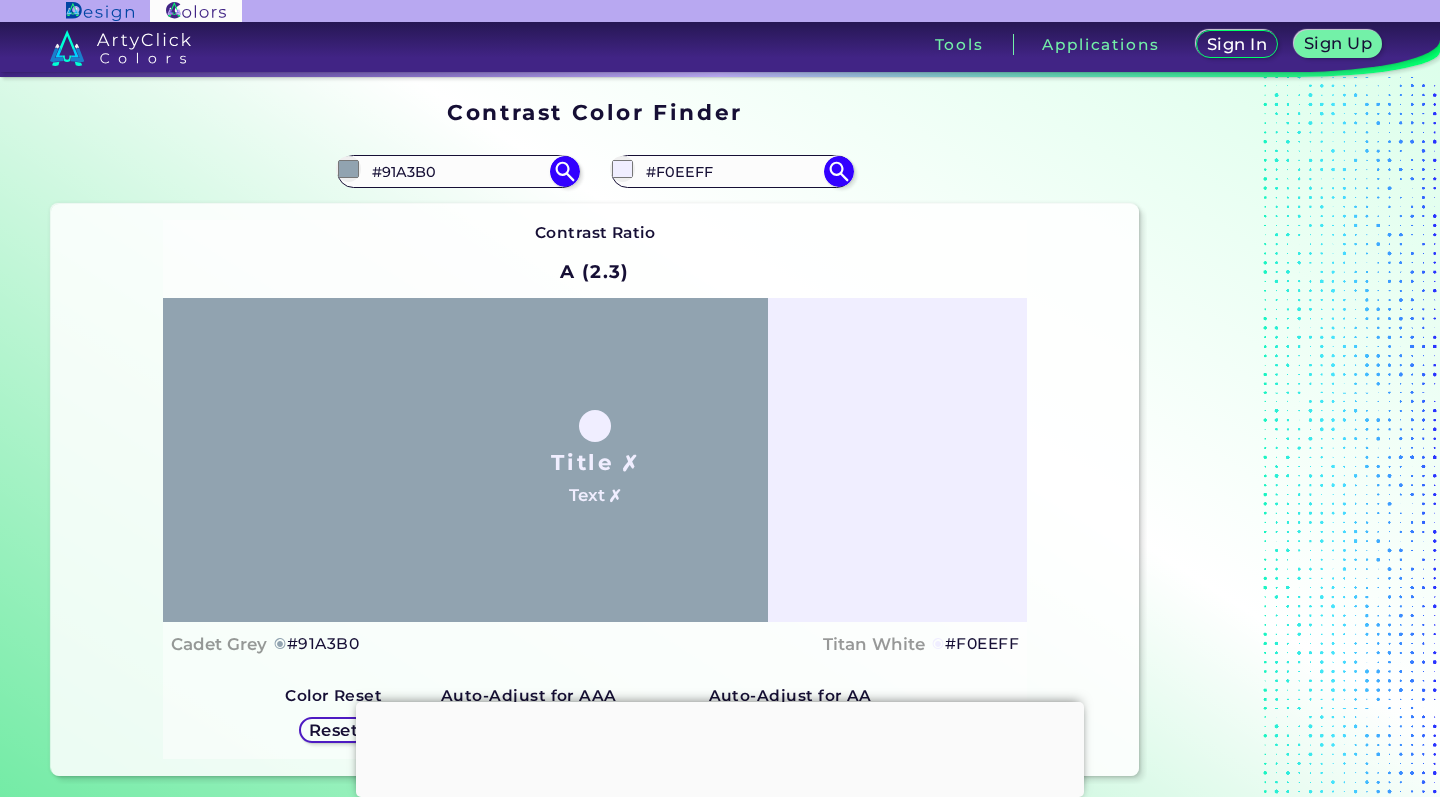 drag, startPoint x: 476, startPoint y: 172, endPoint x: 143, endPoint y: 173, distance: 333.0015 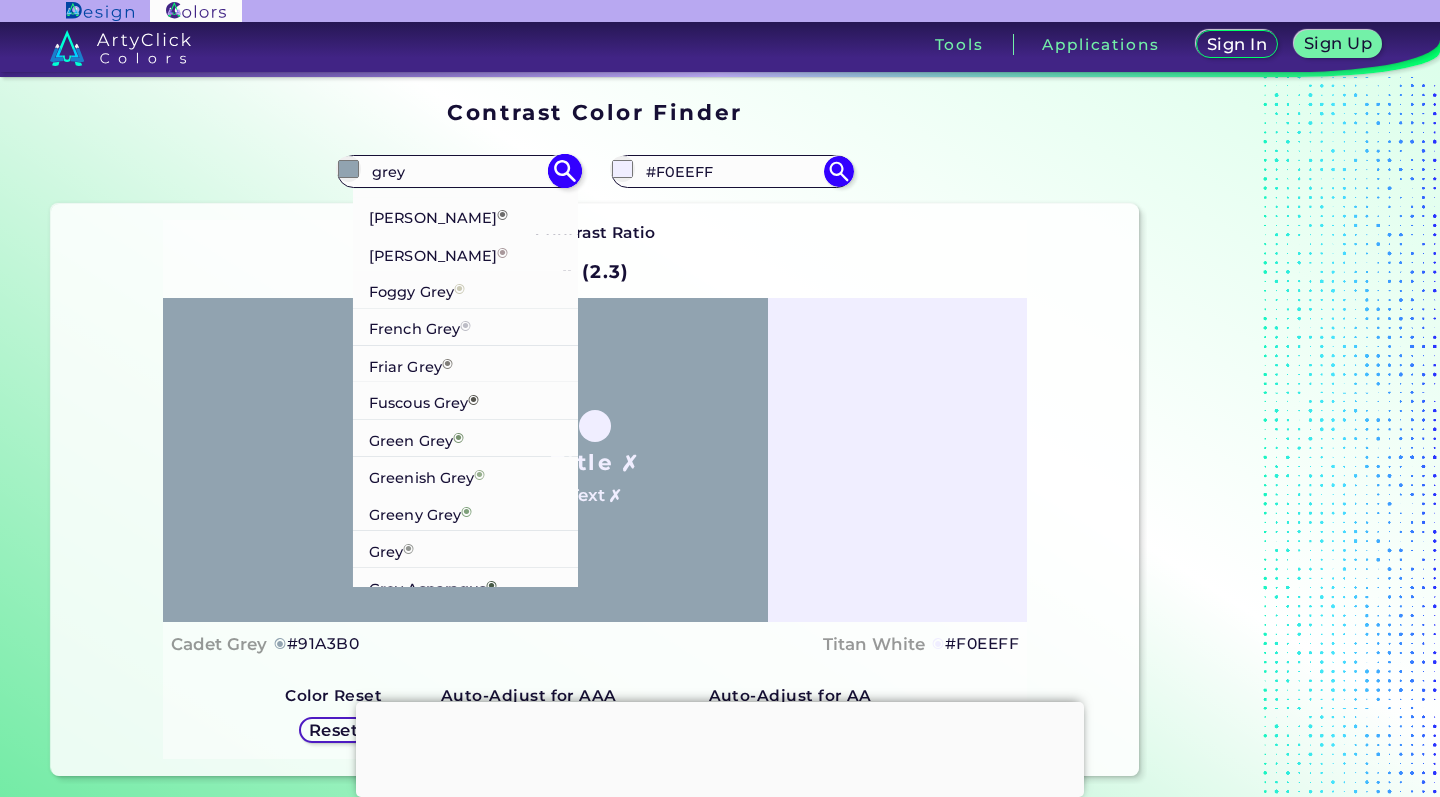 scroll, scrollTop: 627, scrollLeft: 0, axis: vertical 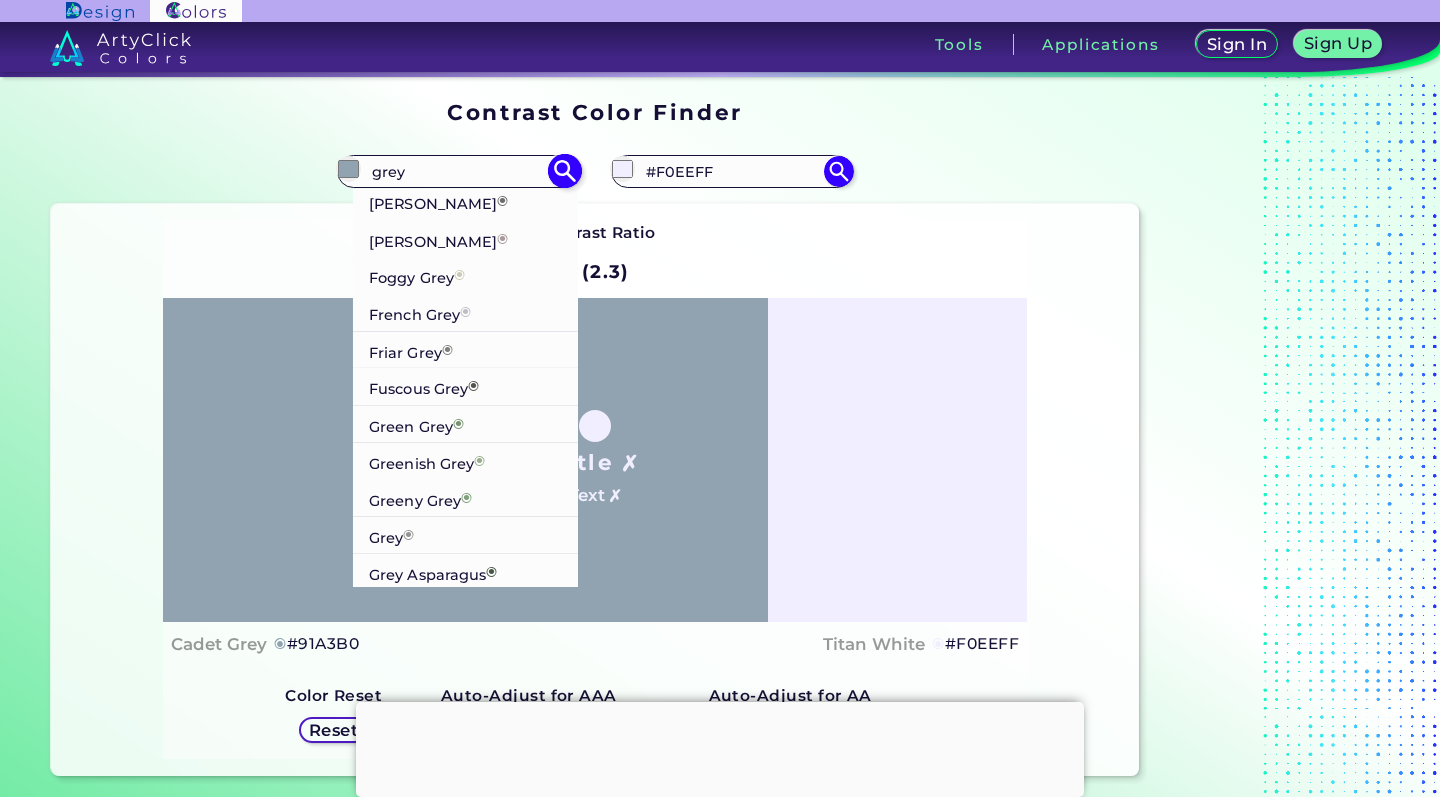 type on "grey" 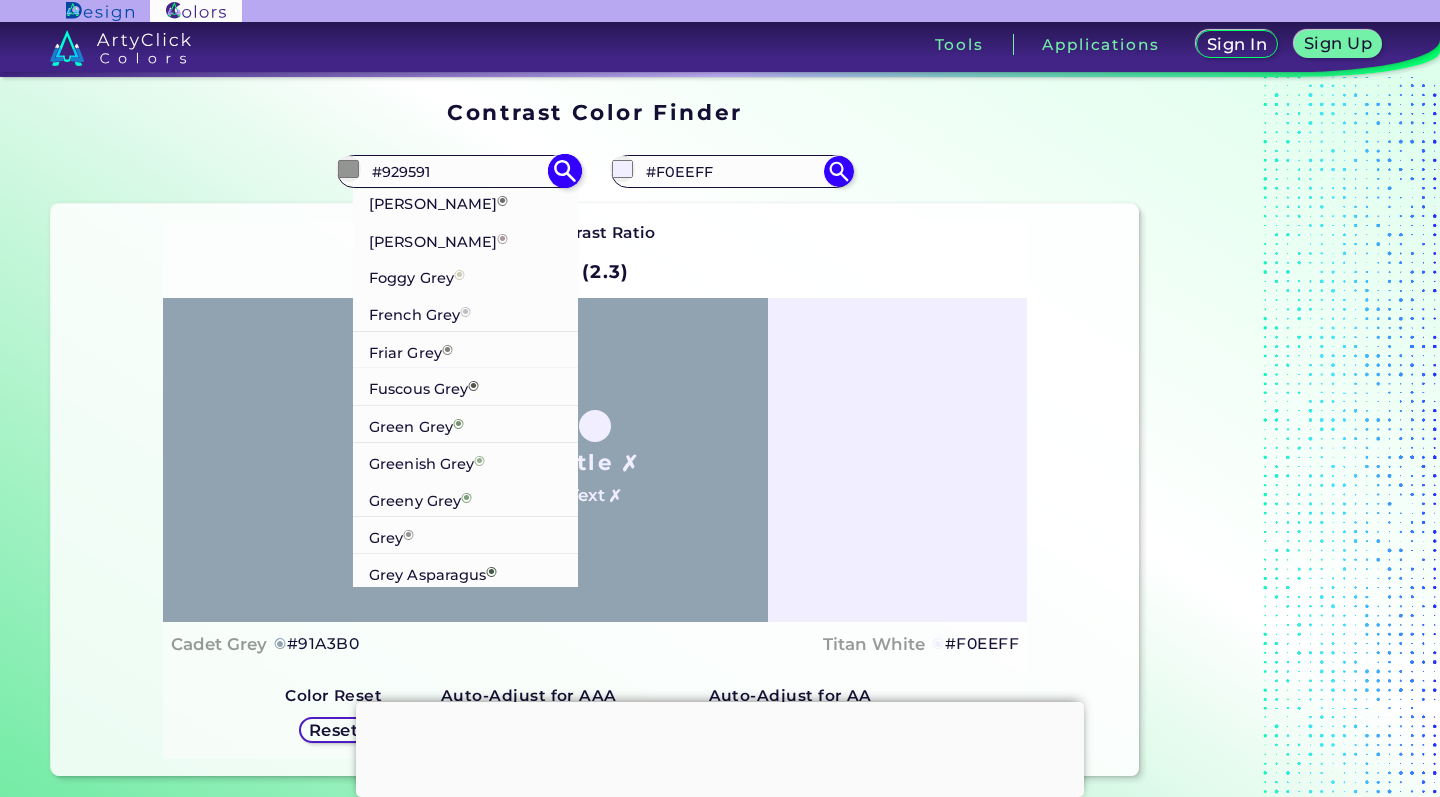 scroll, scrollTop: 0, scrollLeft: 0, axis: both 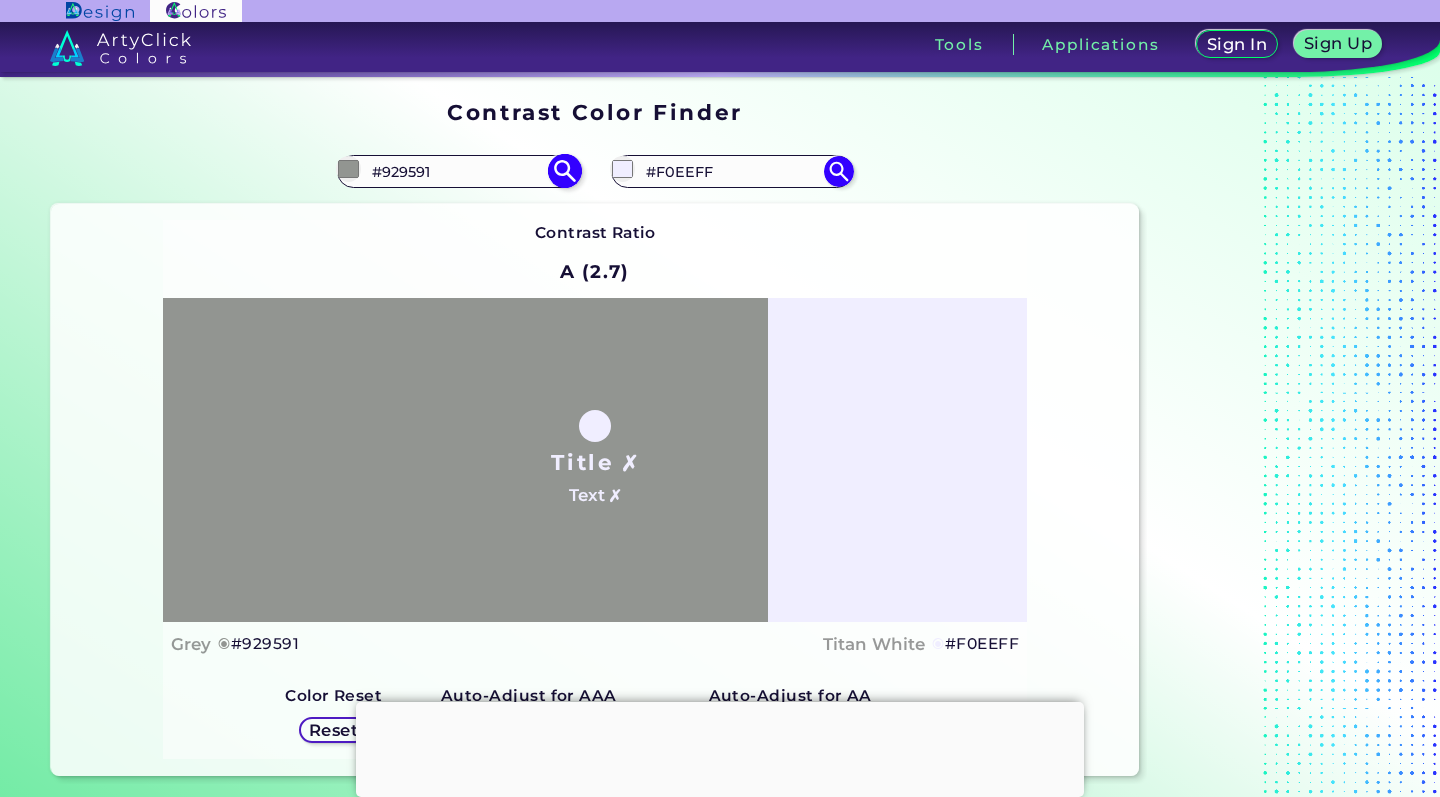click on "#929591" at bounding box center [458, 171] 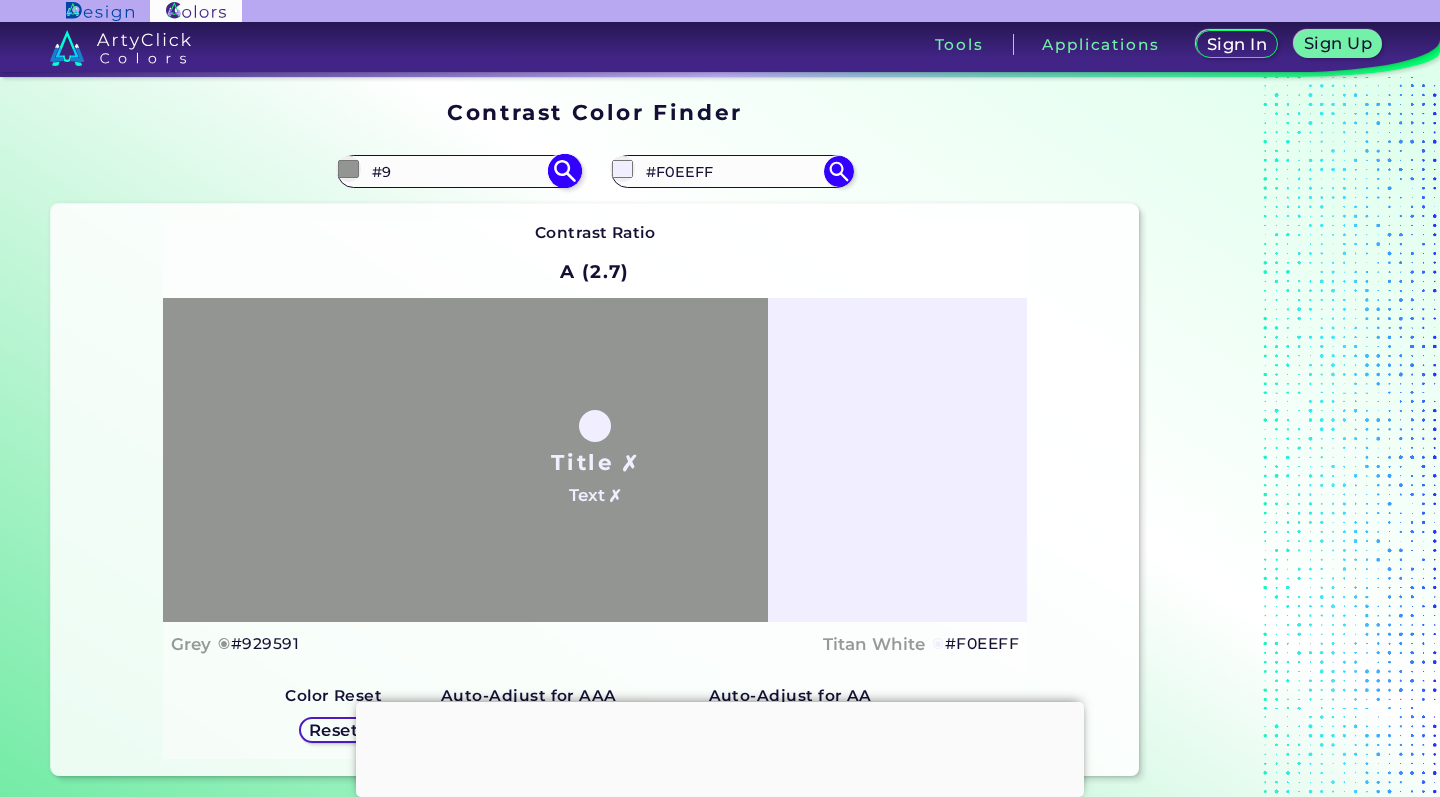 type on "#" 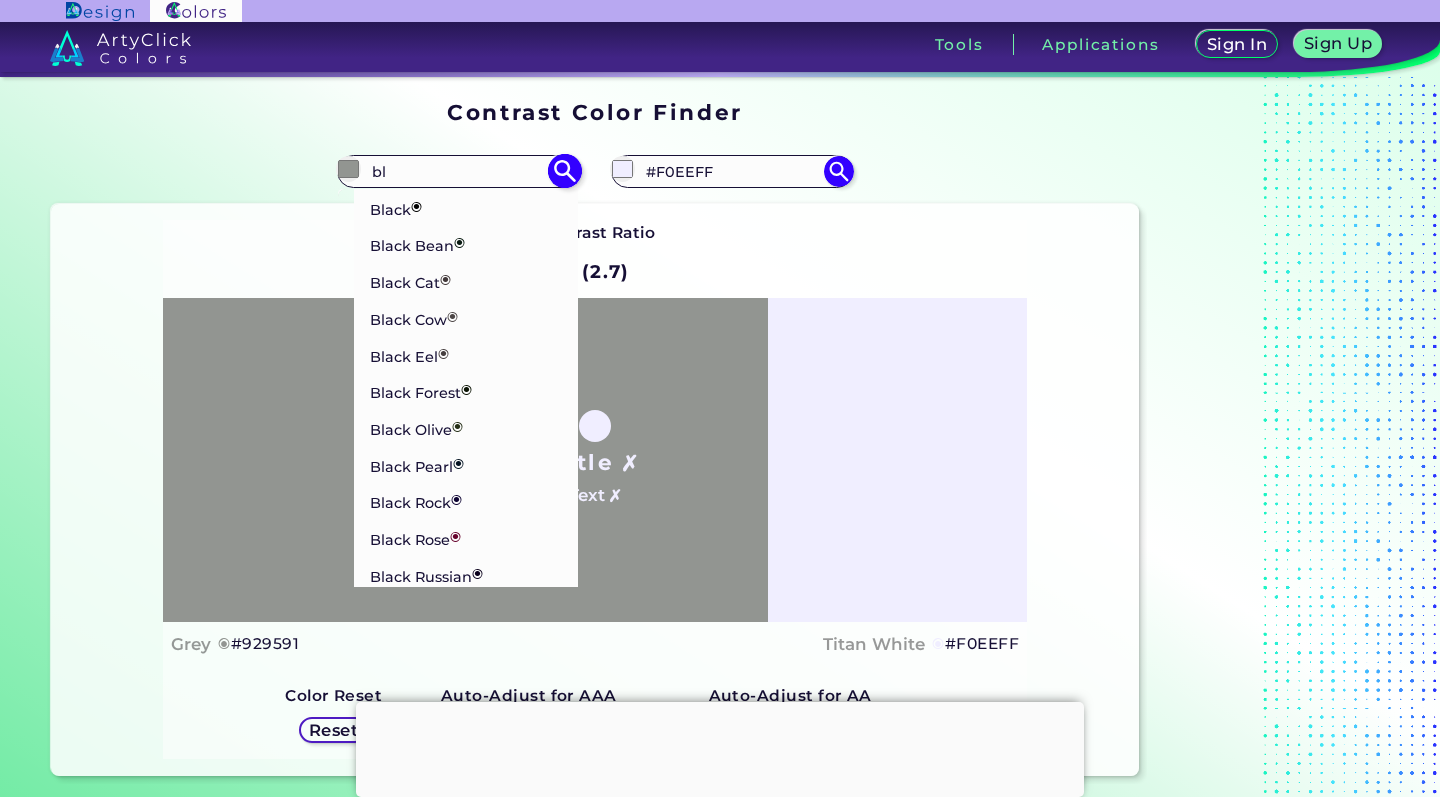 type on "b" 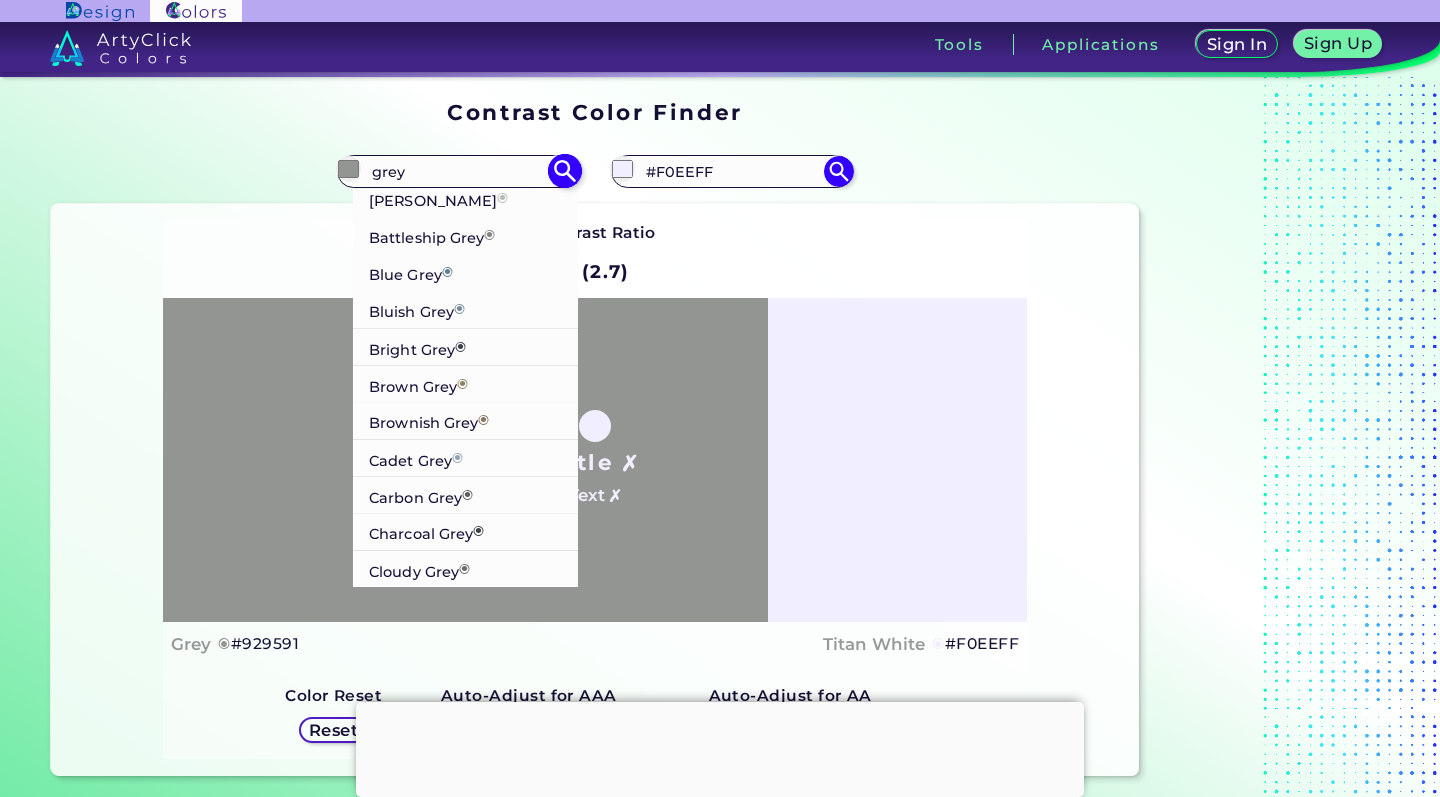 type on "grey" 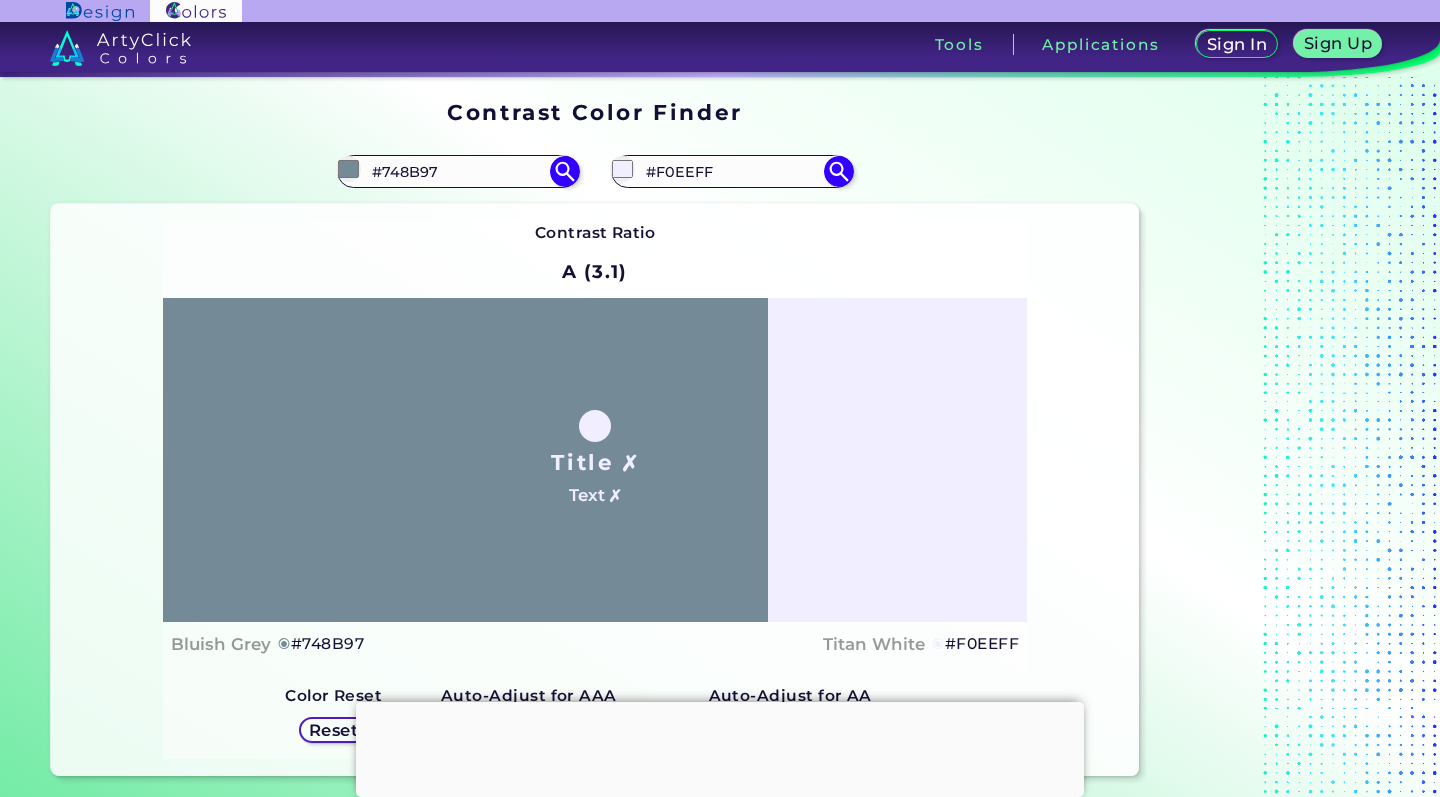 scroll, scrollTop: 0, scrollLeft: 0, axis: both 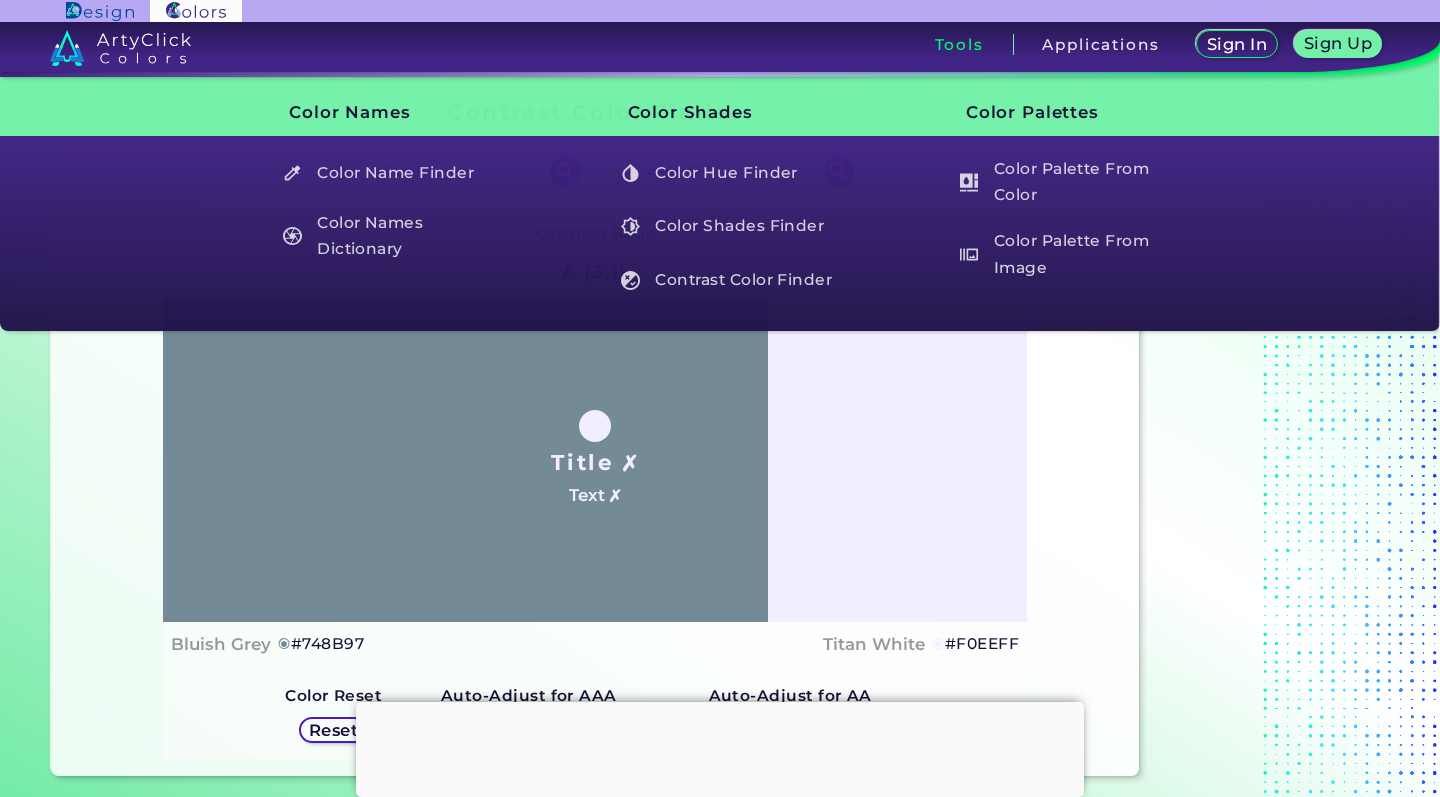 click on "Tools" at bounding box center [959, 44] 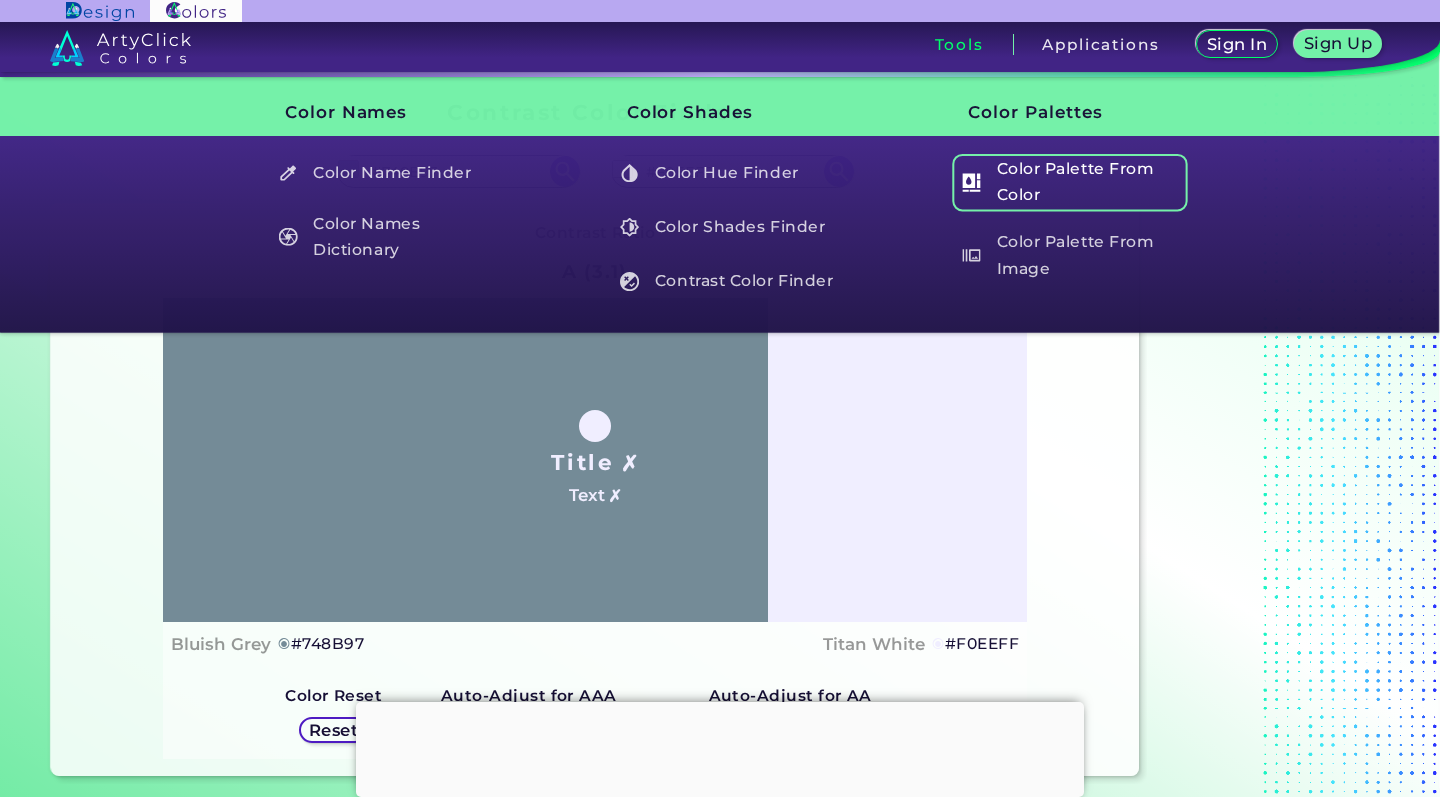 click at bounding box center (971, 182) 